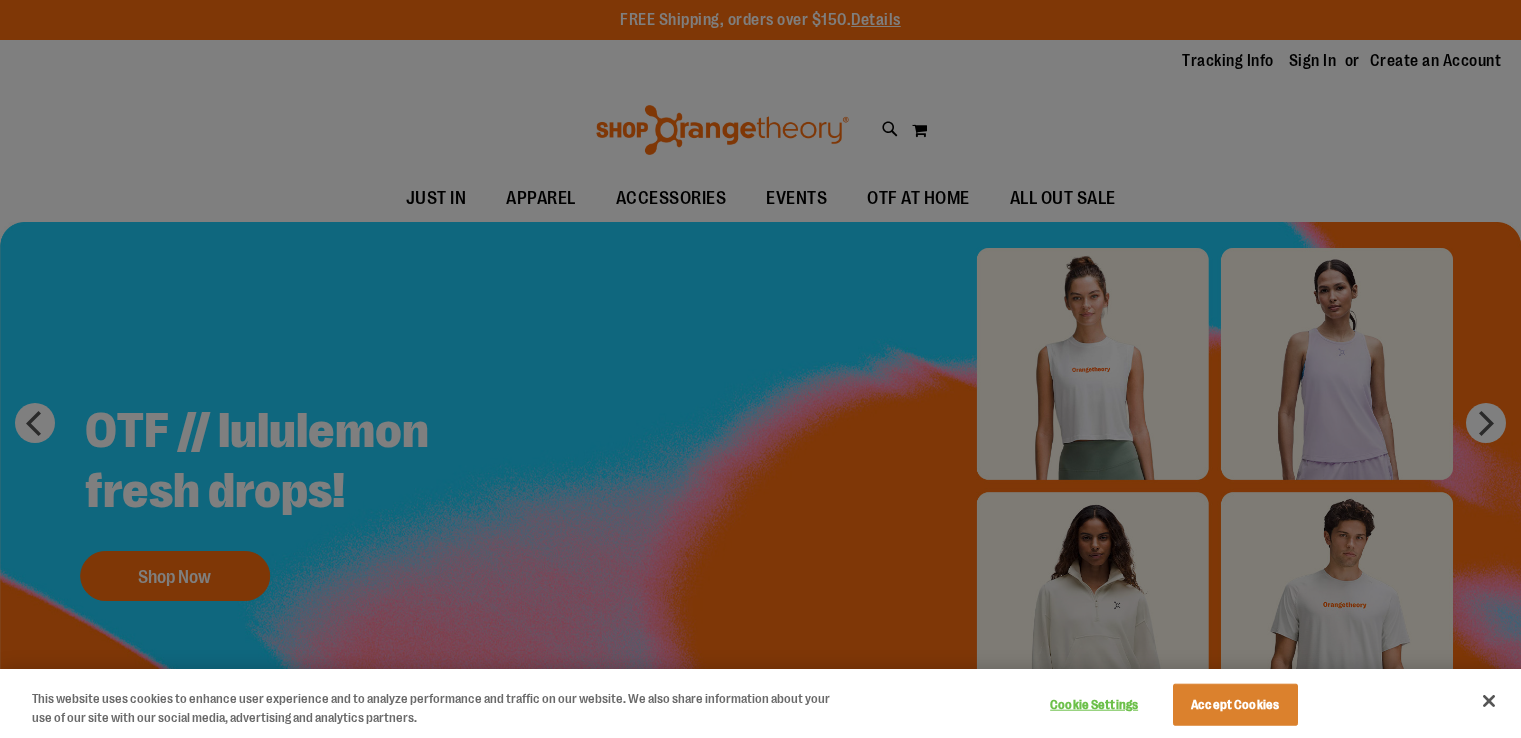 scroll, scrollTop: 0, scrollLeft: 0, axis: both 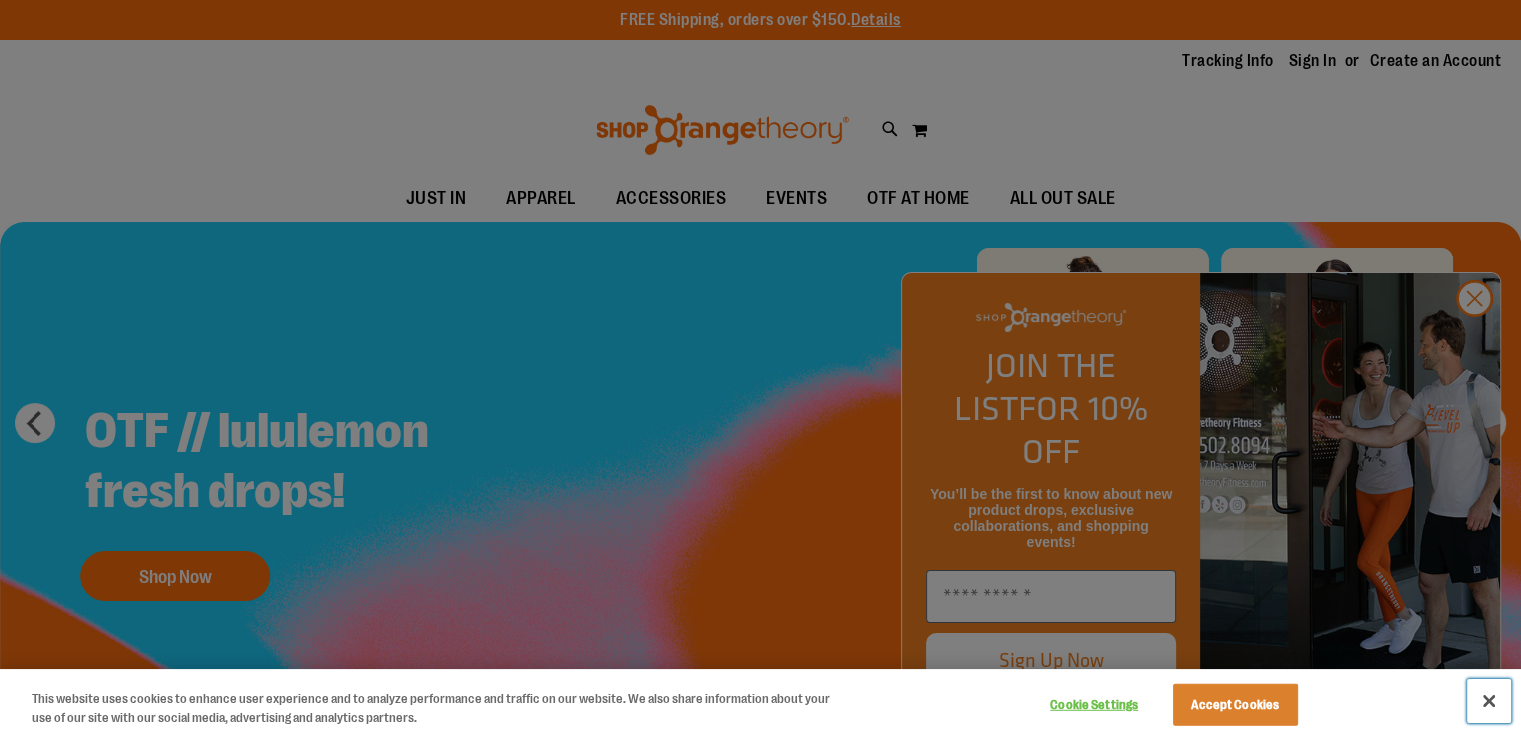 click at bounding box center (1489, 701) 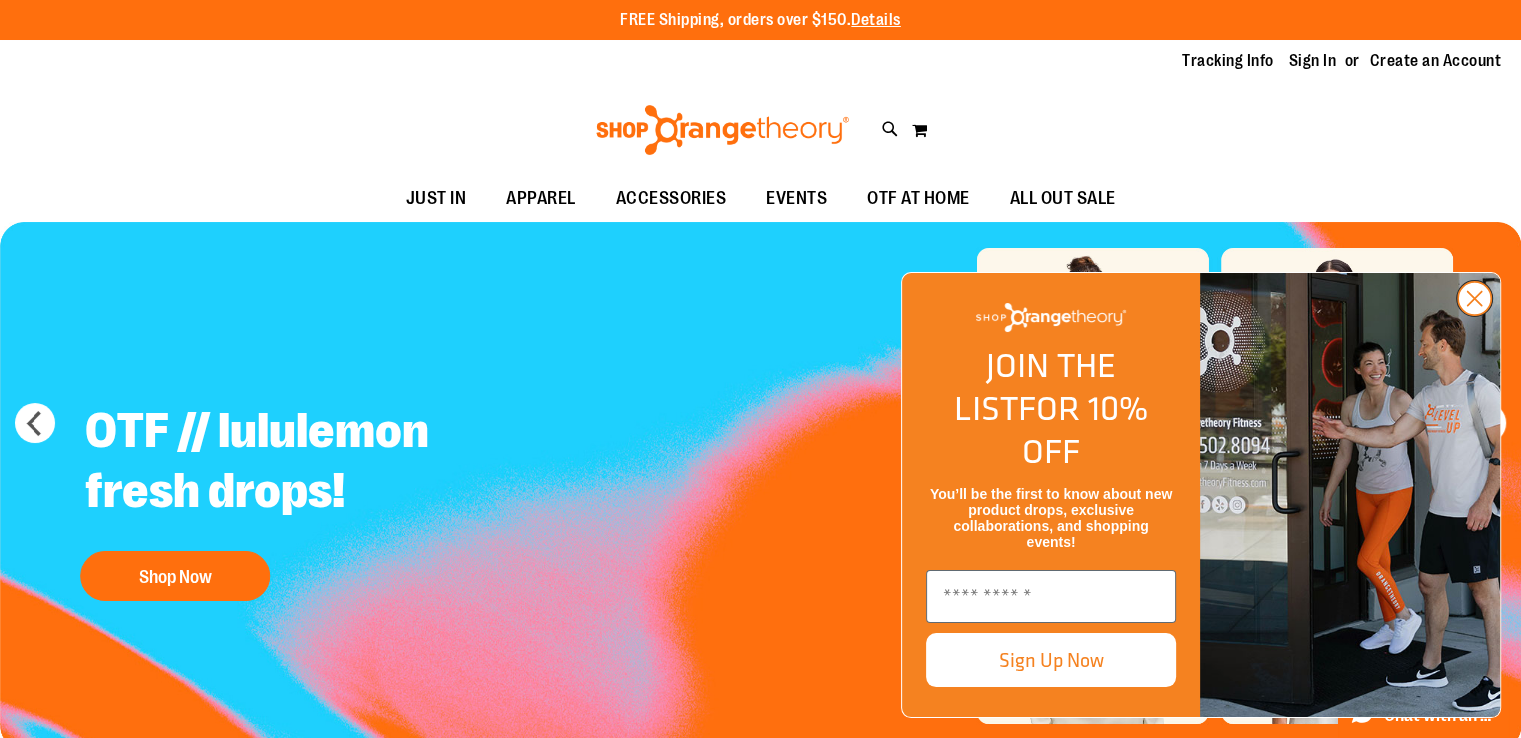 click 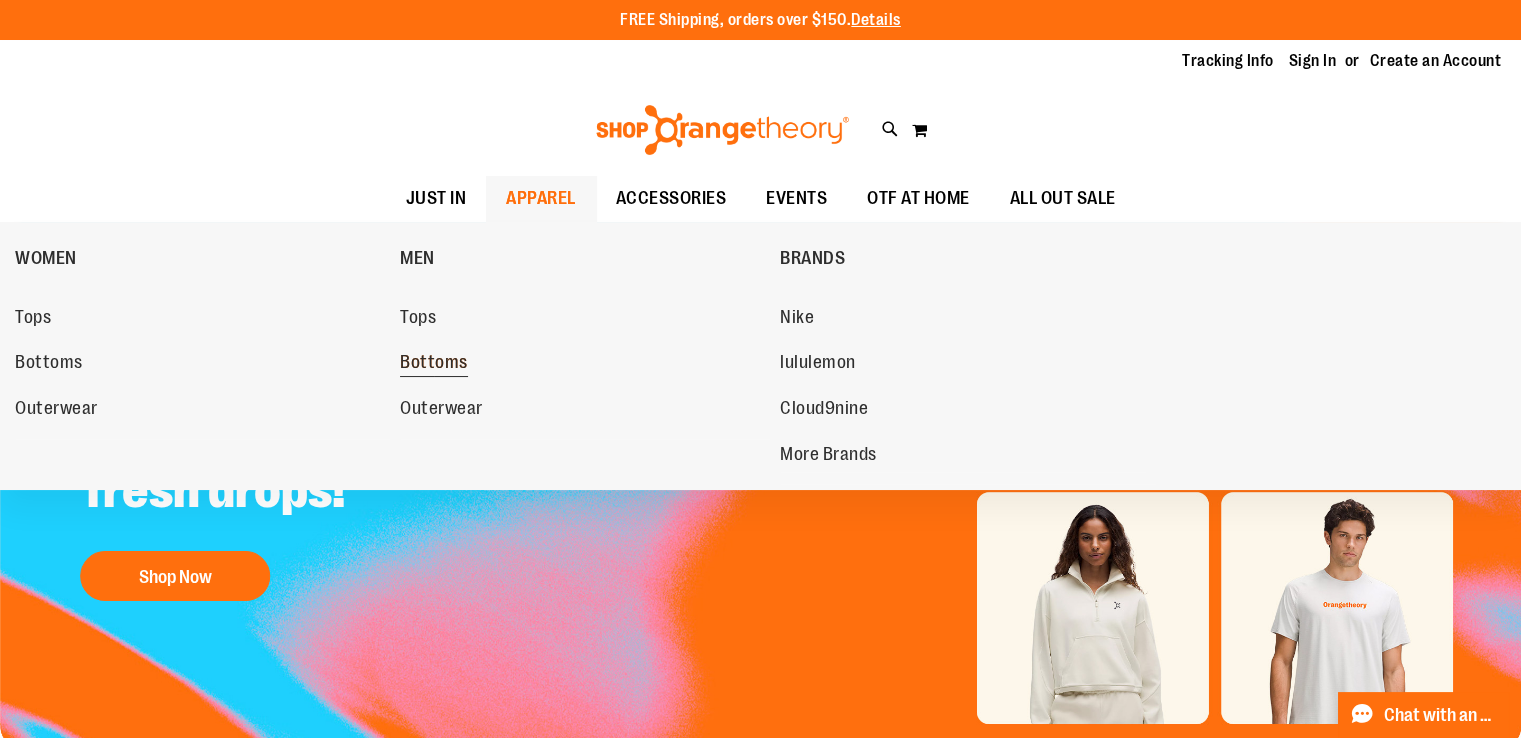 click on "Bottoms" at bounding box center (434, 364) 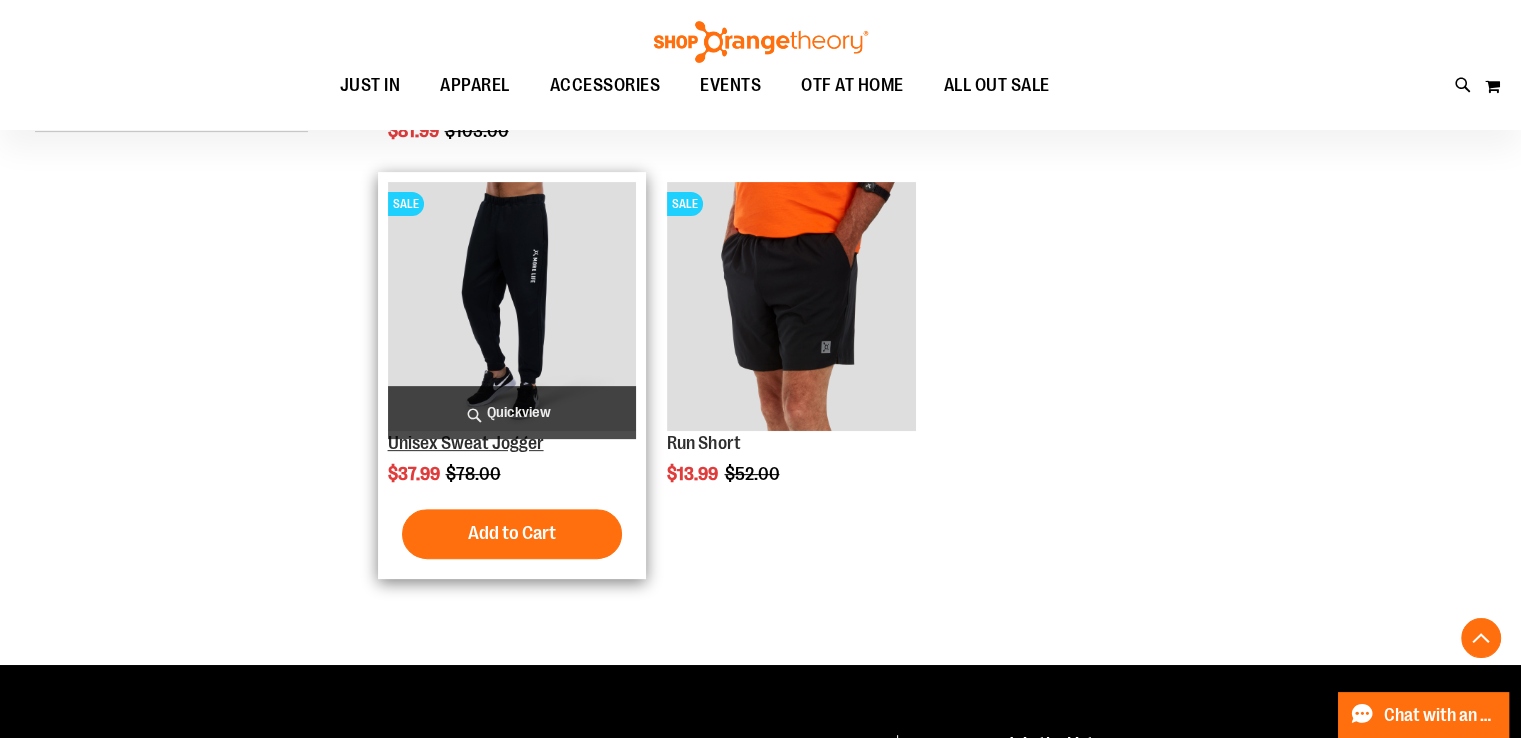 scroll, scrollTop: 599, scrollLeft: 0, axis: vertical 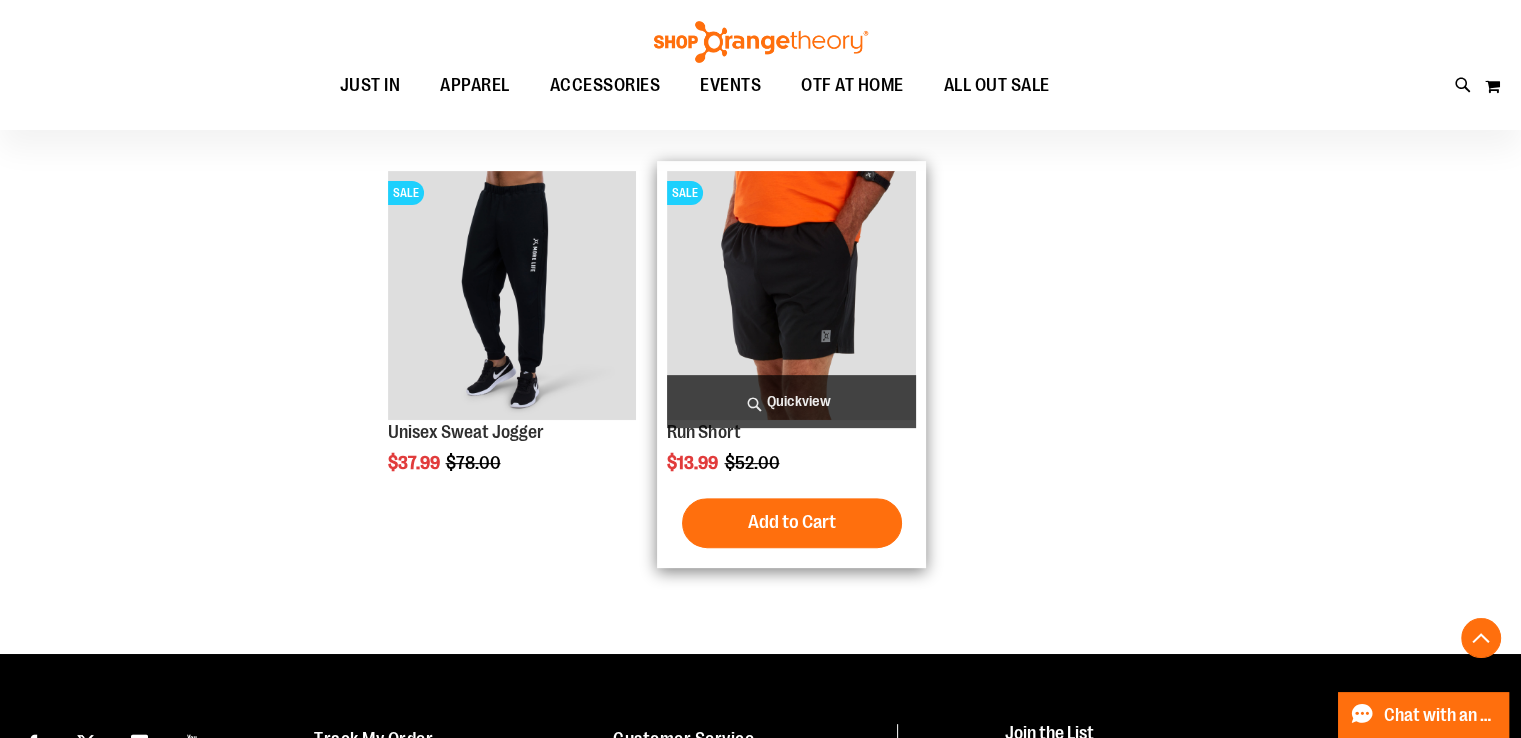 click at bounding box center [791, 295] 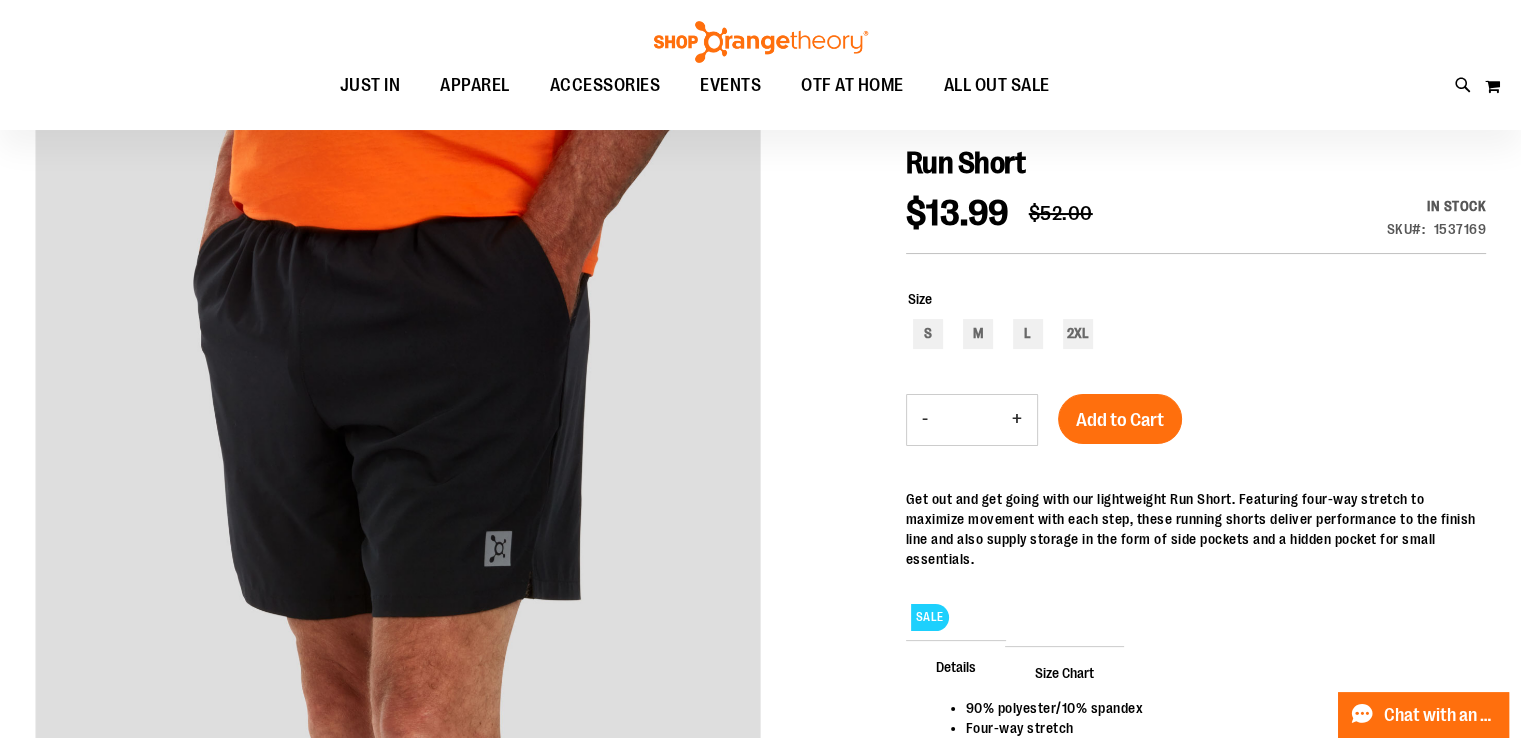 scroll, scrollTop: 200, scrollLeft: 0, axis: vertical 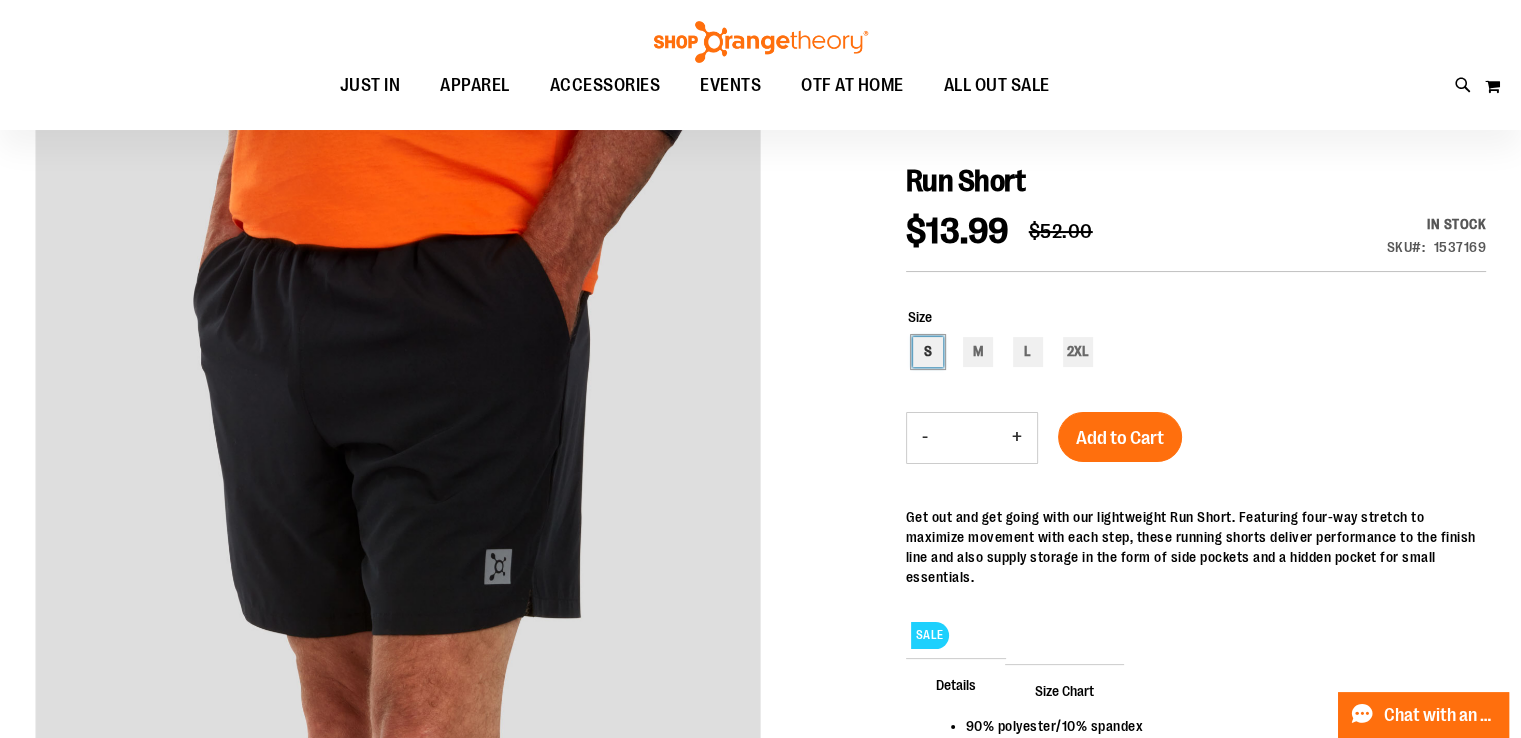 click on "S" at bounding box center [928, 352] 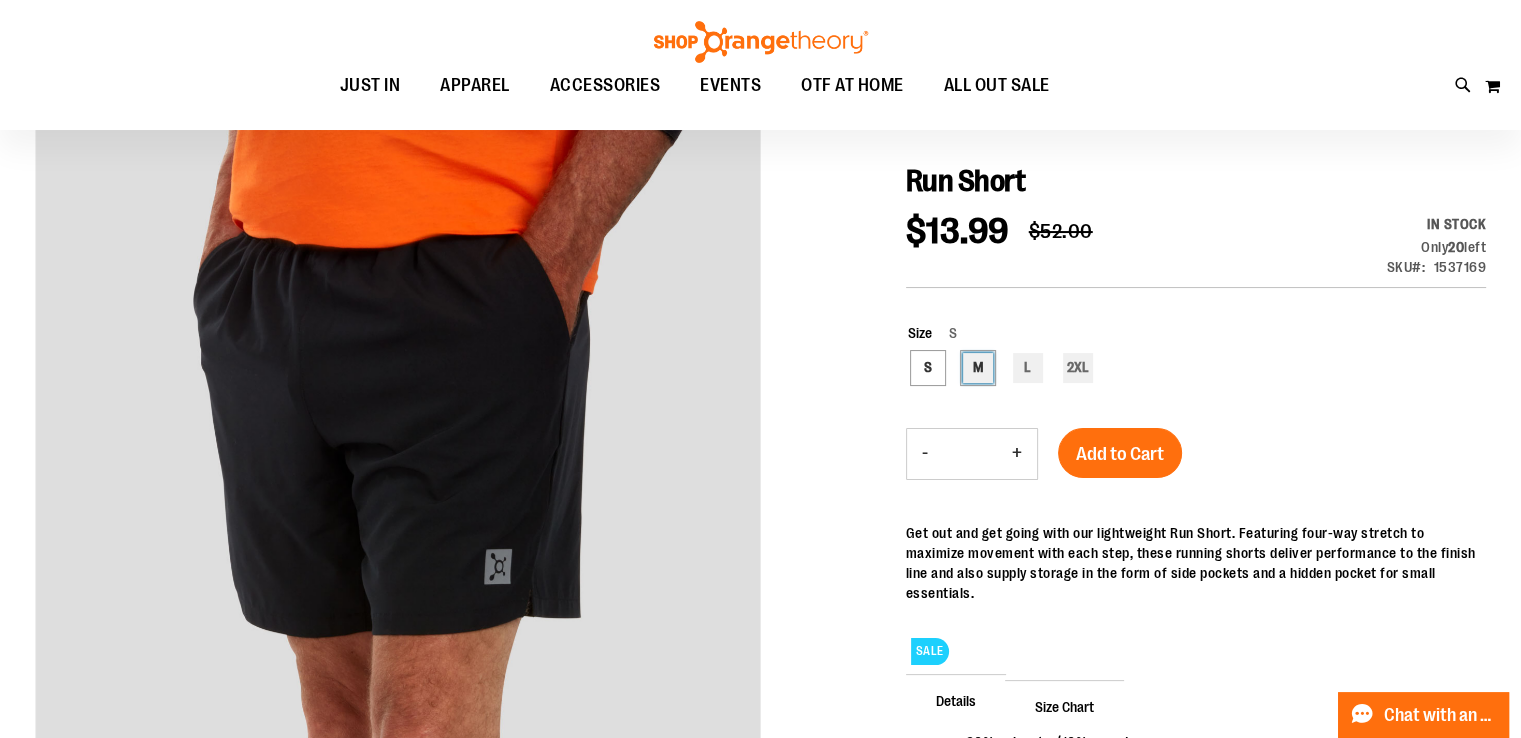click on "M" at bounding box center [978, 368] 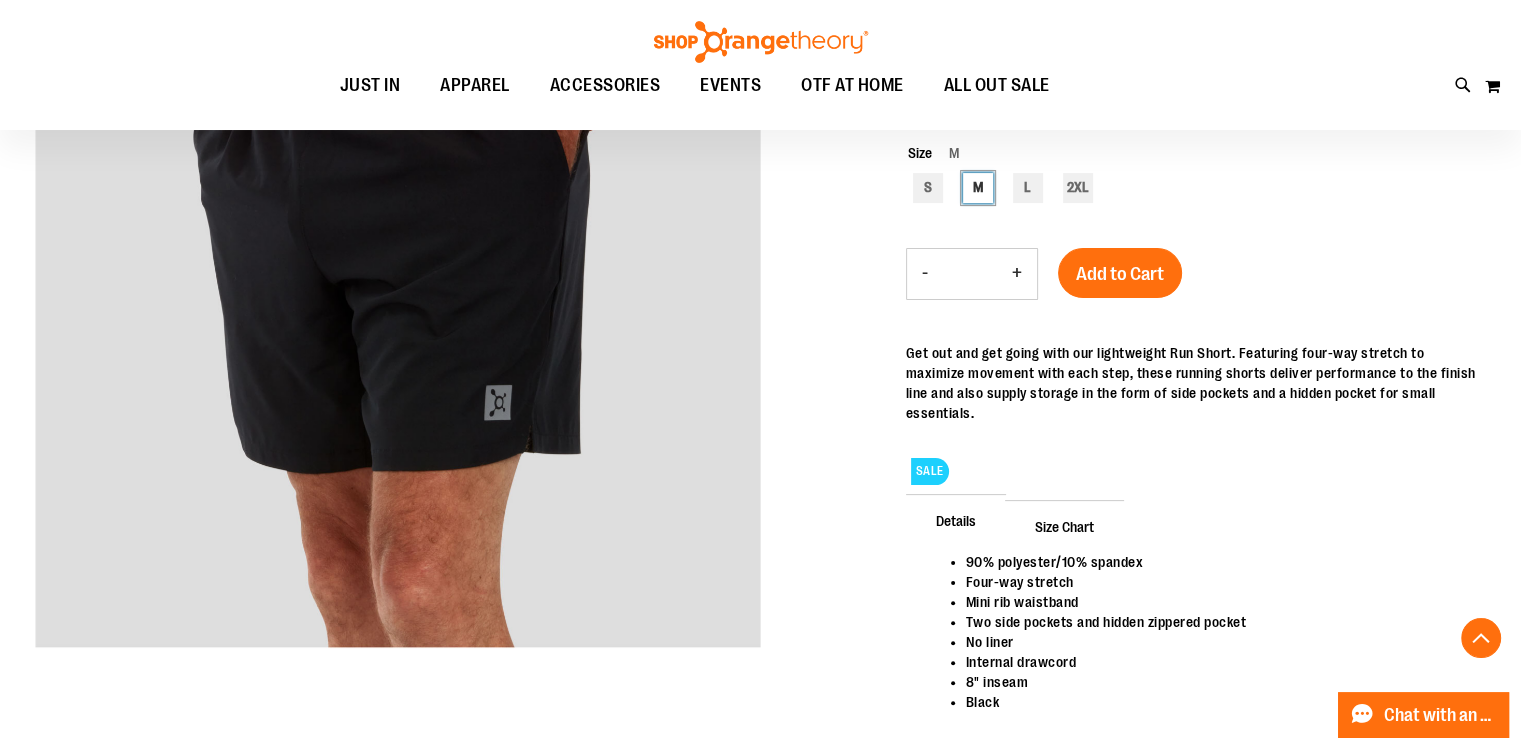 scroll, scrollTop: 368, scrollLeft: 0, axis: vertical 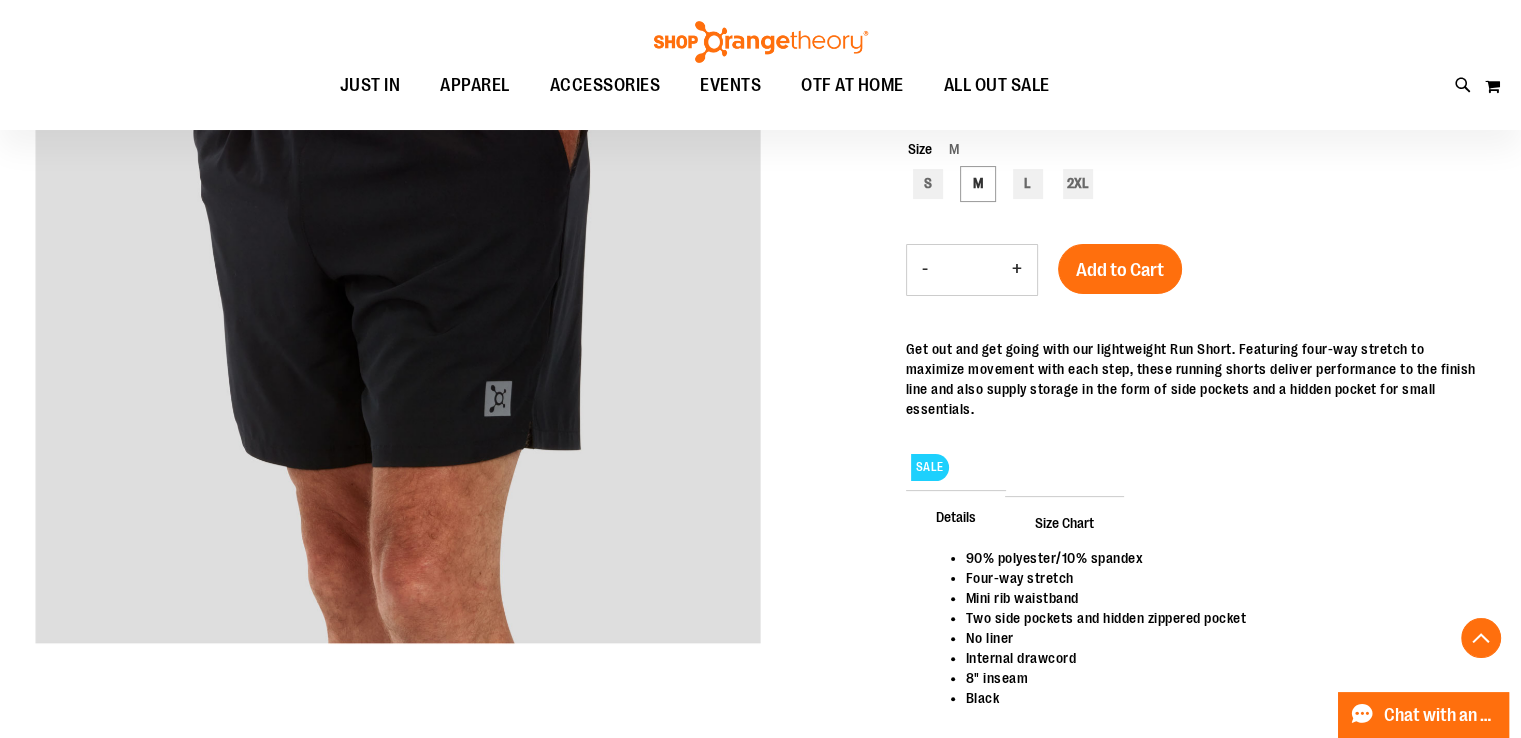 click on "Size Chart" at bounding box center [1064, 522] 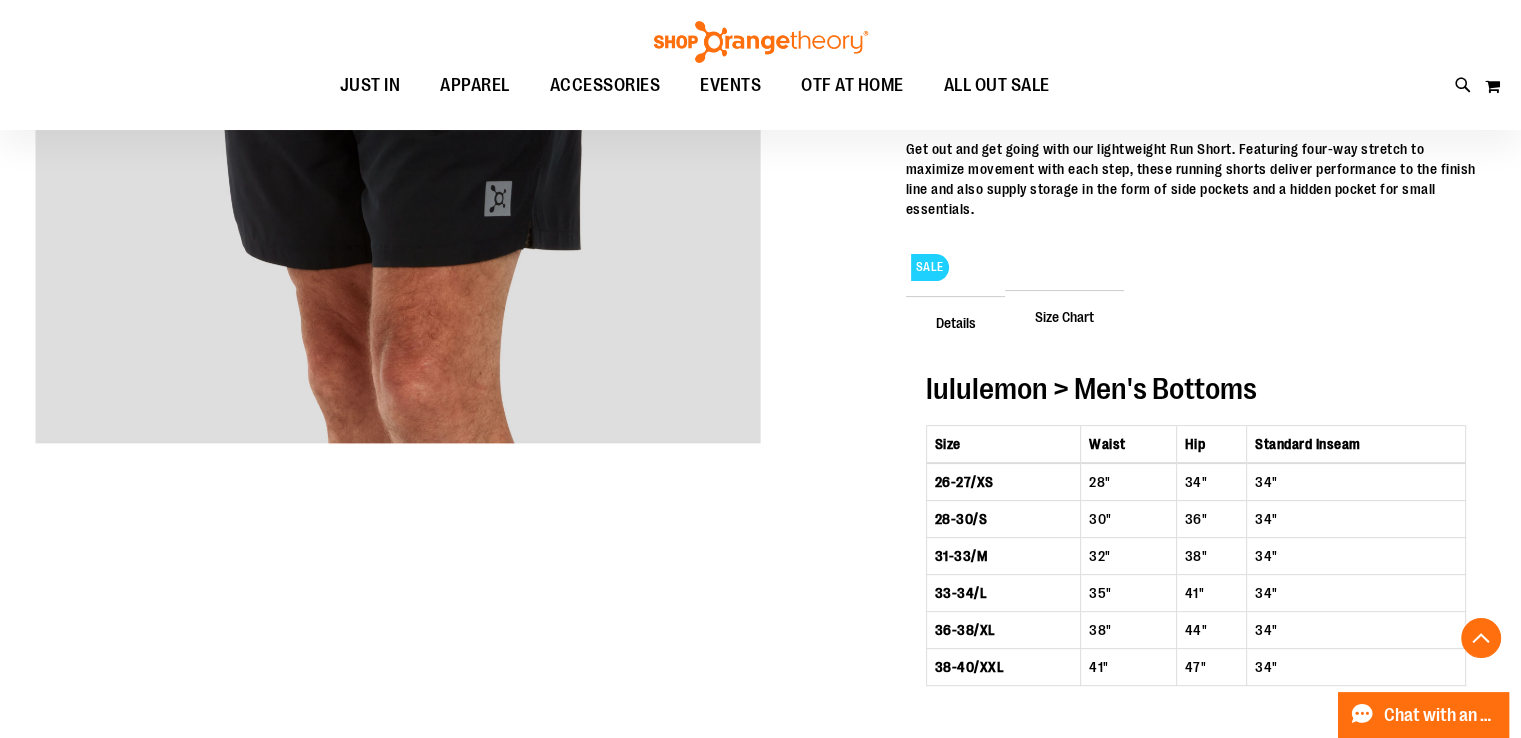 scroll, scrollTop: 368, scrollLeft: 0, axis: vertical 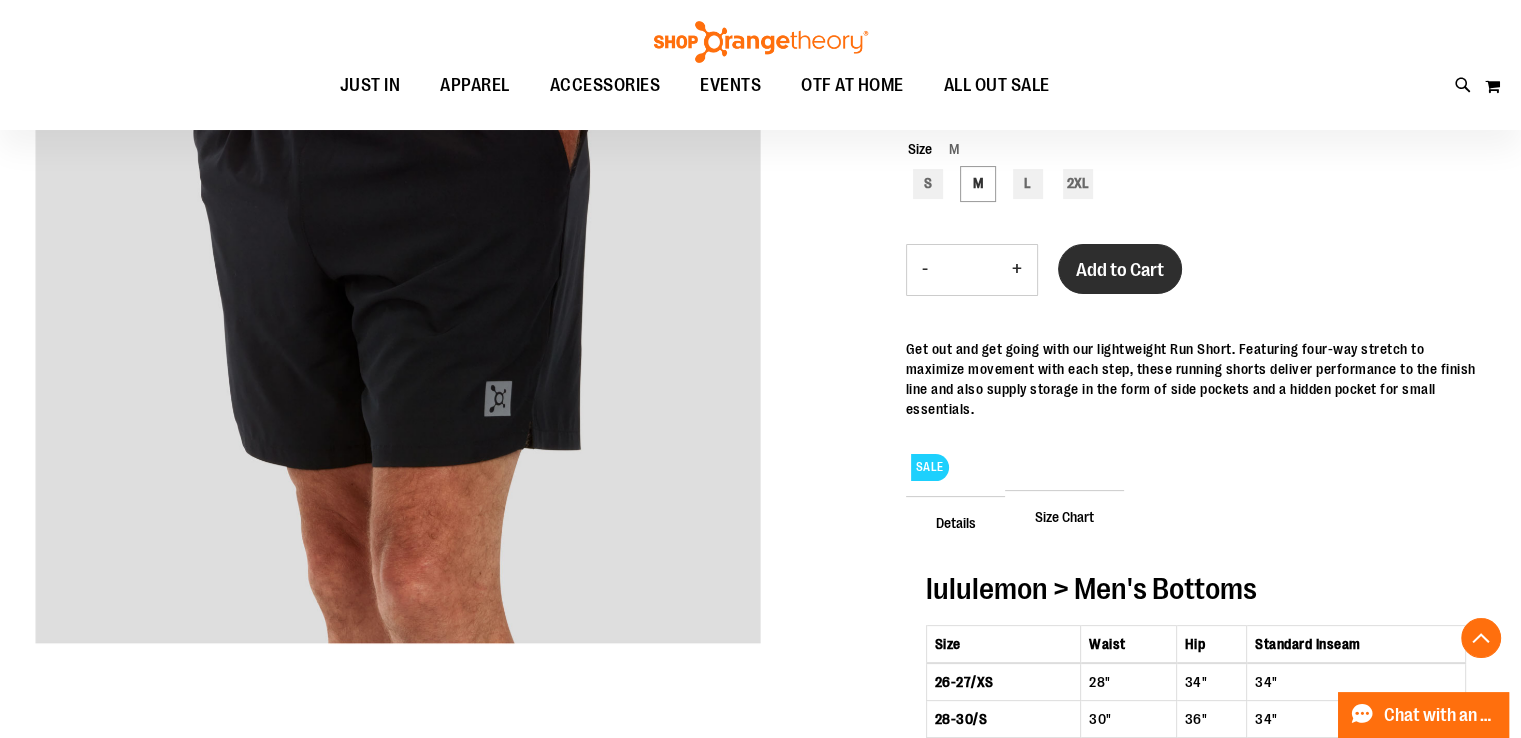 click on "Add to Cart" at bounding box center (1120, 269) 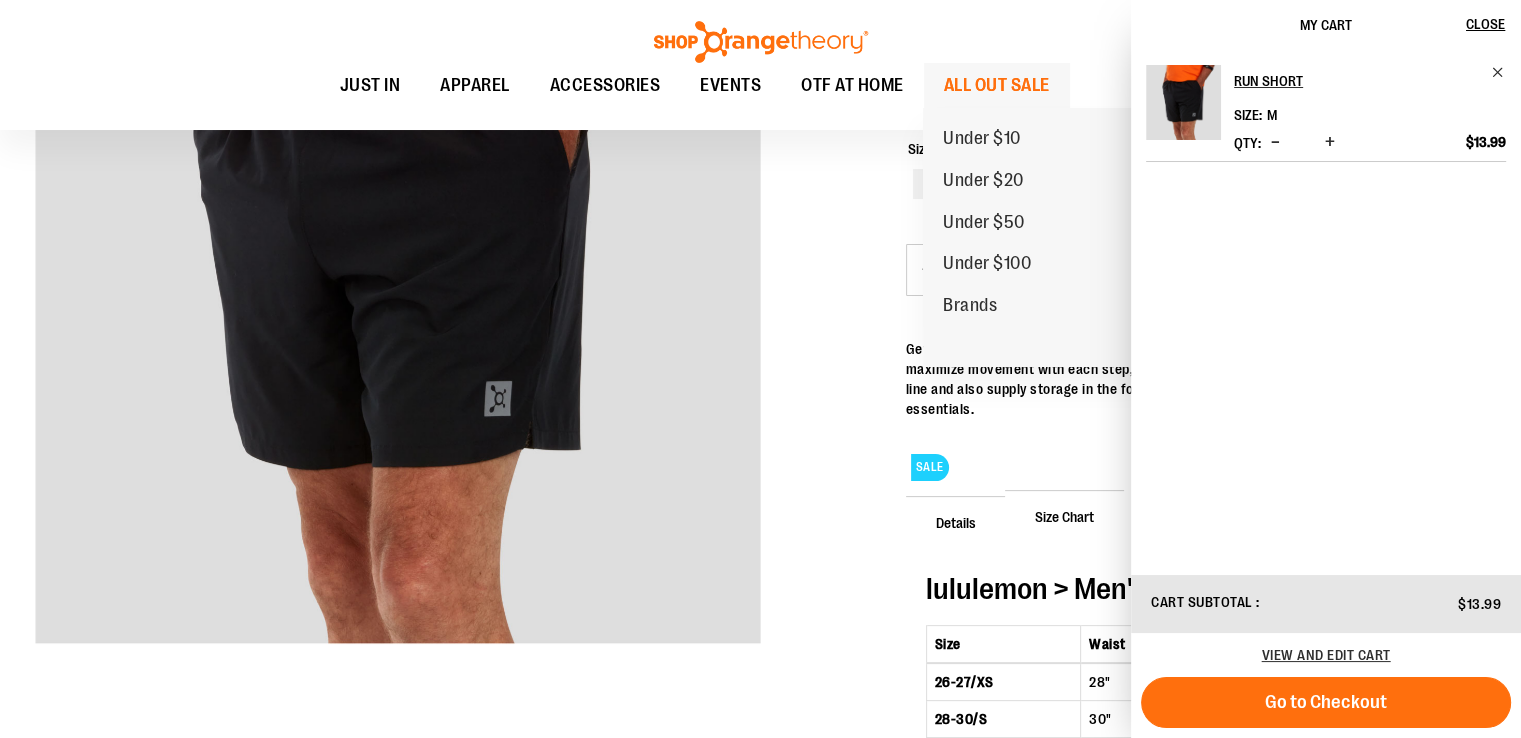 click on "ALL OUT SALE" at bounding box center (997, 85) 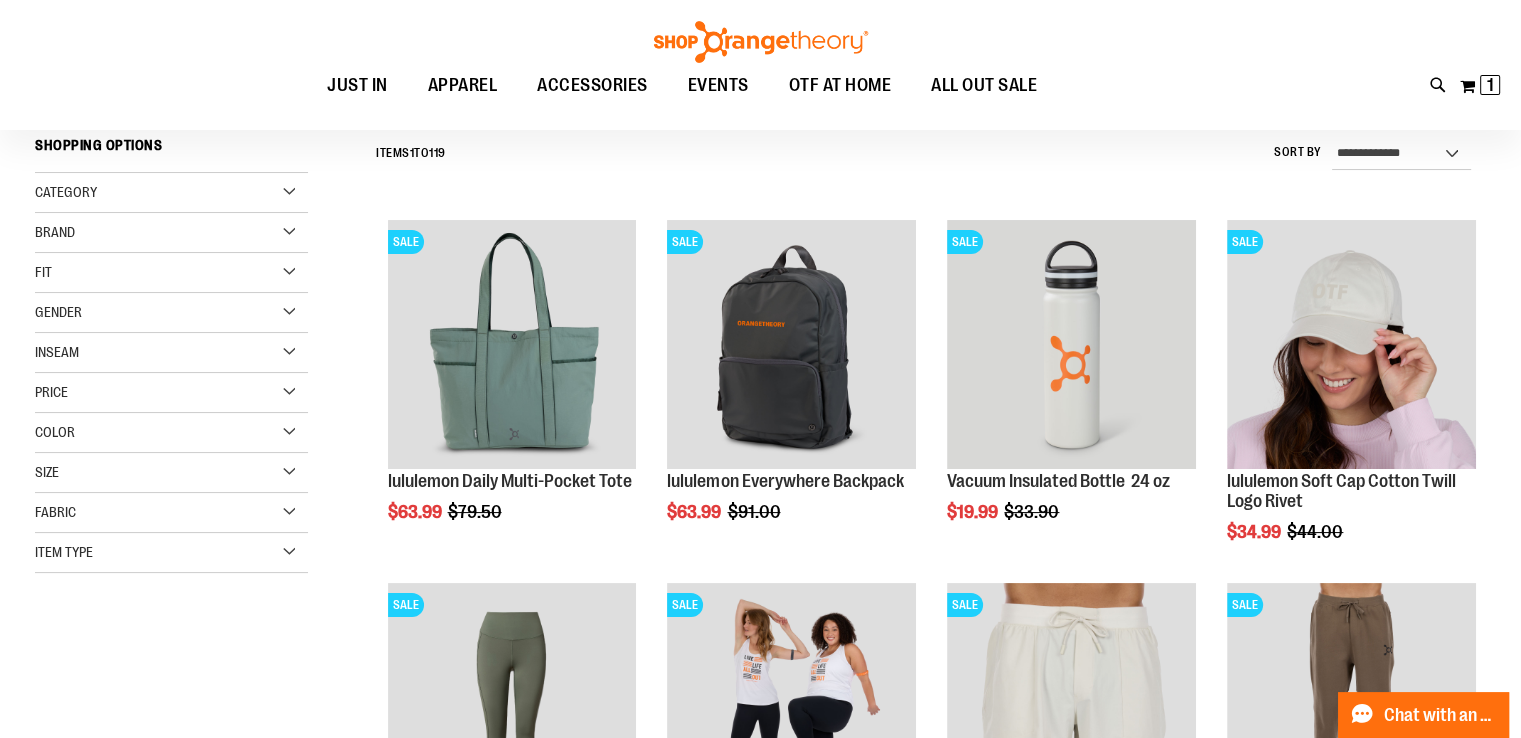 scroll, scrollTop: 0, scrollLeft: 0, axis: both 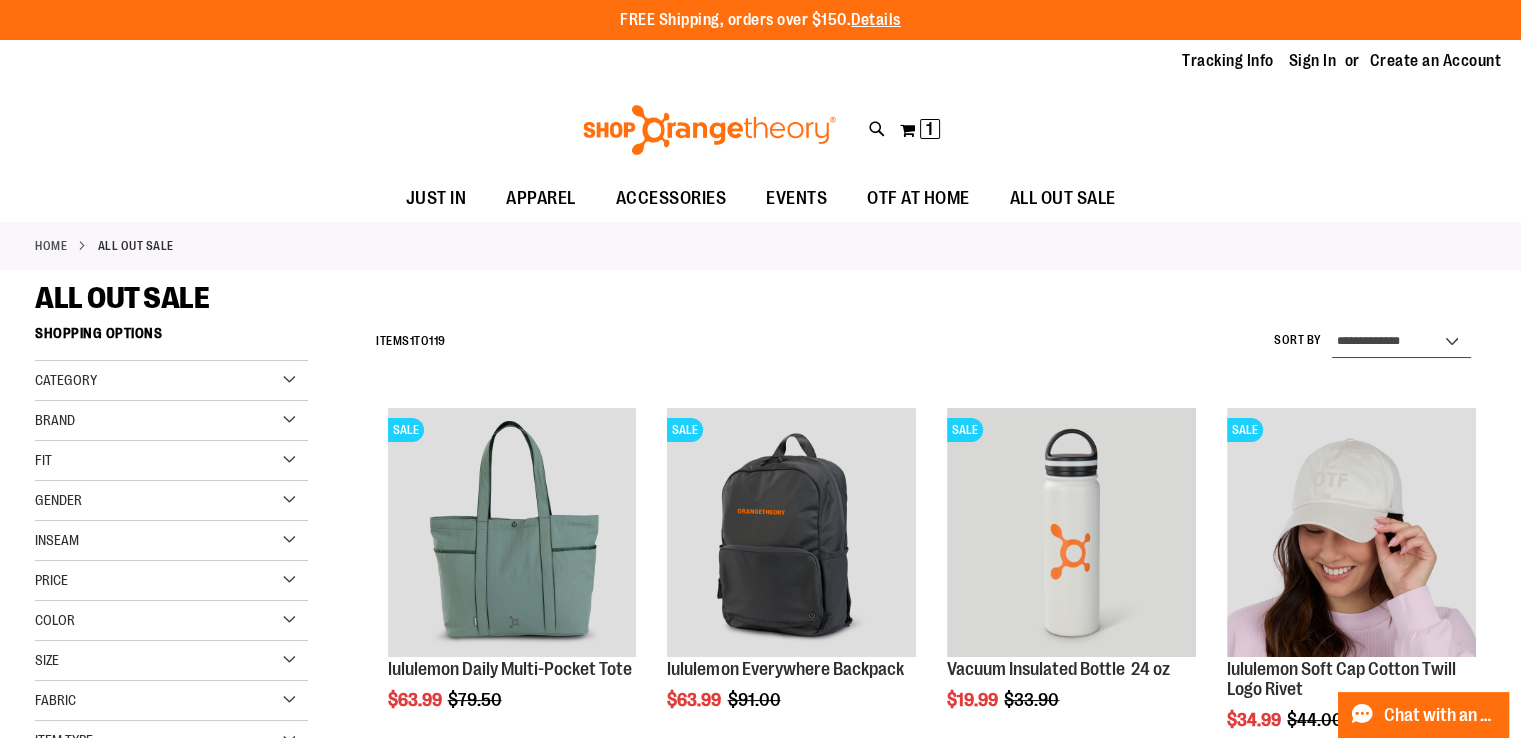 click on "**********" at bounding box center [1401, 342] 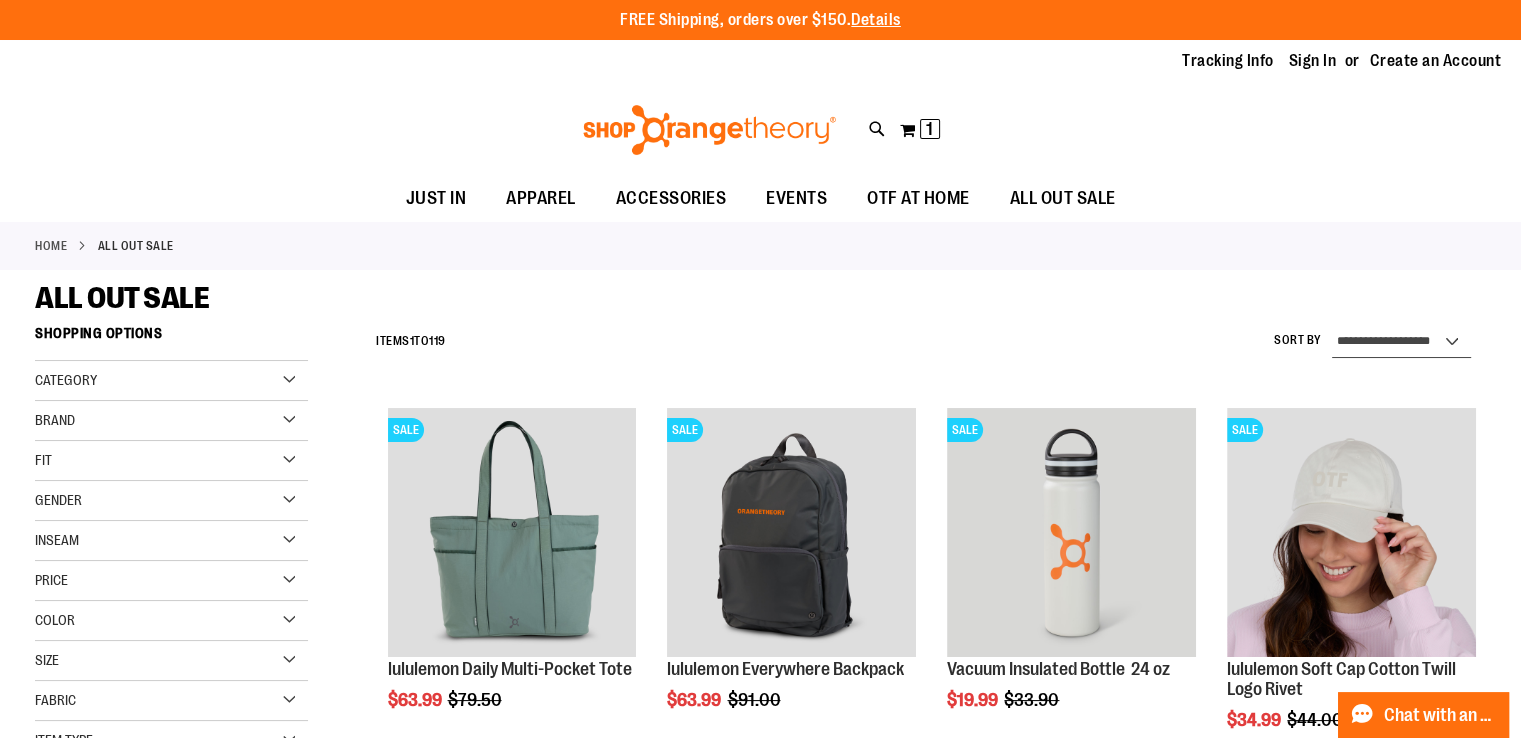 click on "**********" at bounding box center (1401, 342) 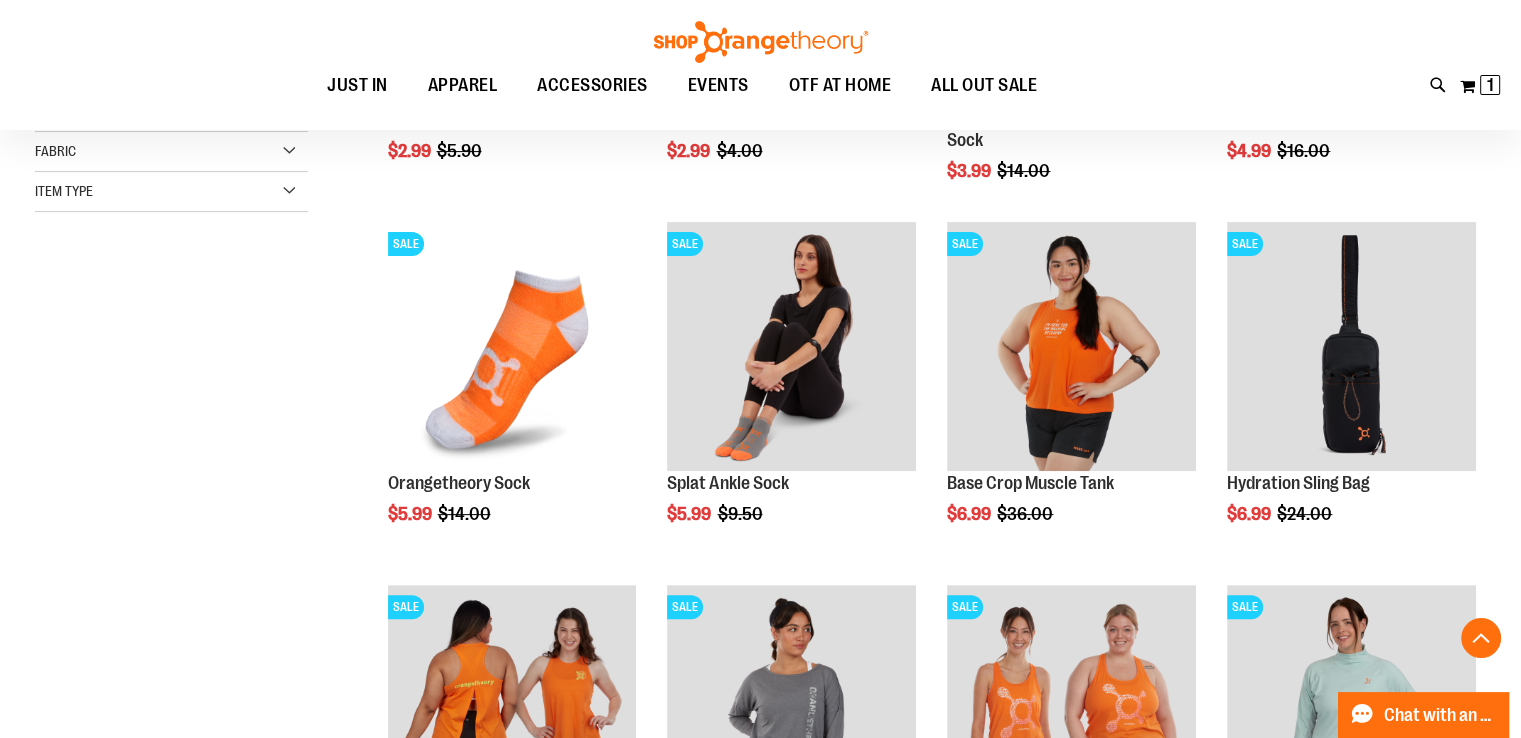 scroll, scrollTop: 615, scrollLeft: 0, axis: vertical 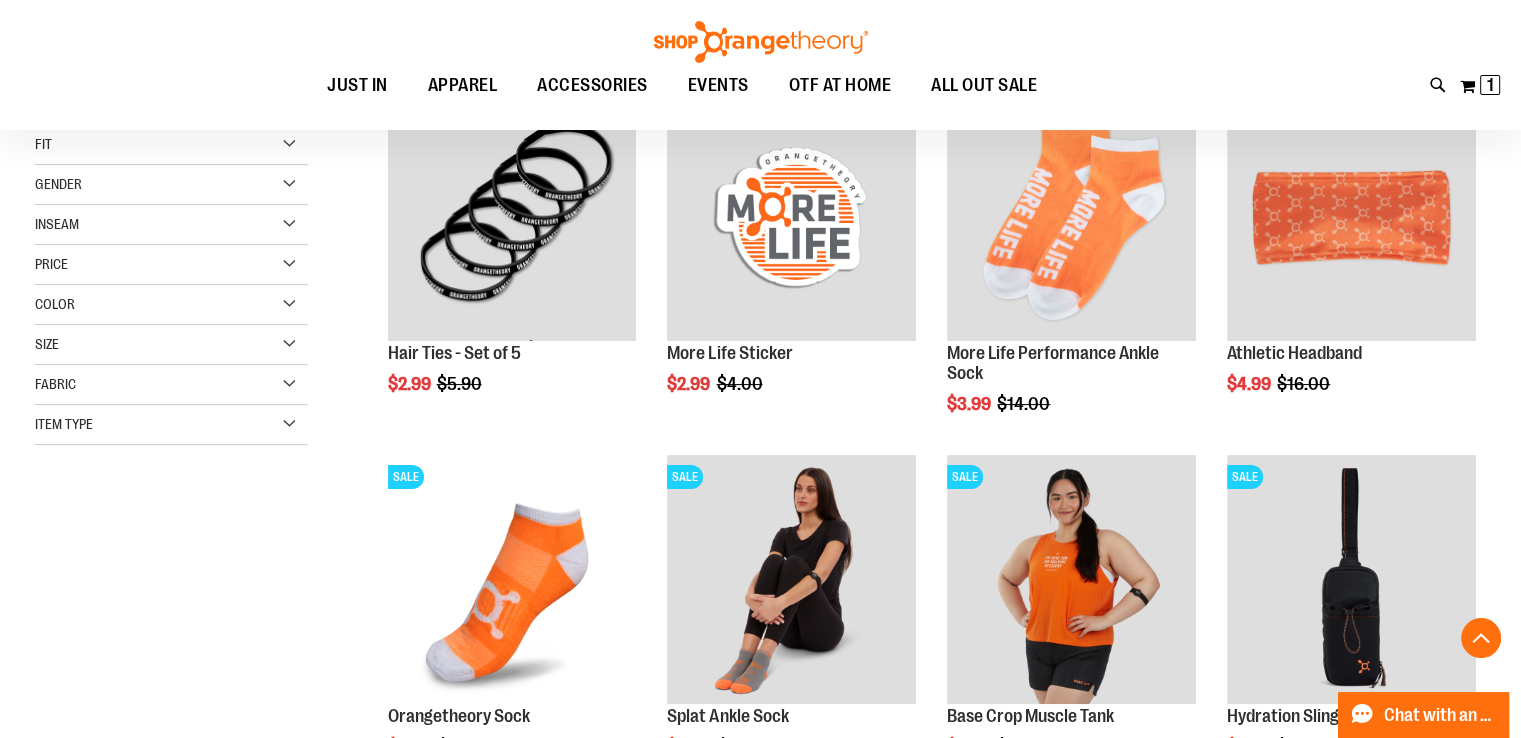 click on "Item Type" at bounding box center (171, 425) 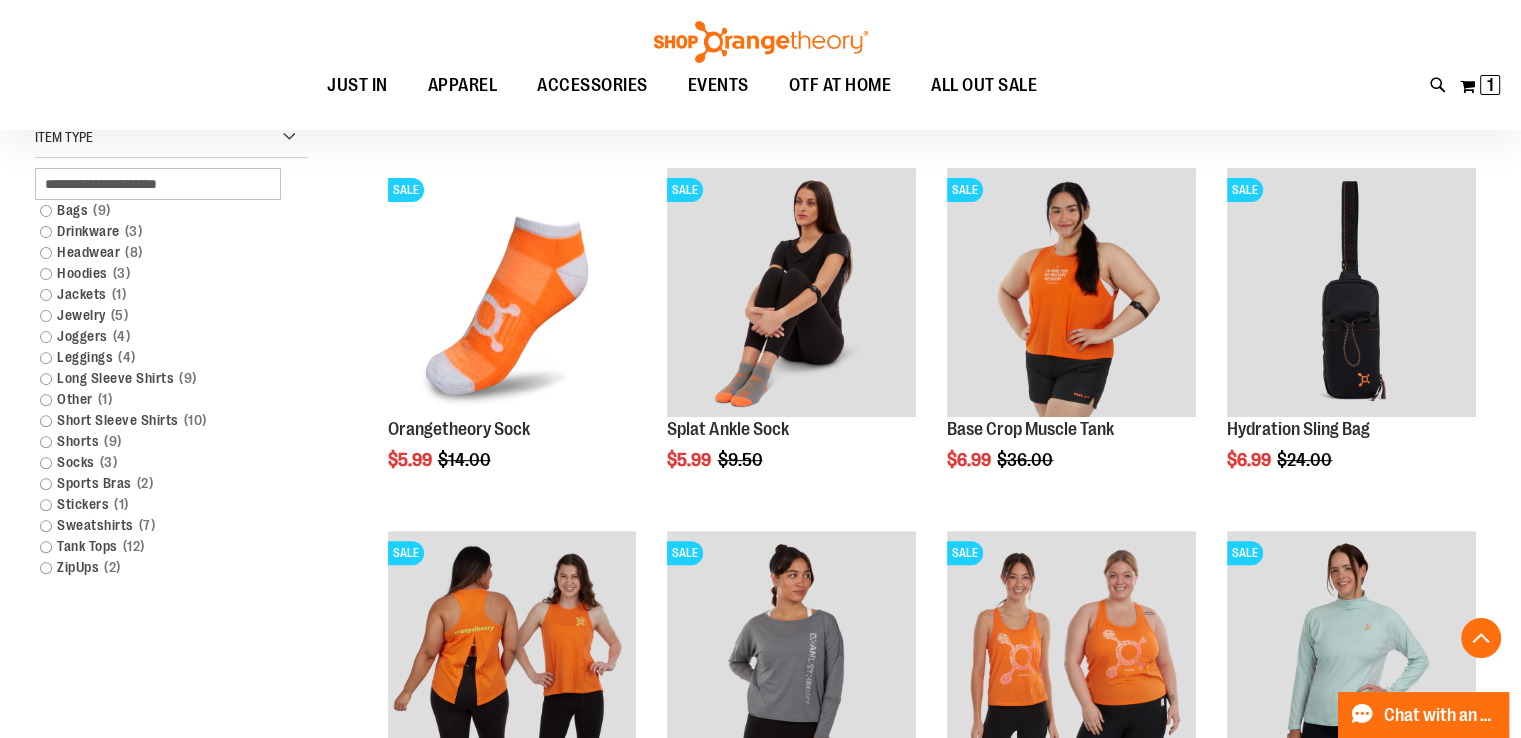 scroll, scrollTop: 615, scrollLeft: 0, axis: vertical 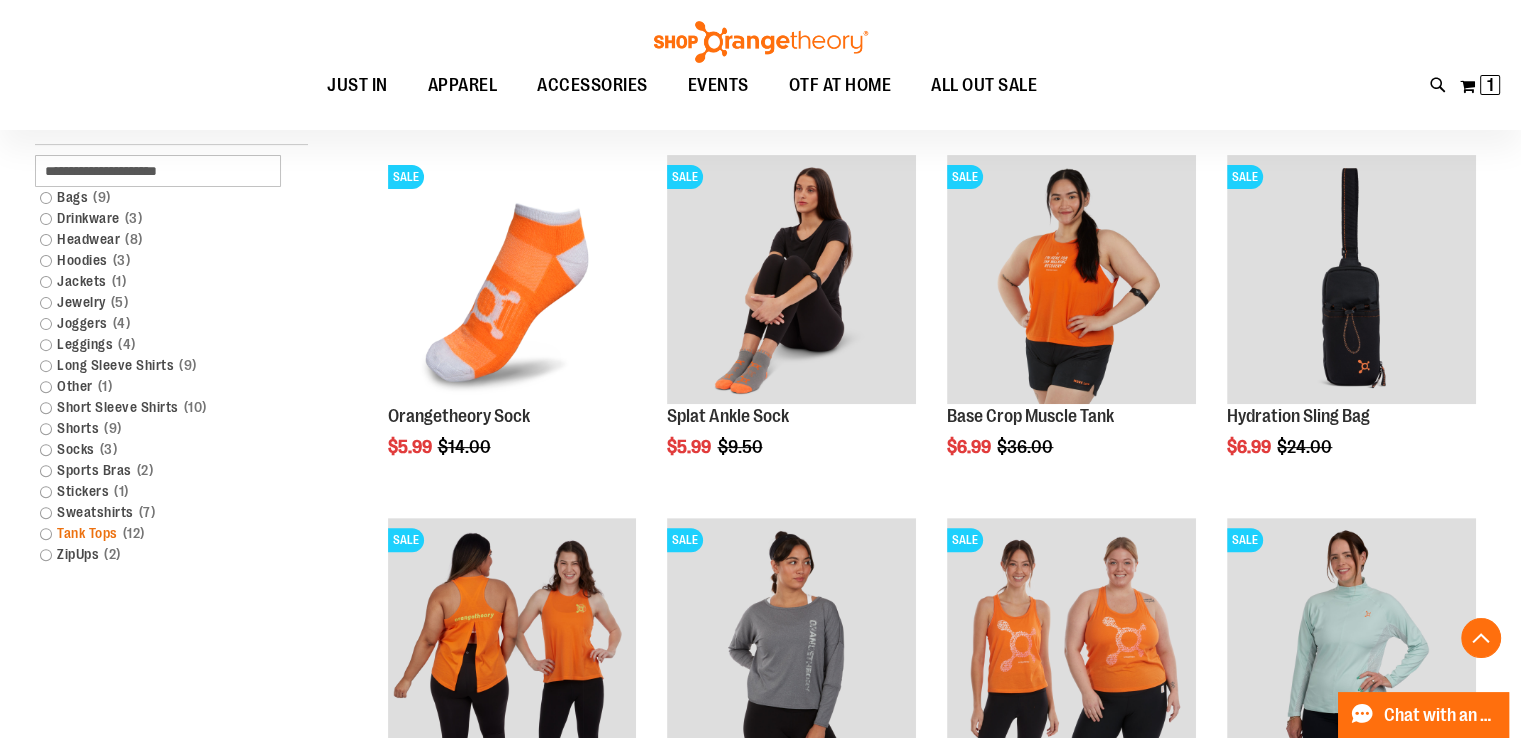 click on "Tank Tops                                             12
items" at bounding box center [161, 533] 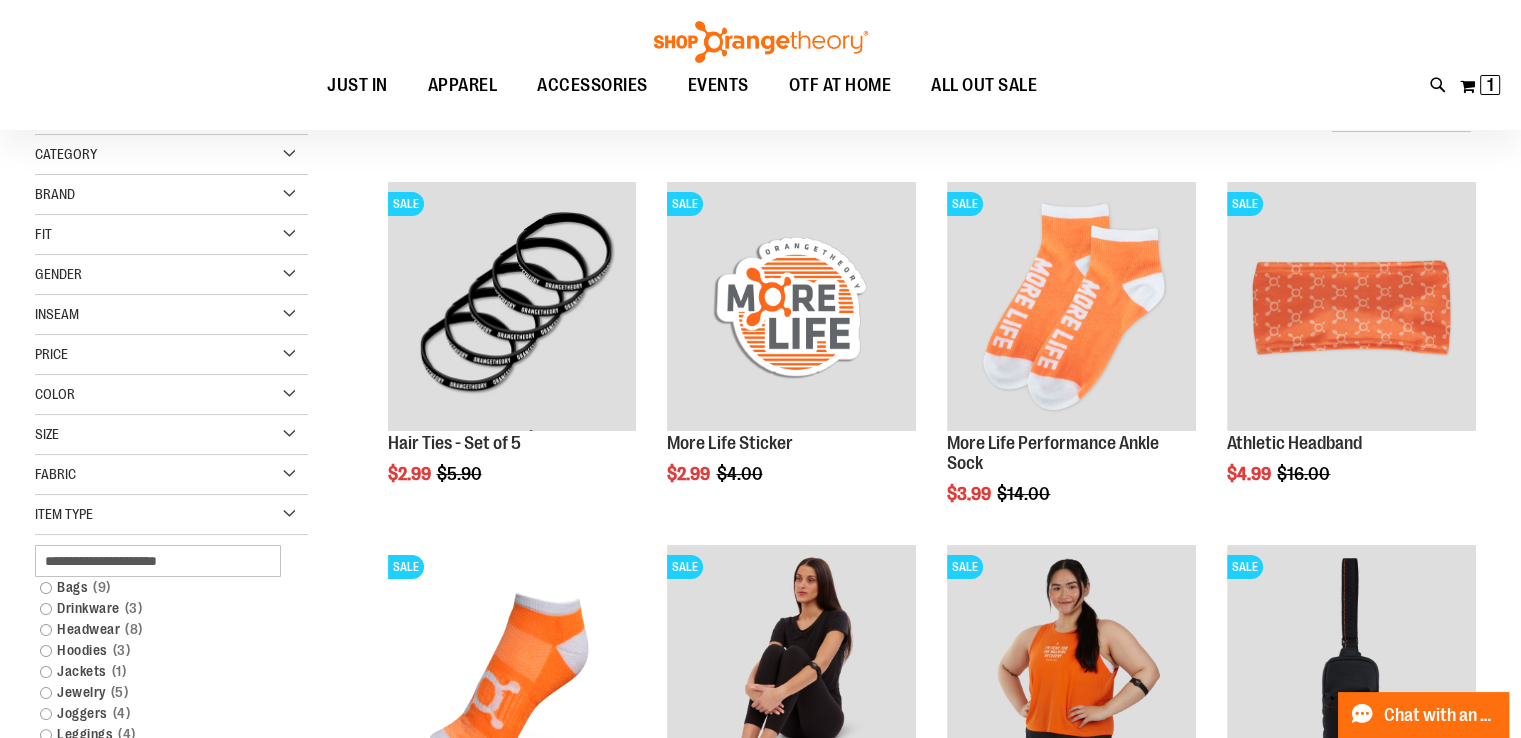scroll, scrollTop: 186, scrollLeft: 0, axis: vertical 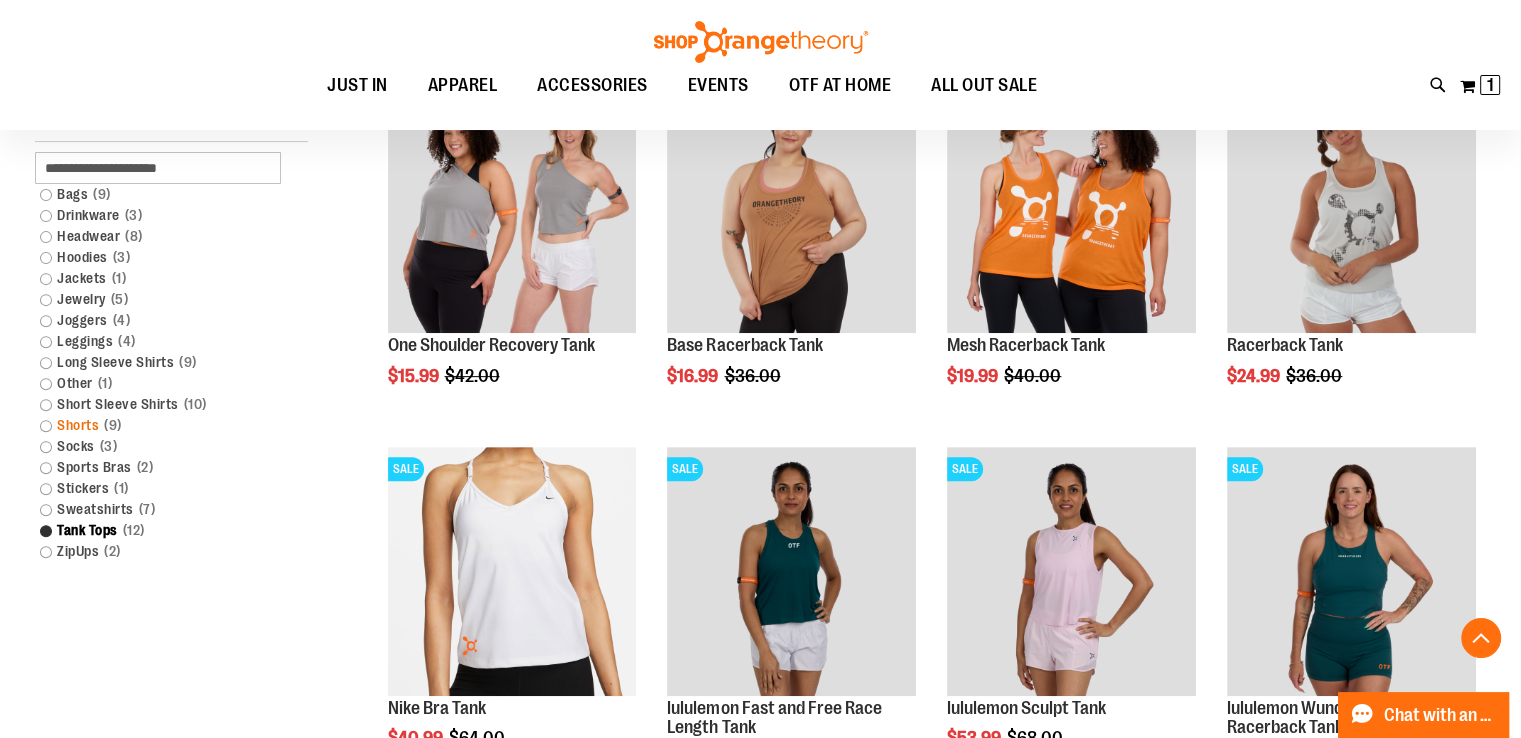 click on "Shorts                                             9
items" at bounding box center (161, 425) 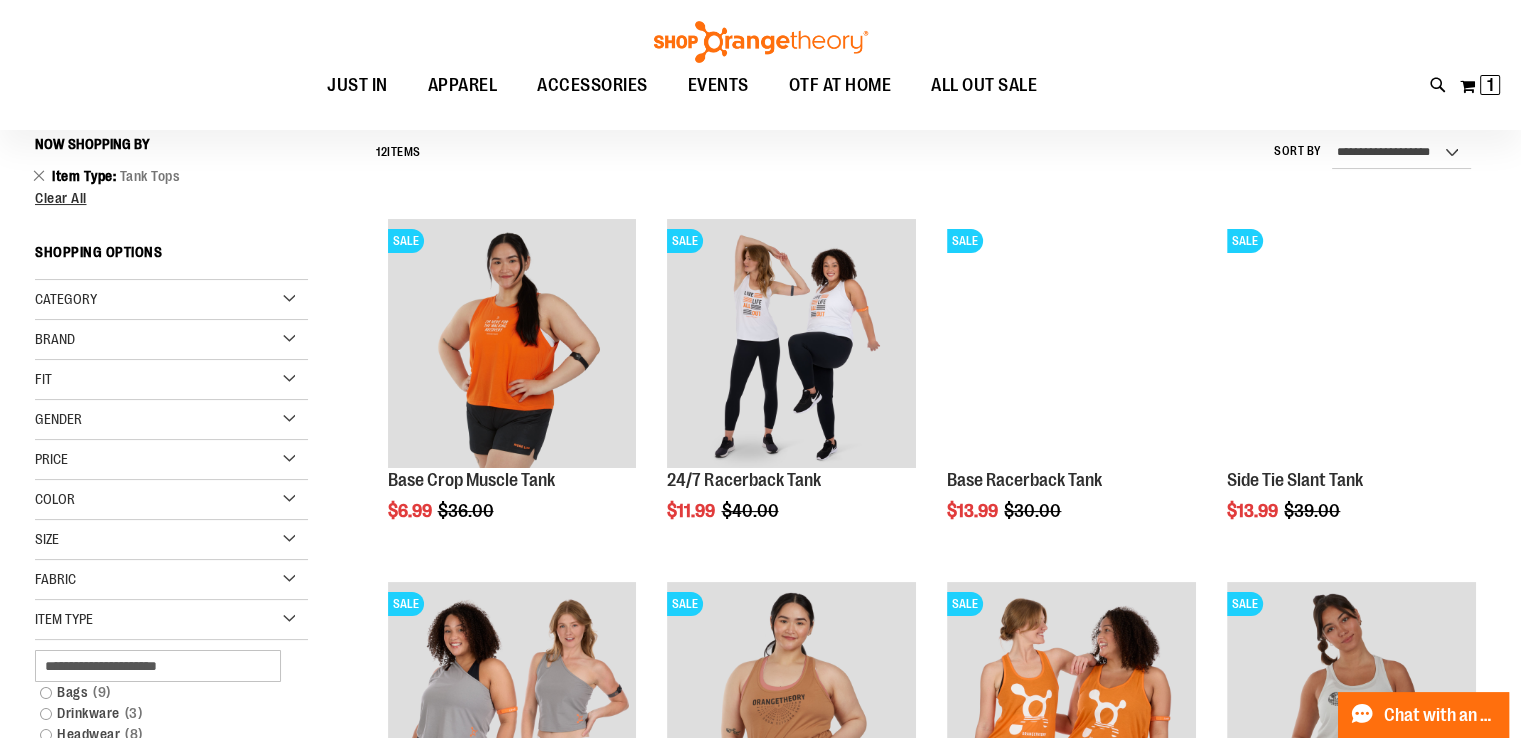 scroll, scrollTop: 186, scrollLeft: 0, axis: vertical 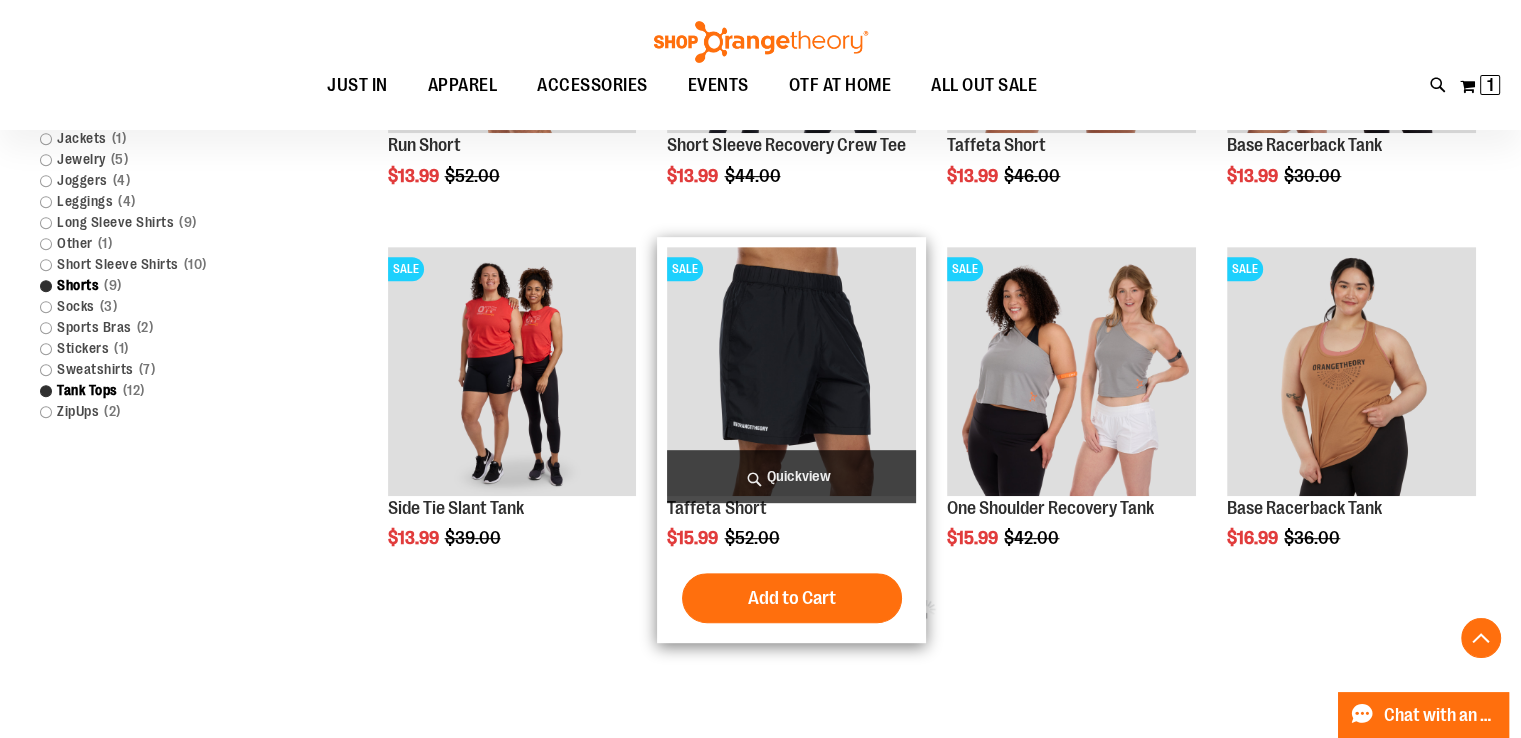 click at bounding box center (791, 371) 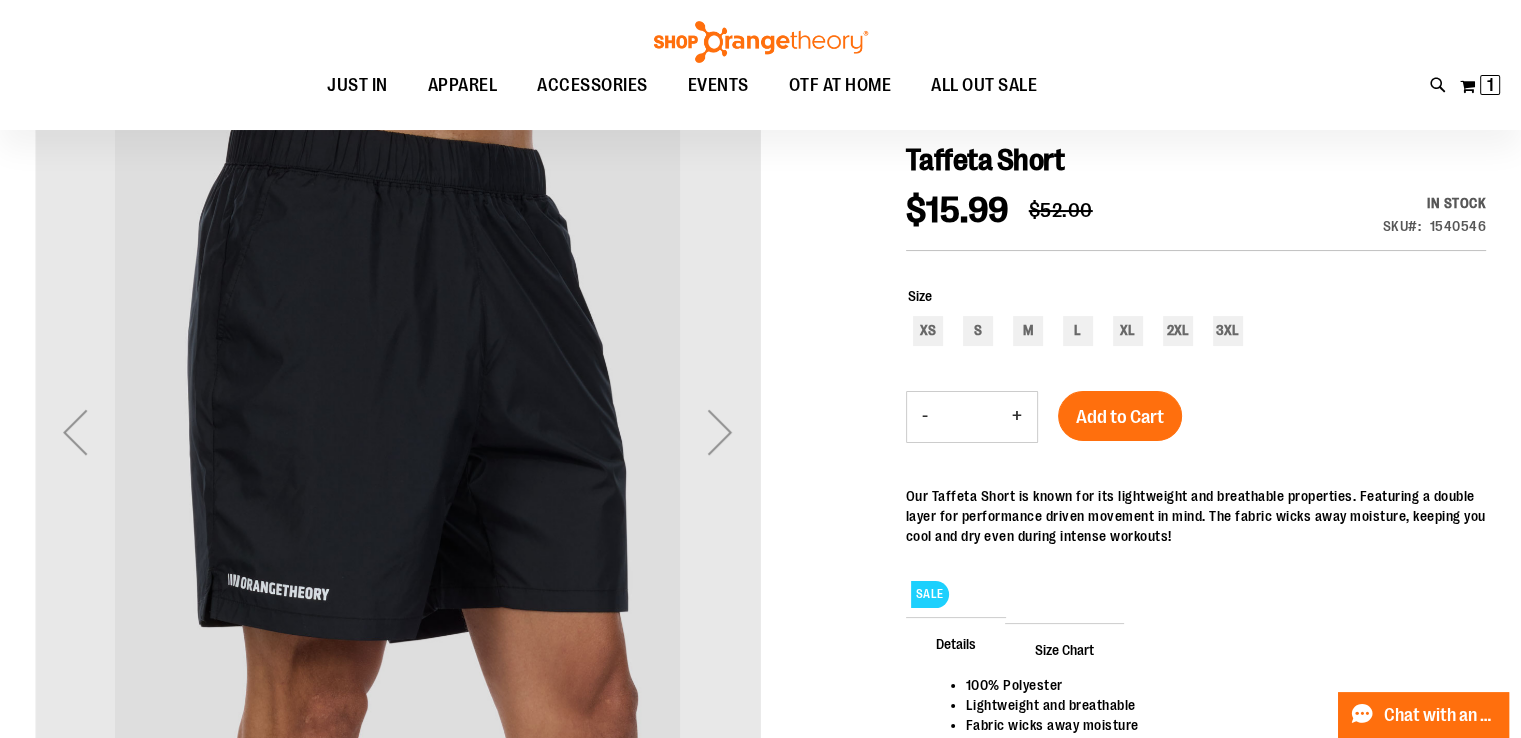 scroll, scrollTop: 299, scrollLeft: 0, axis: vertical 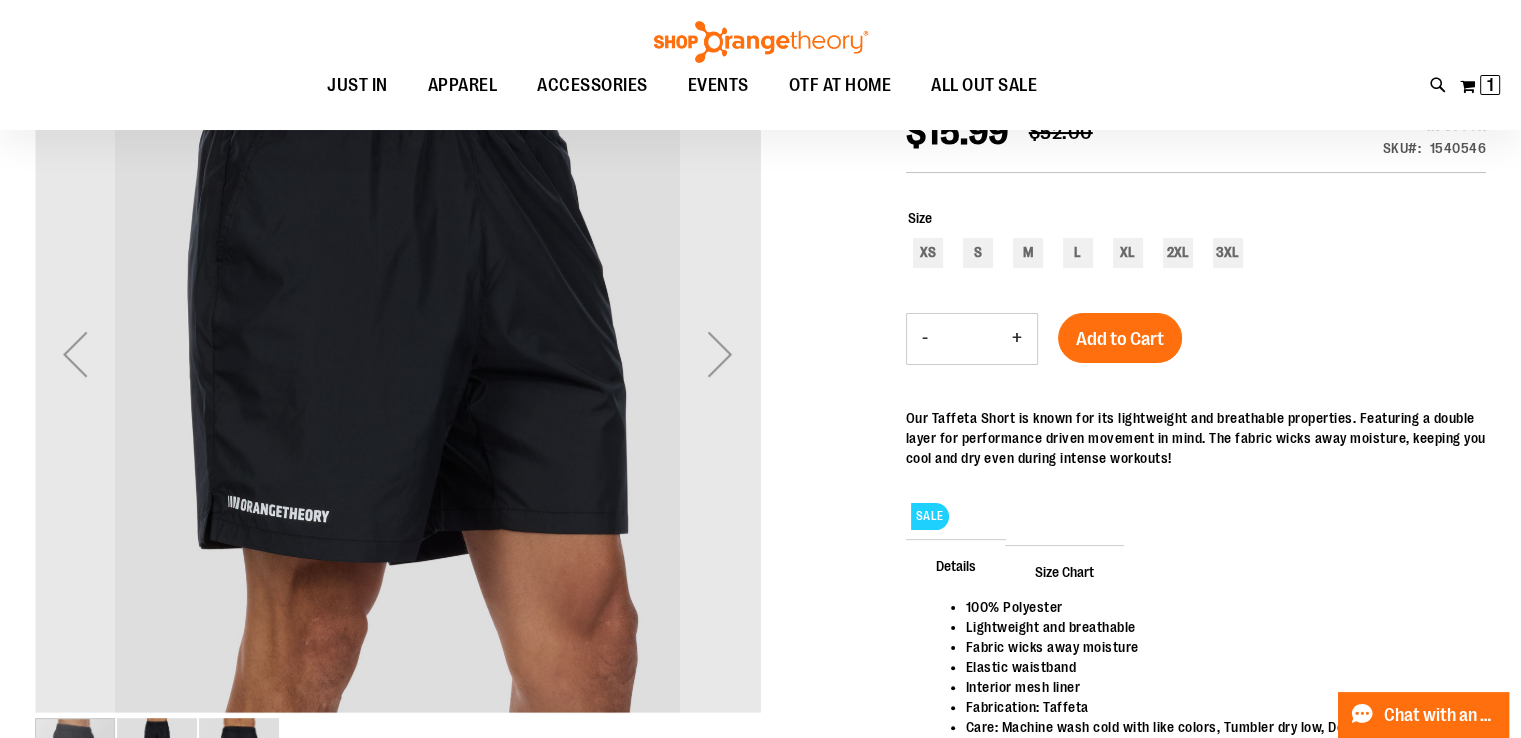 click on "Size Chart" at bounding box center [1064, 571] 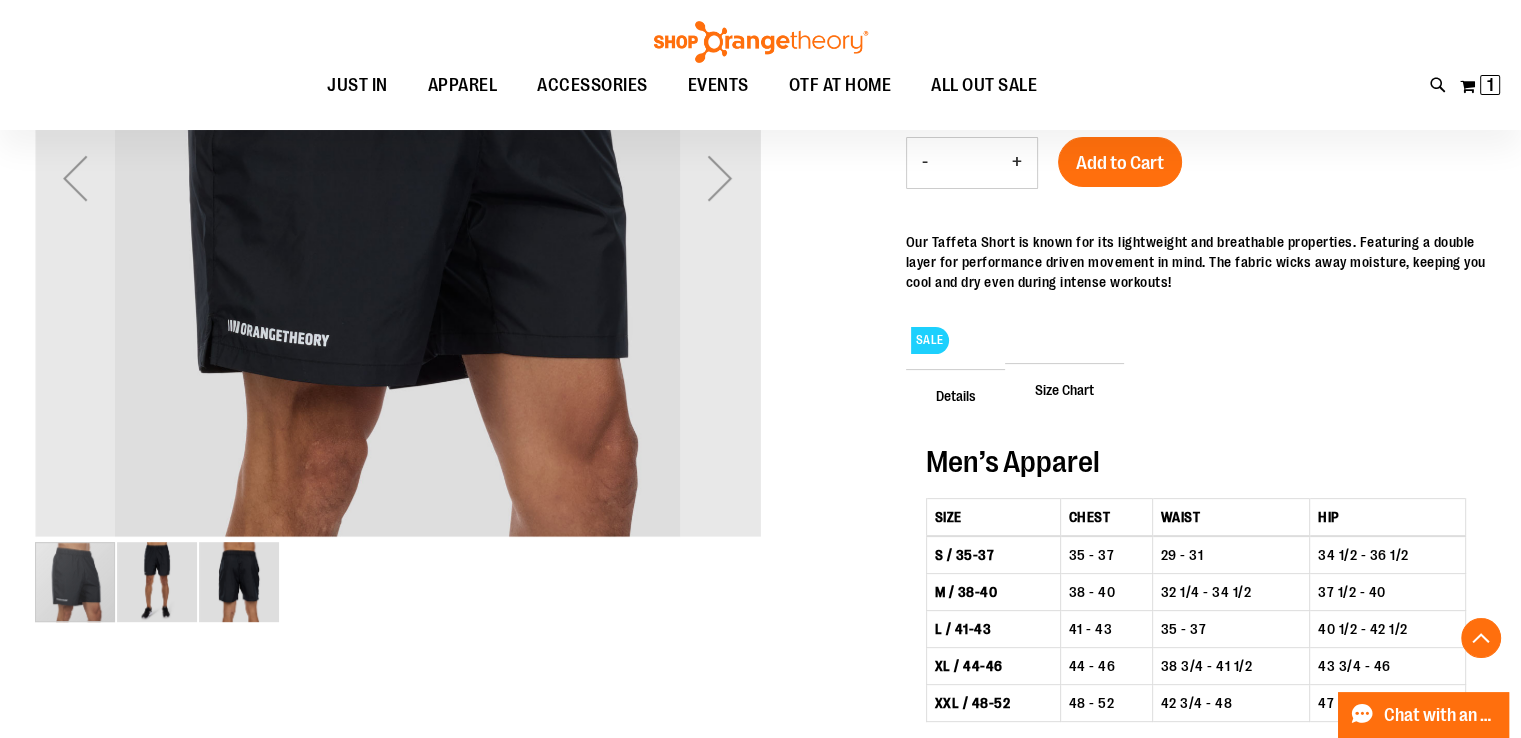scroll, scrollTop: 499, scrollLeft: 0, axis: vertical 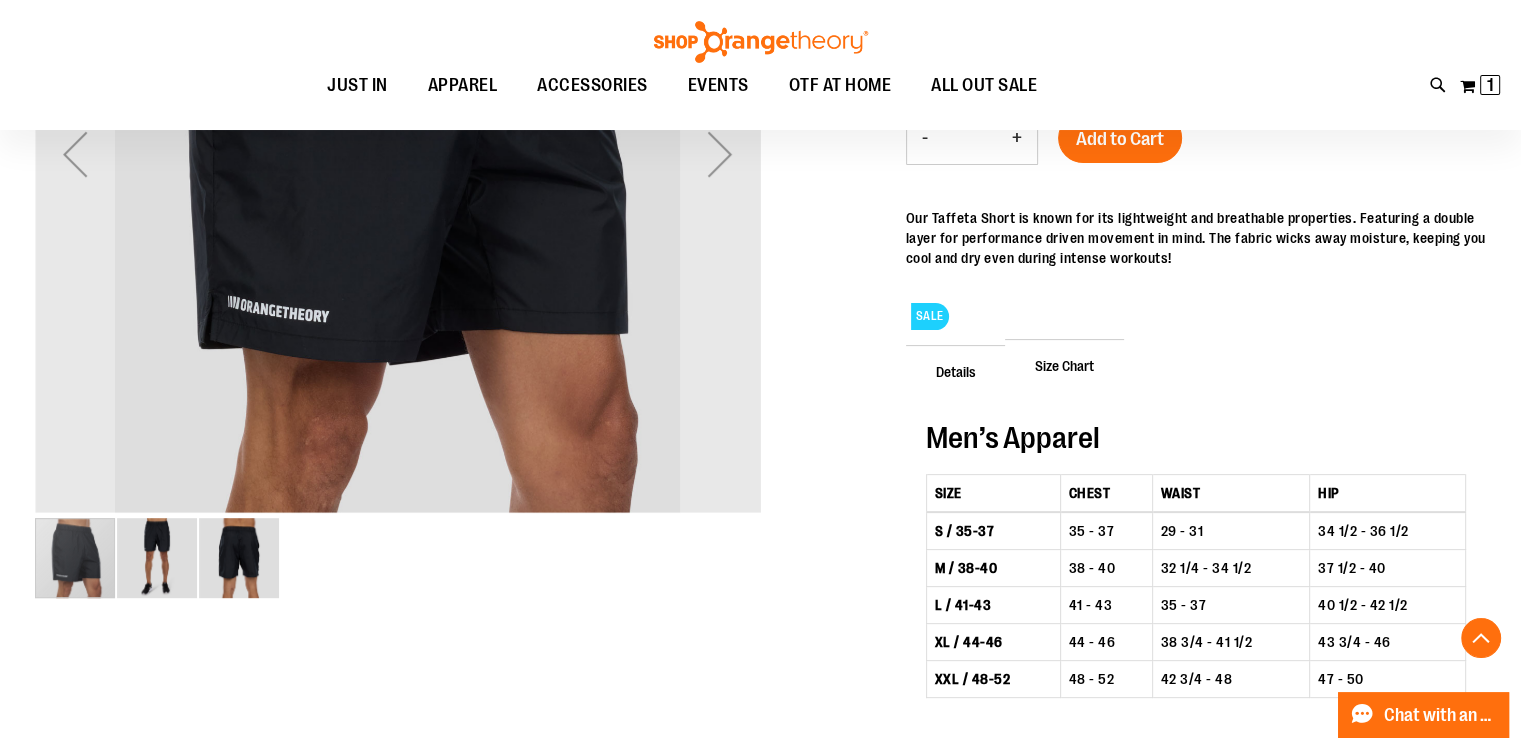 click at bounding box center (239, 558) 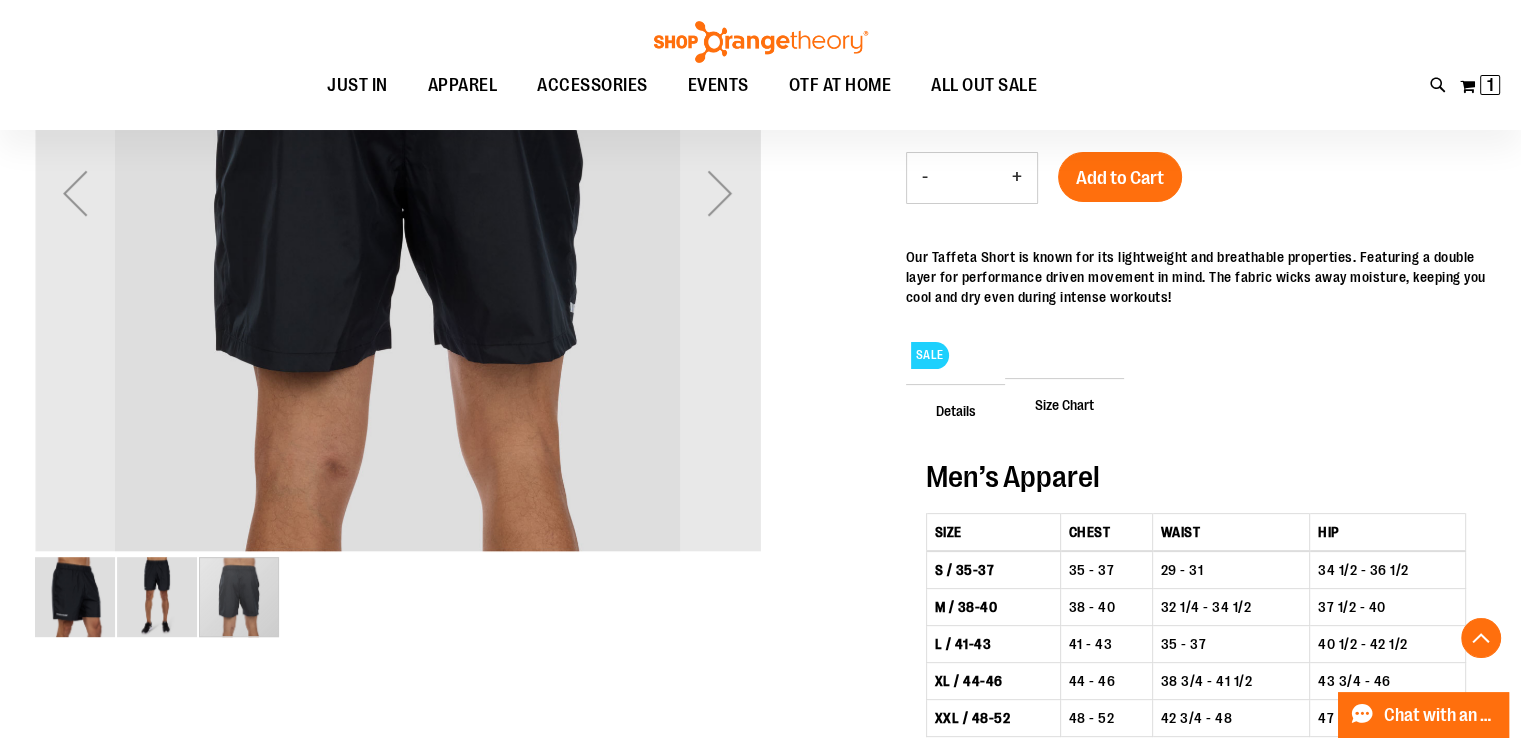 scroll, scrollTop: 199, scrollLeft: 0, axis: vertical 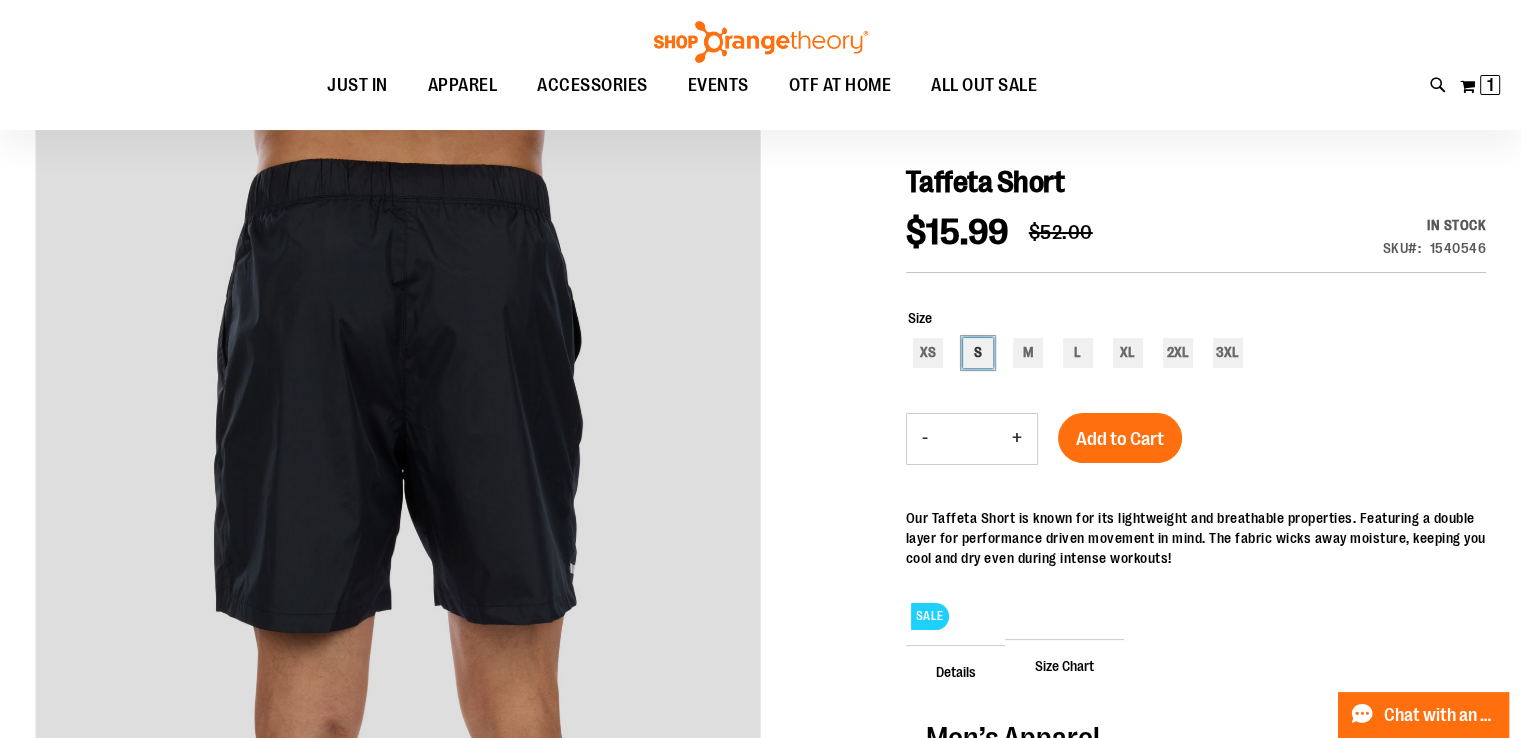 click on "S" at bounding box center (978, 353) 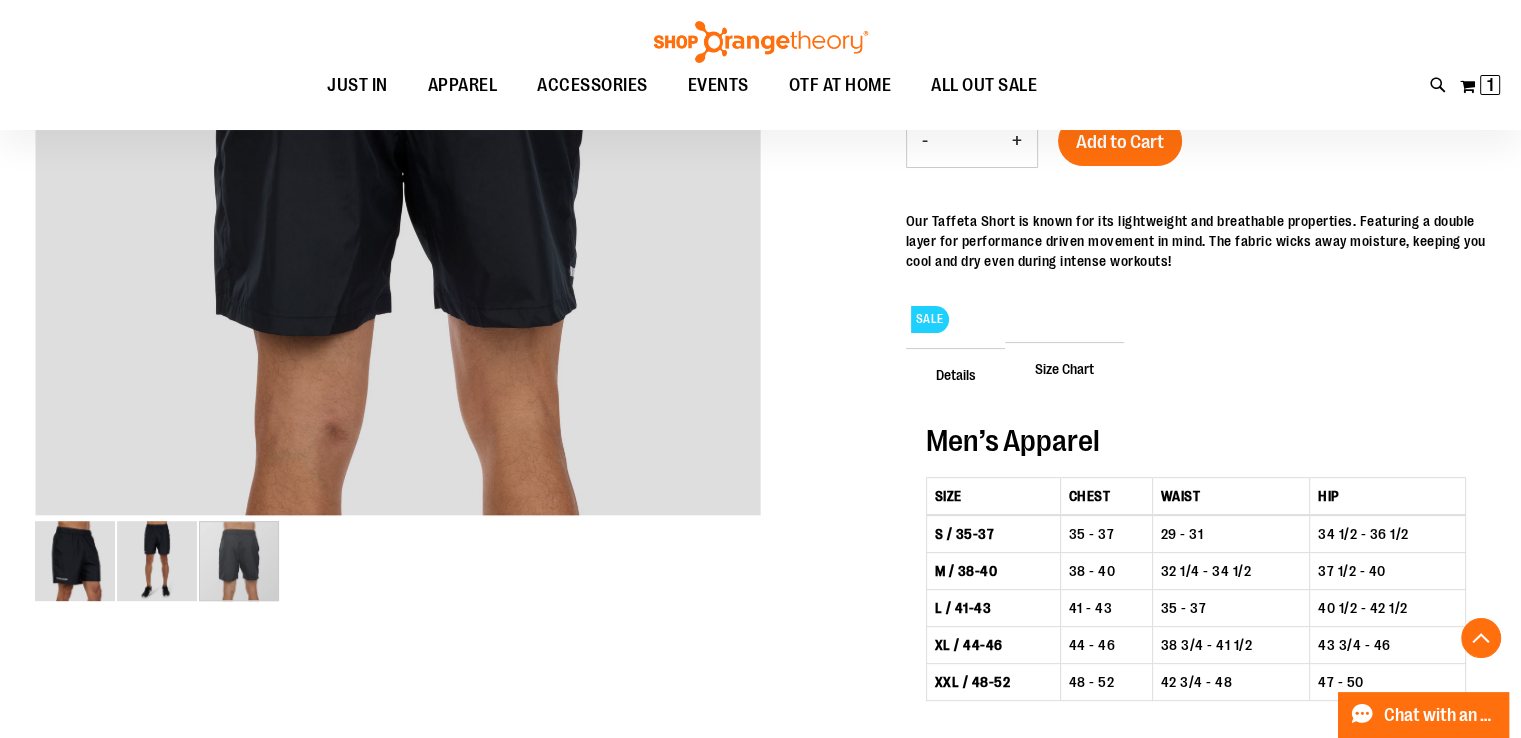 scroll, scrollTop: 599, scrollLeft: 0, axis: vertical 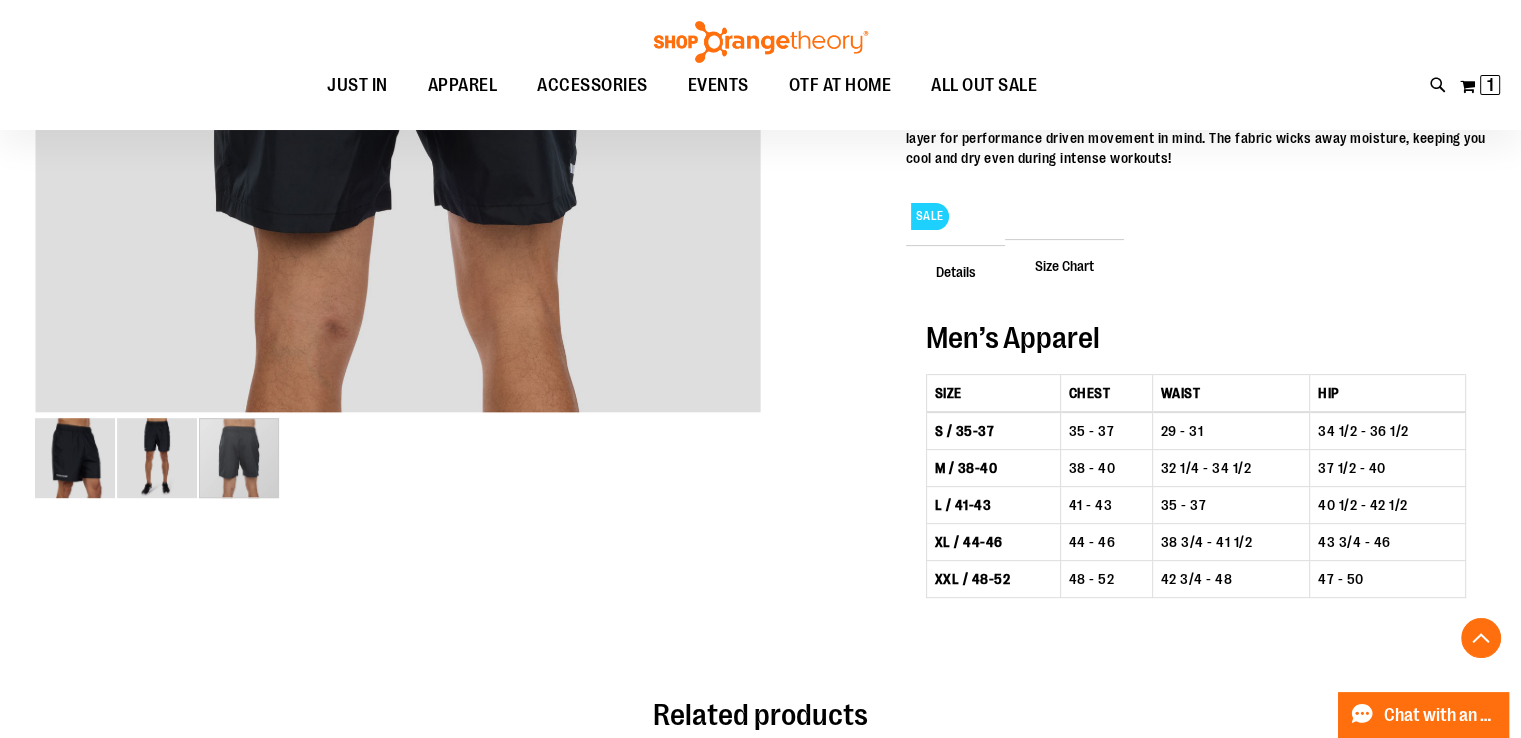 click on "Details" at bounding box center [956, 271] 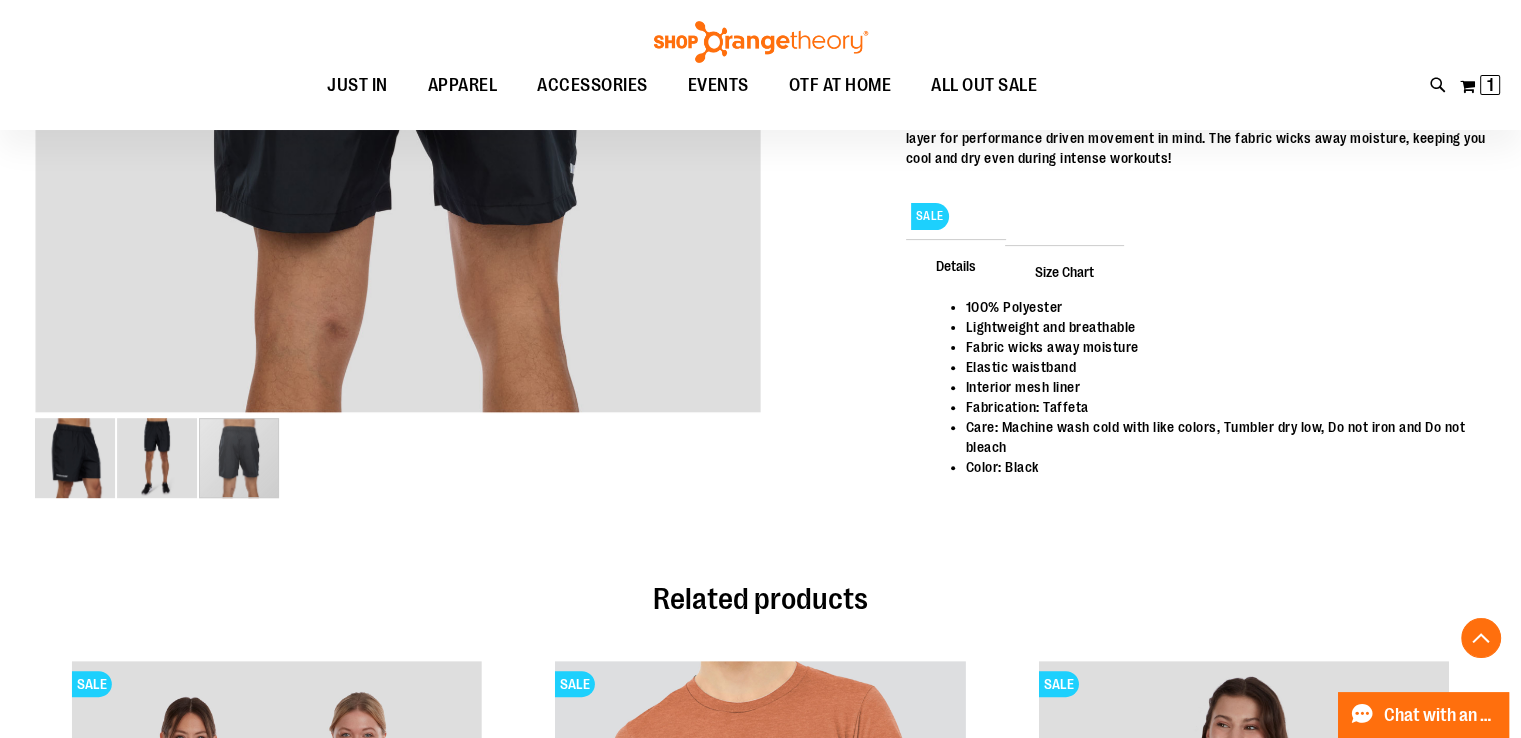 click on "Size Chart" at bounding box center [1064, 271] 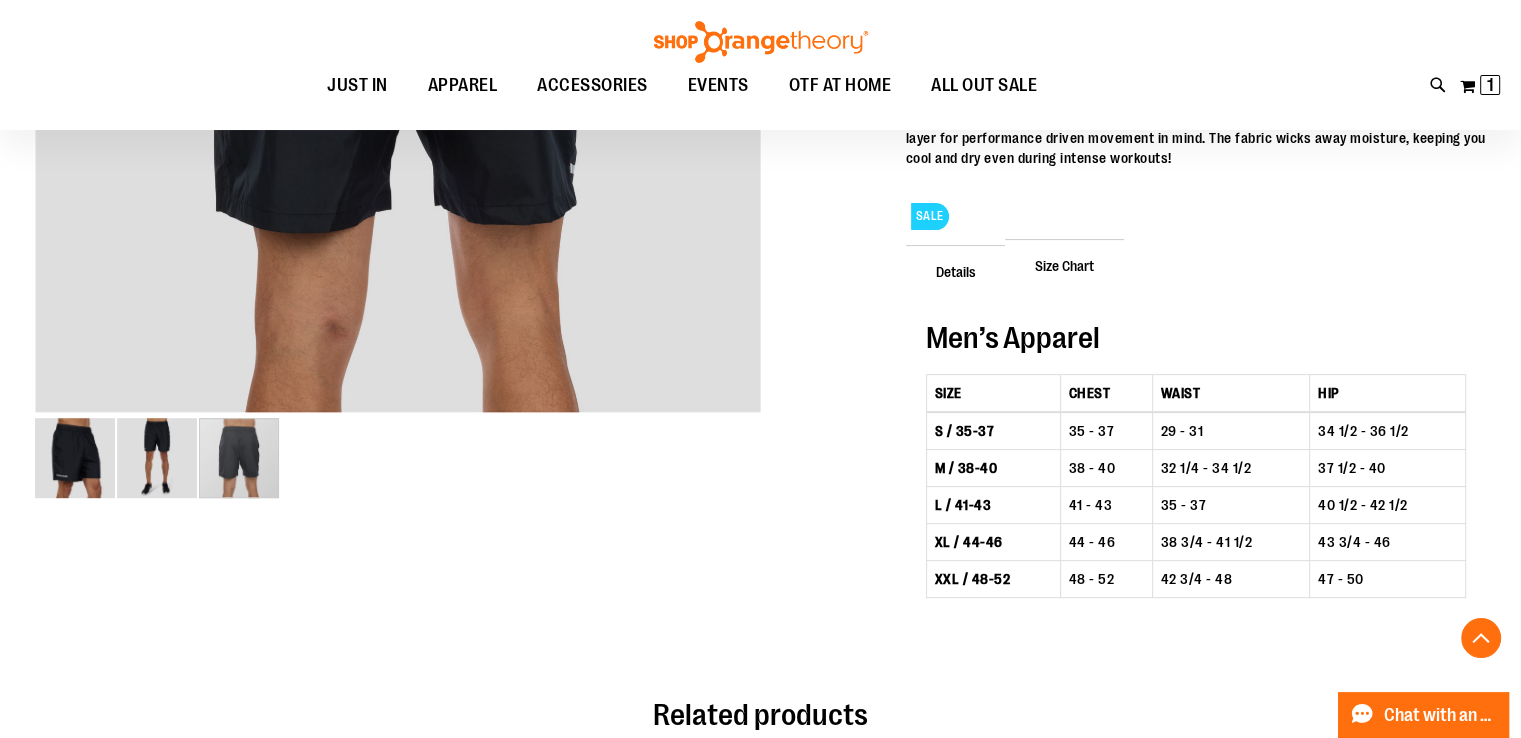 scroll, scrollTop: 199, scrollLeft: 0, axis: vertical 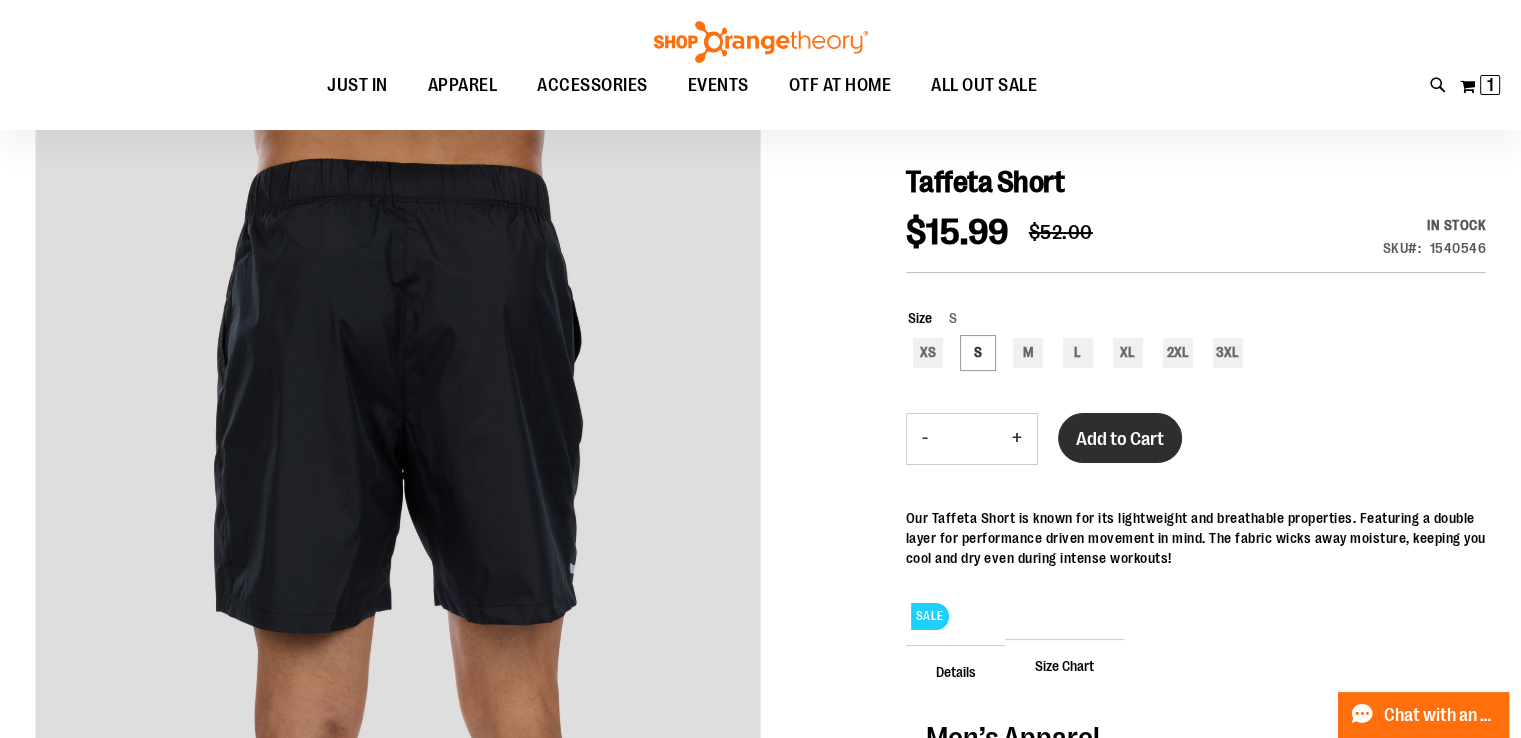 click on "Add to Cart" at bounding box center [1120, 438] 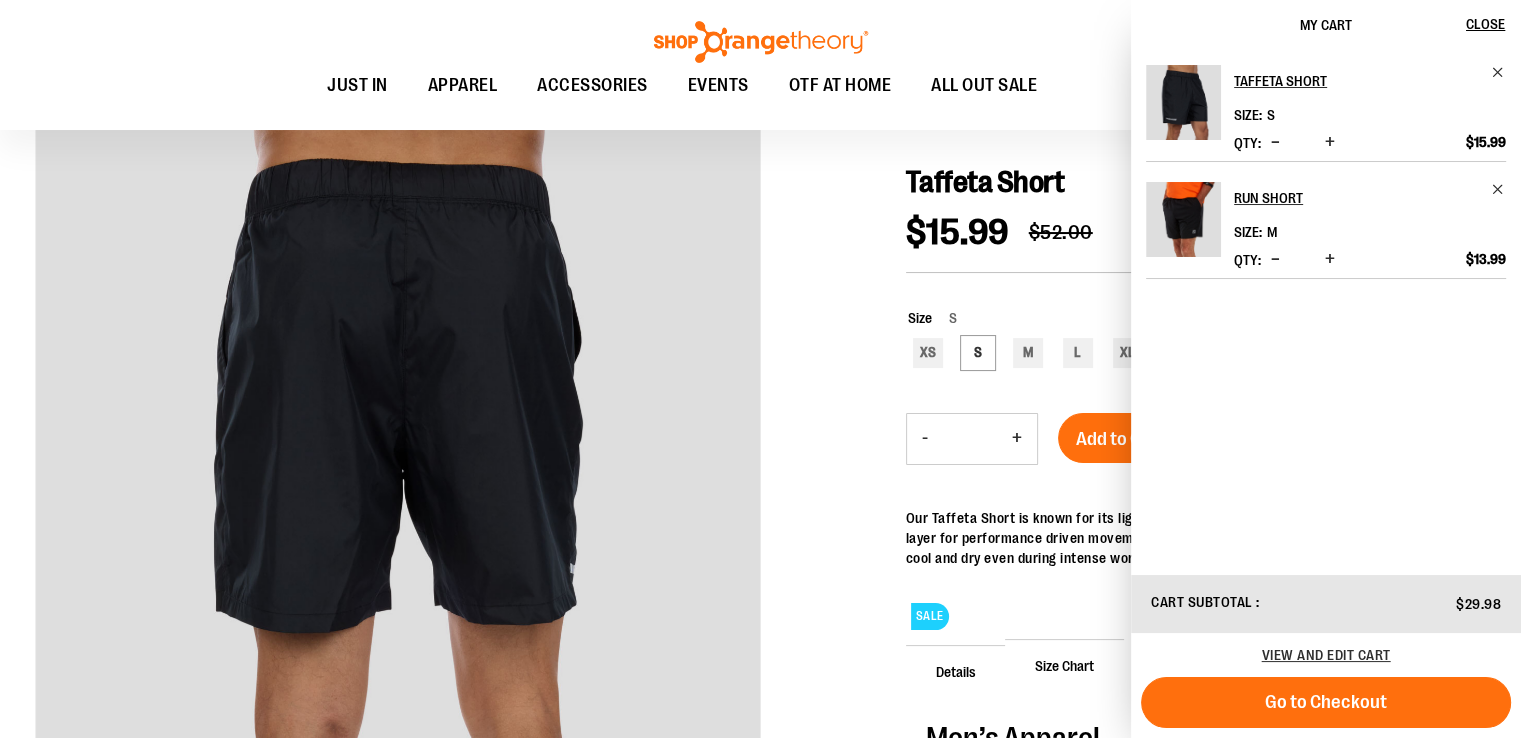 click at bounding box center (760, 582) 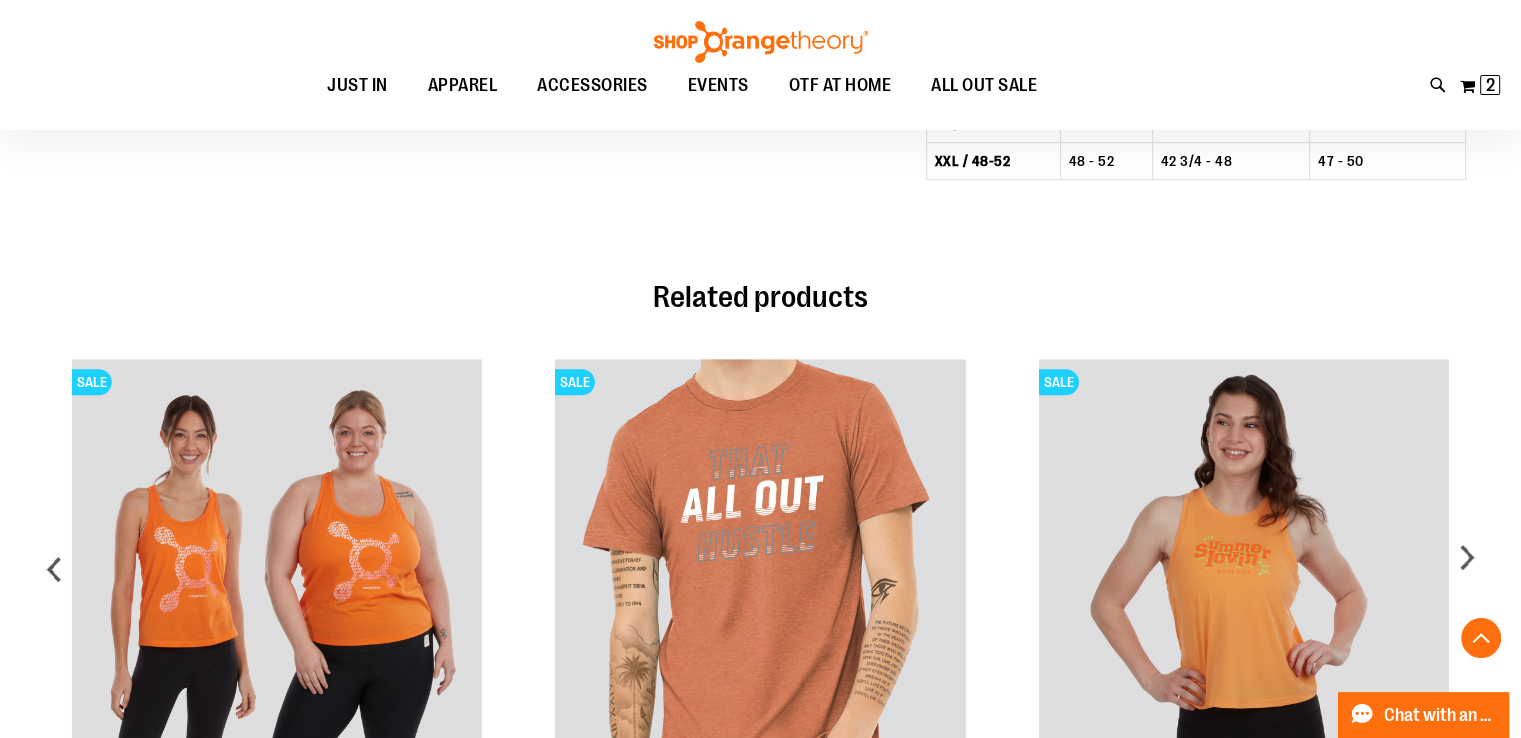 scroll, scrollTop: 1299, scrollLeft: 0, axis: vertical 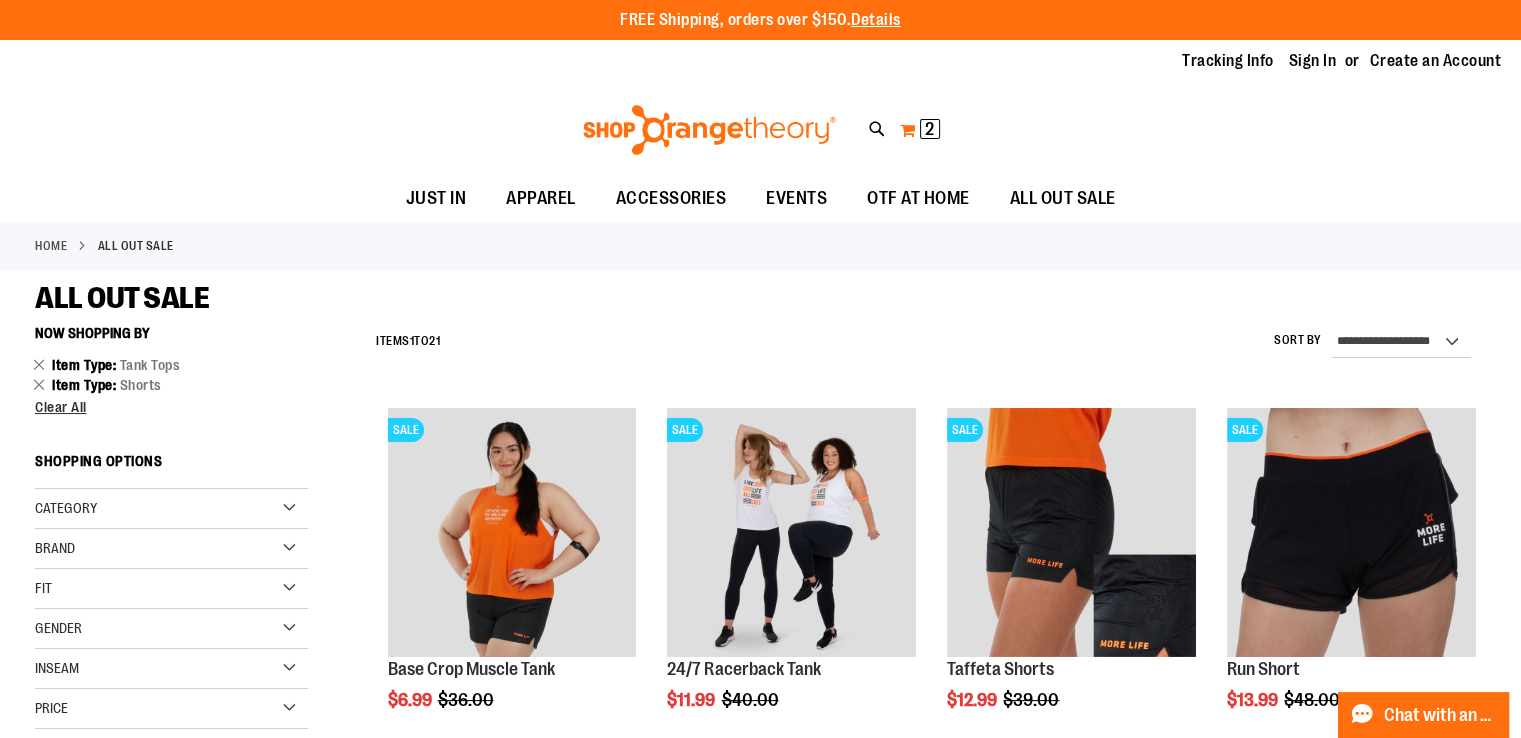click on "My Cart
2
2
items" at bounding box center [920, 130] 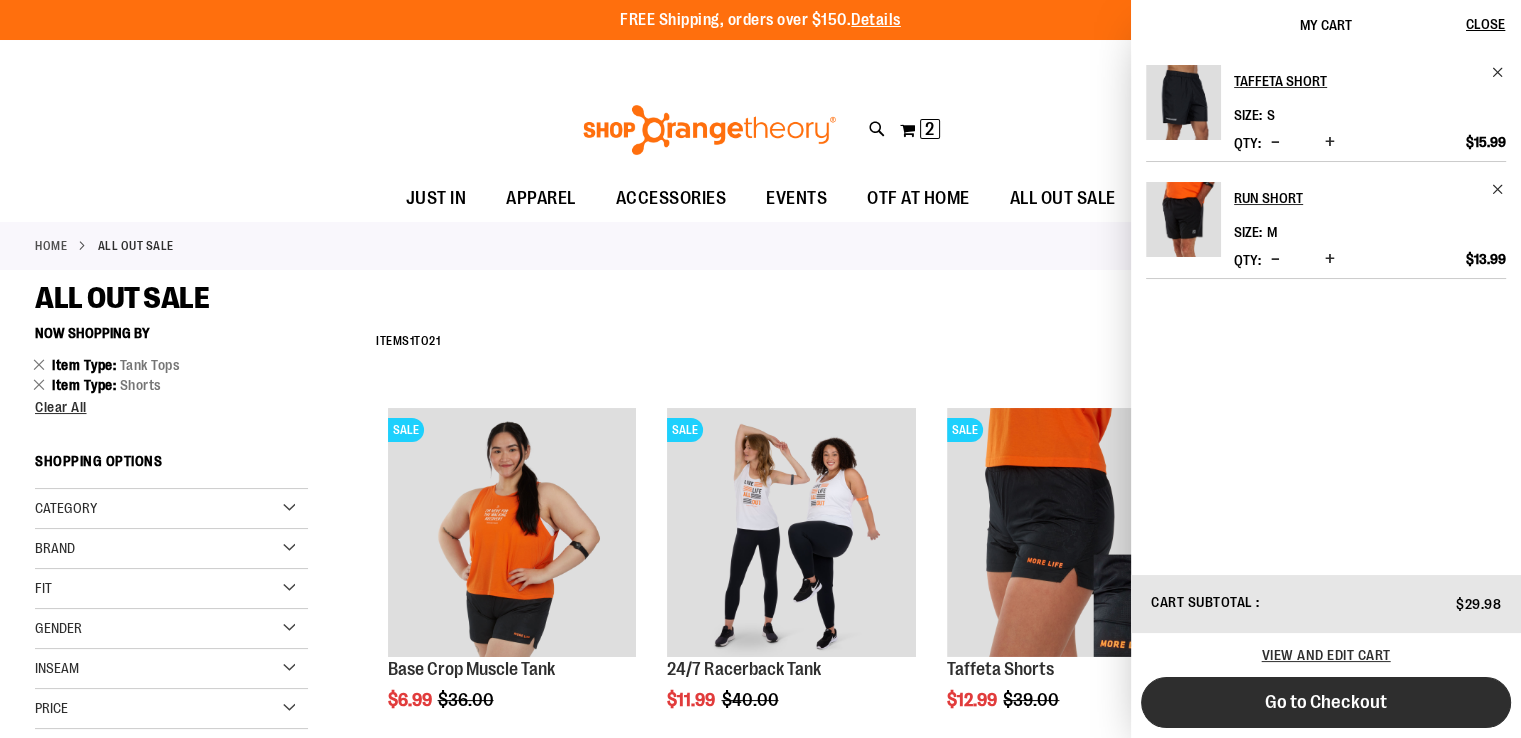 click on "Go to Checkout" at bounding box center [1326, 702] 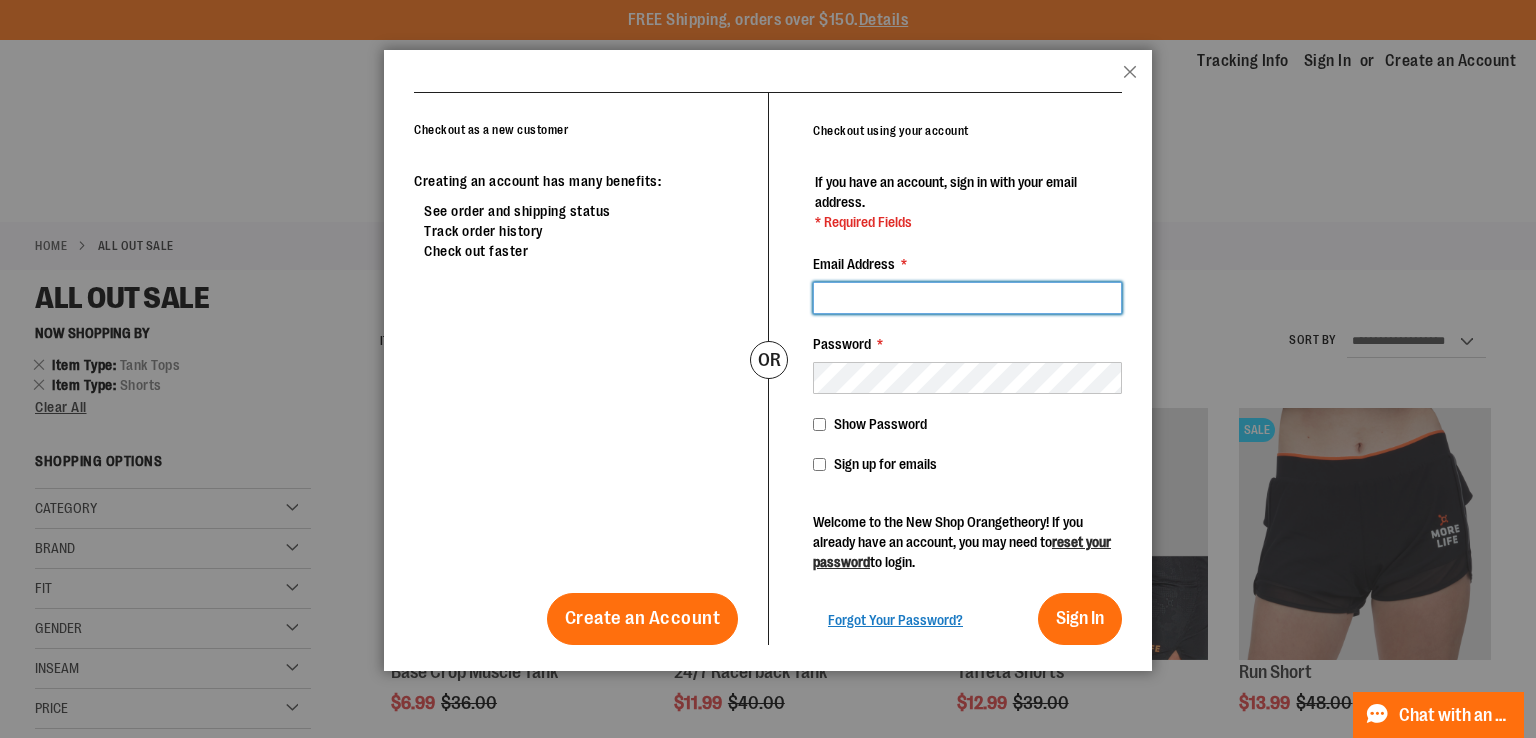 click on "Email Address *" at bounding box center (967, 298) 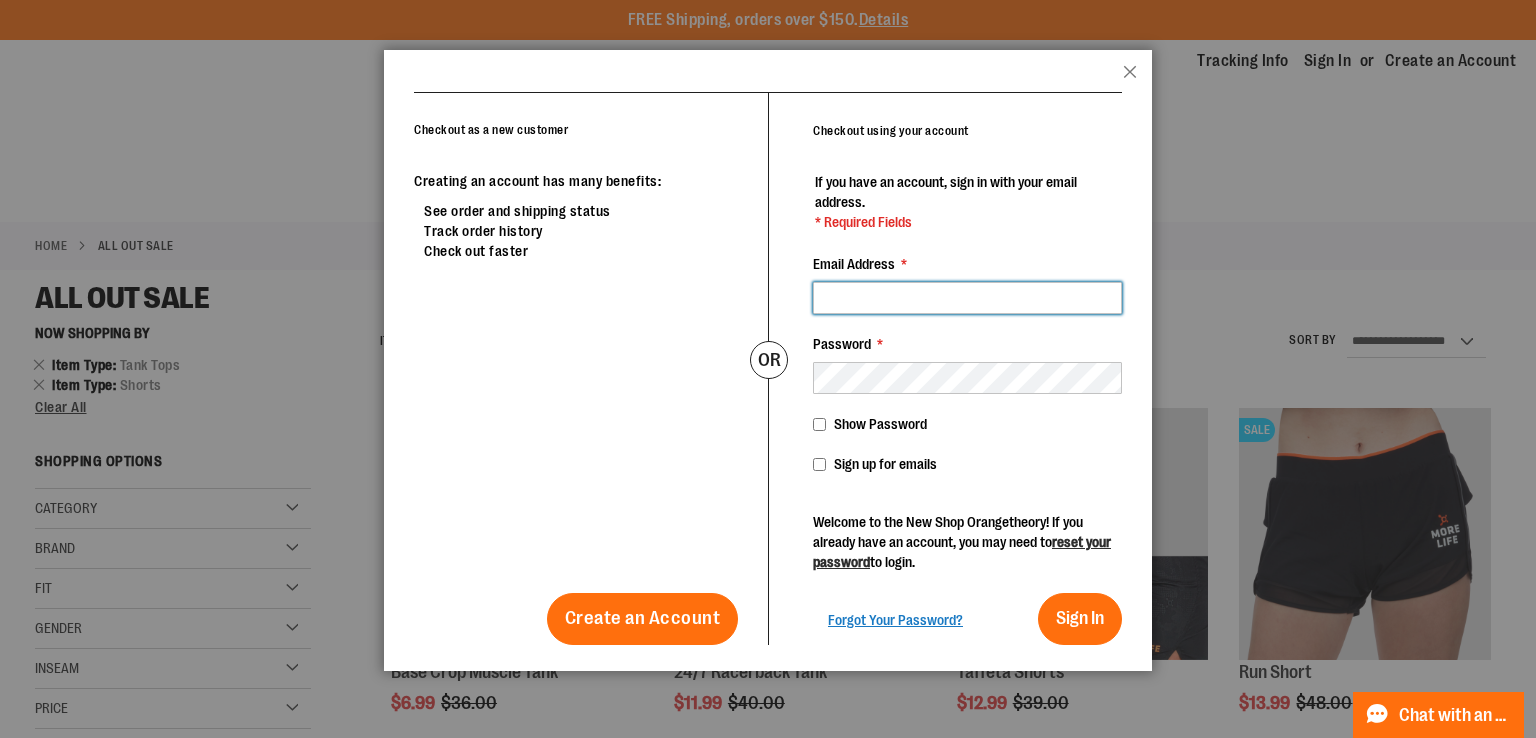type on "**********" 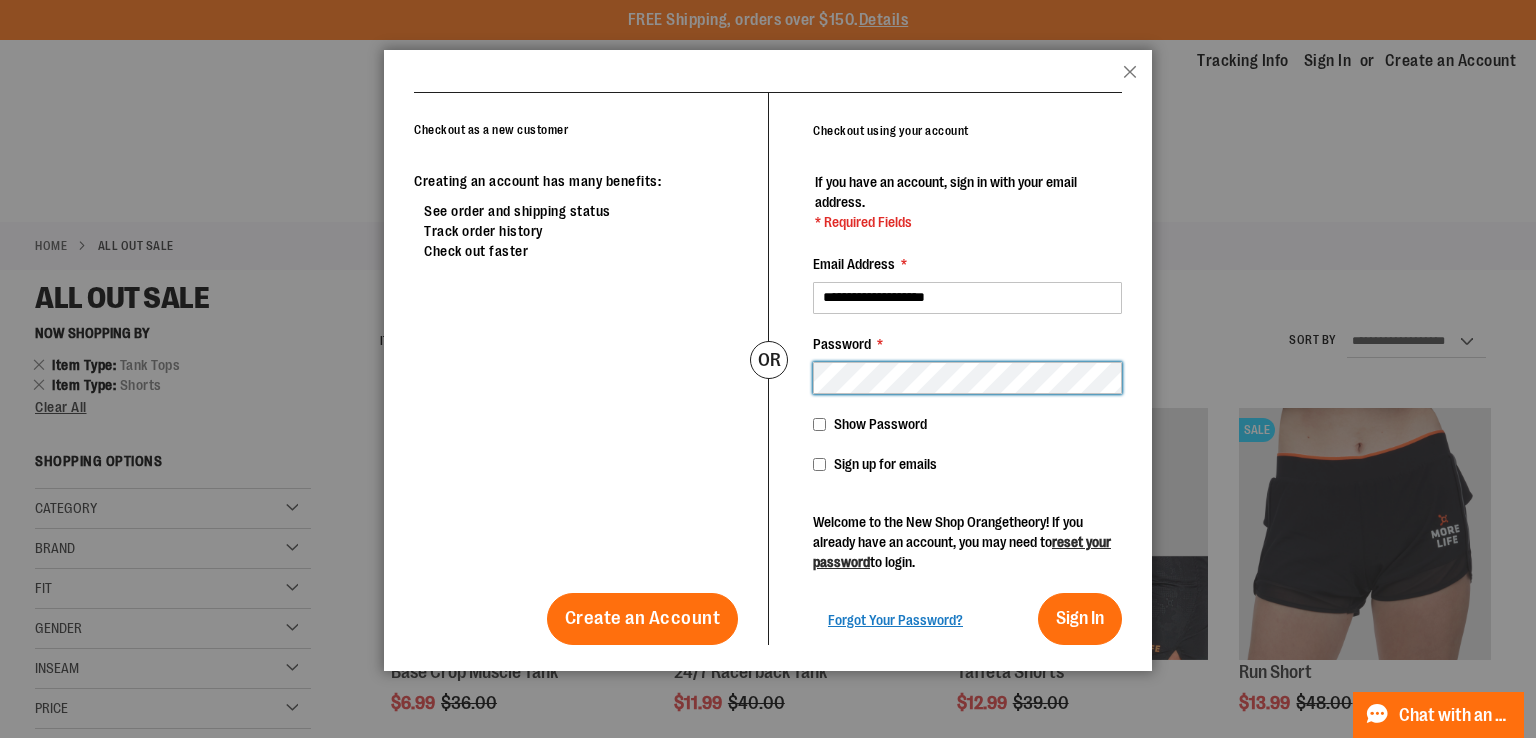 click on "Sign In" at bounding box center [1080, 619] 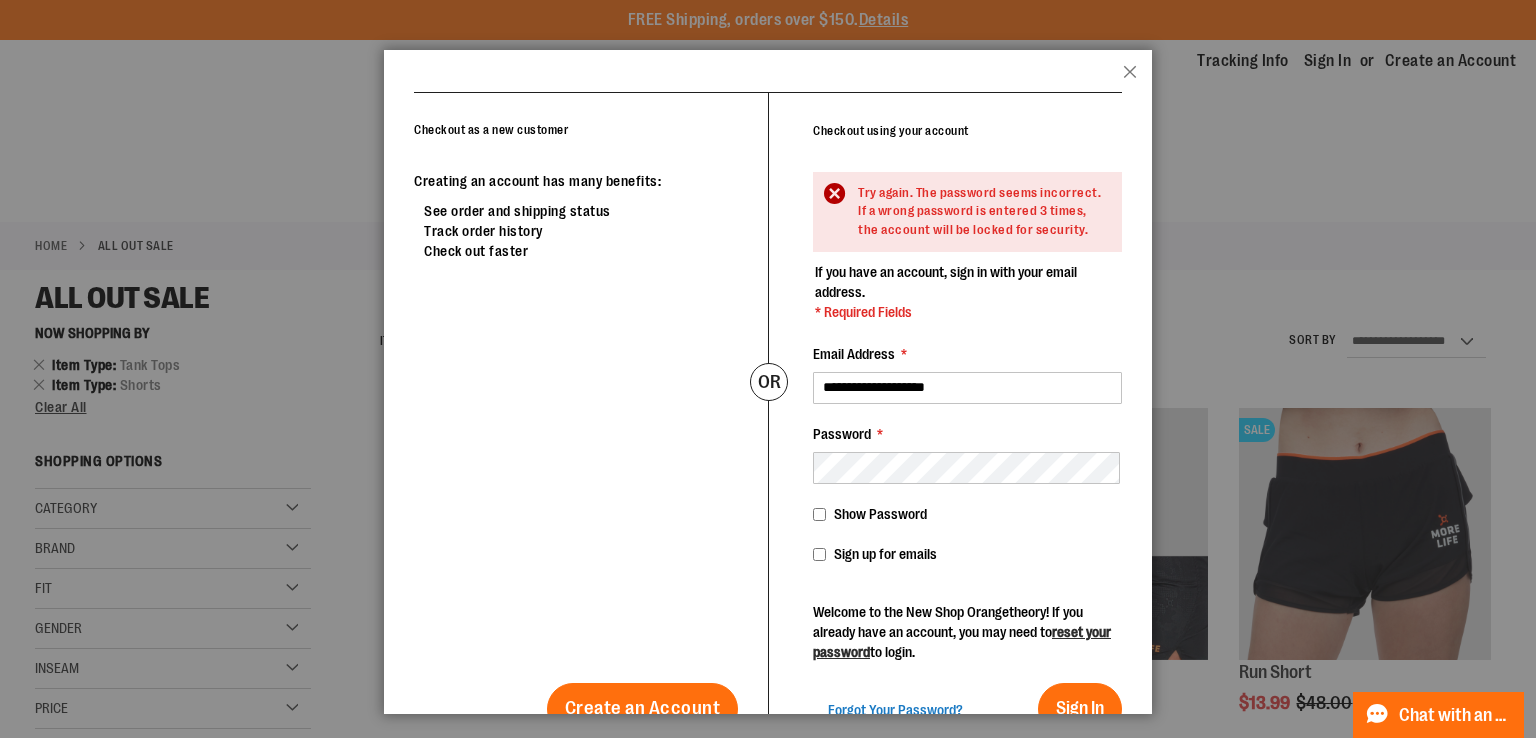 scroll, scrollTop: 47, scrollLeft: 0, axis: vertical 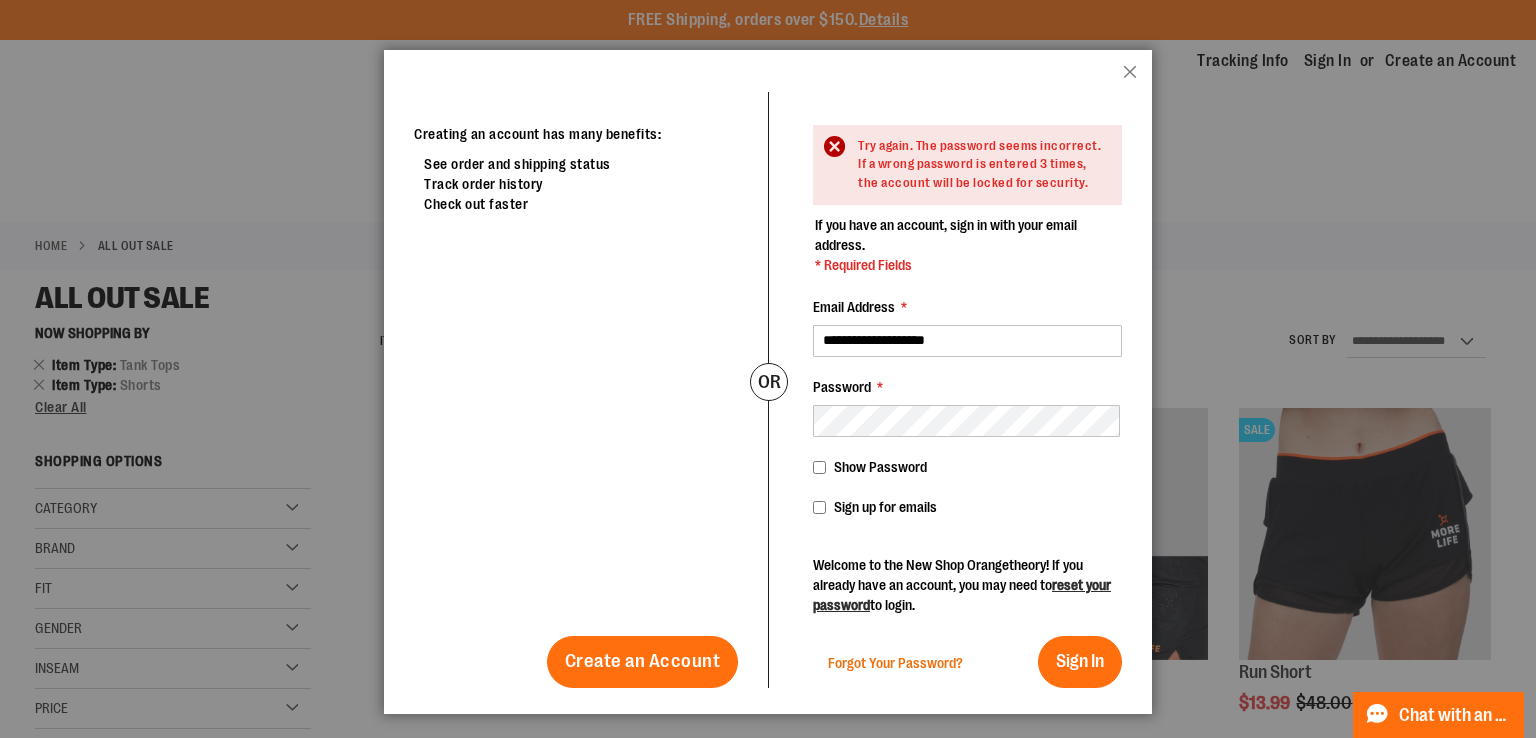 click on "Forgot Your Password?" at bounding box center [895, 663] 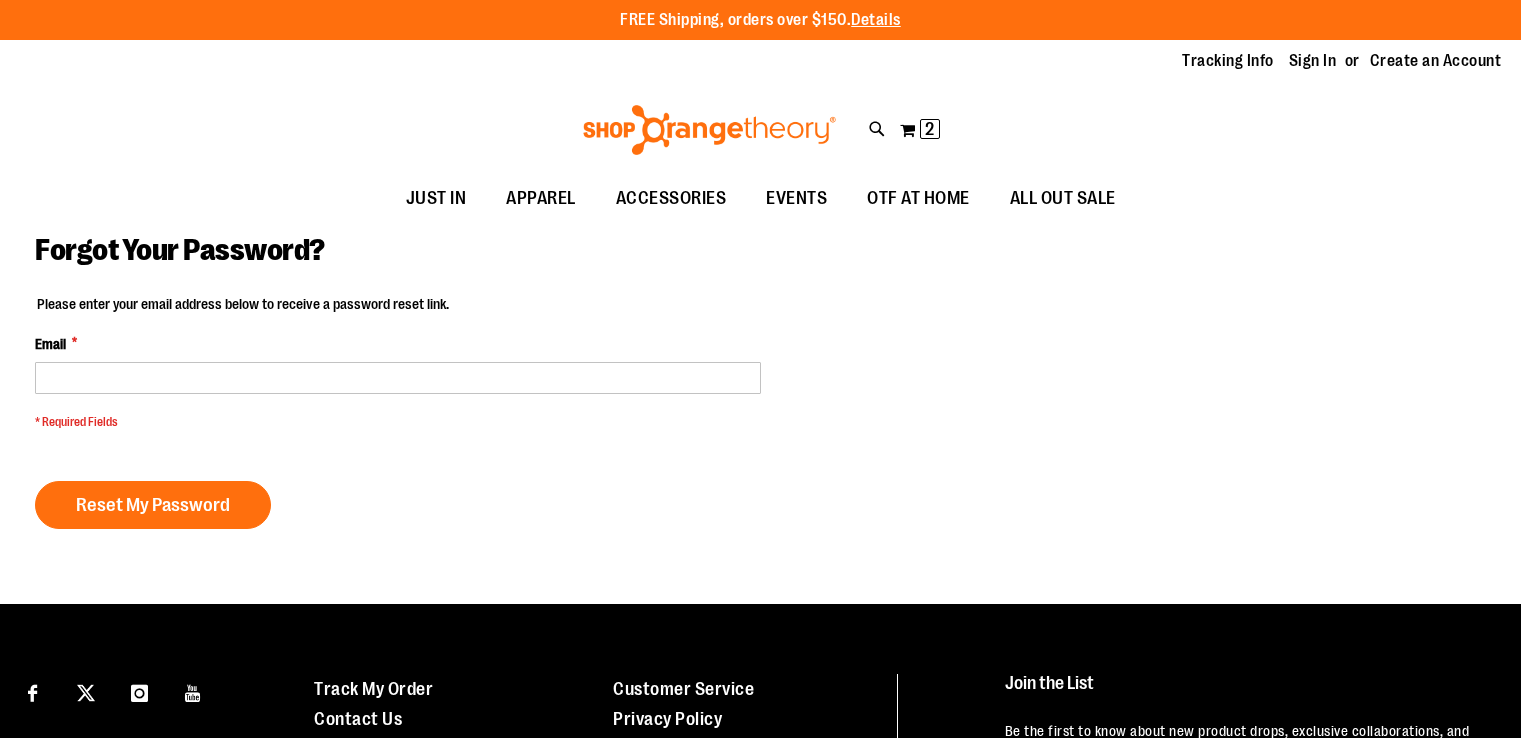 scroll, scrollTop: 0, scrollLeft: 0, axis: both 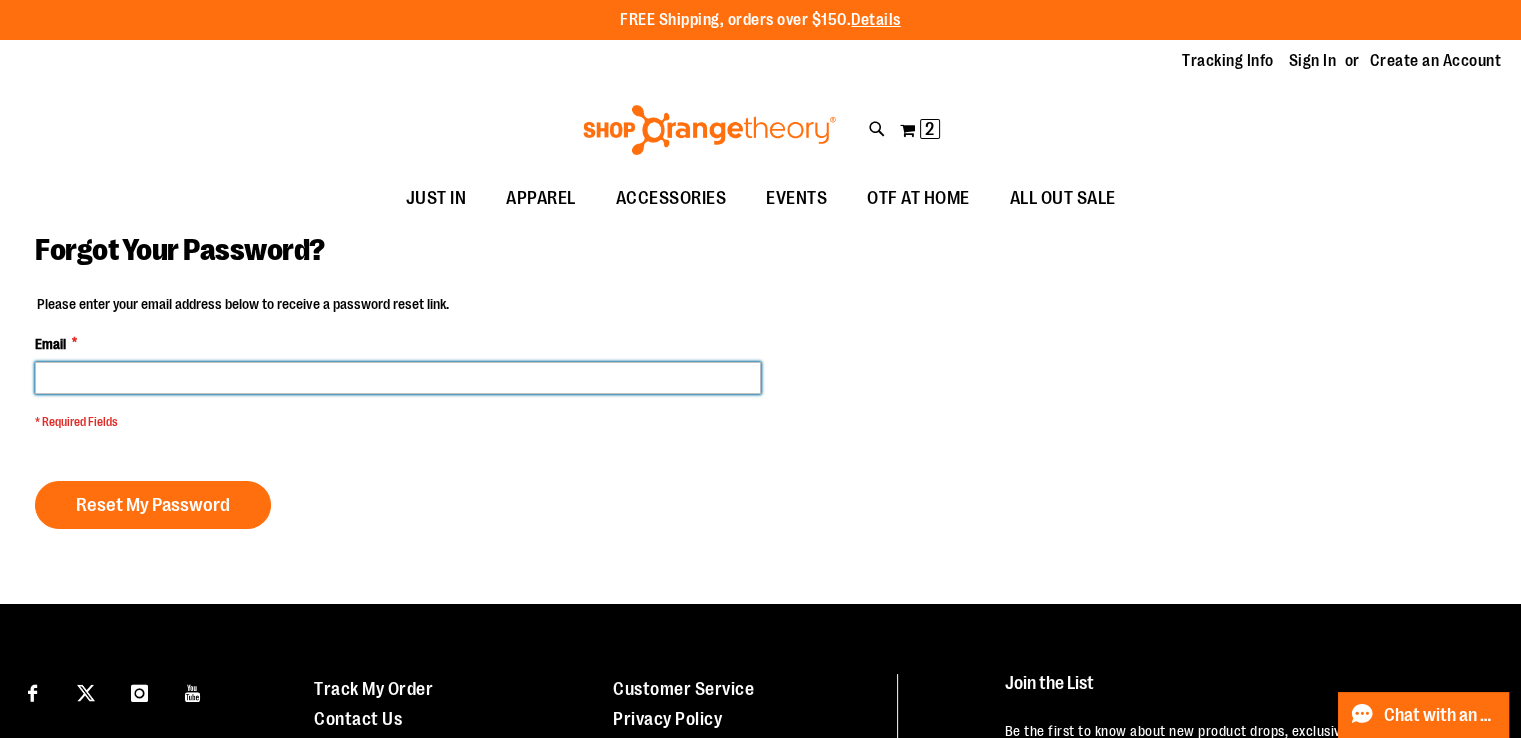 click on "Email *" at bounding box center (398, 378) 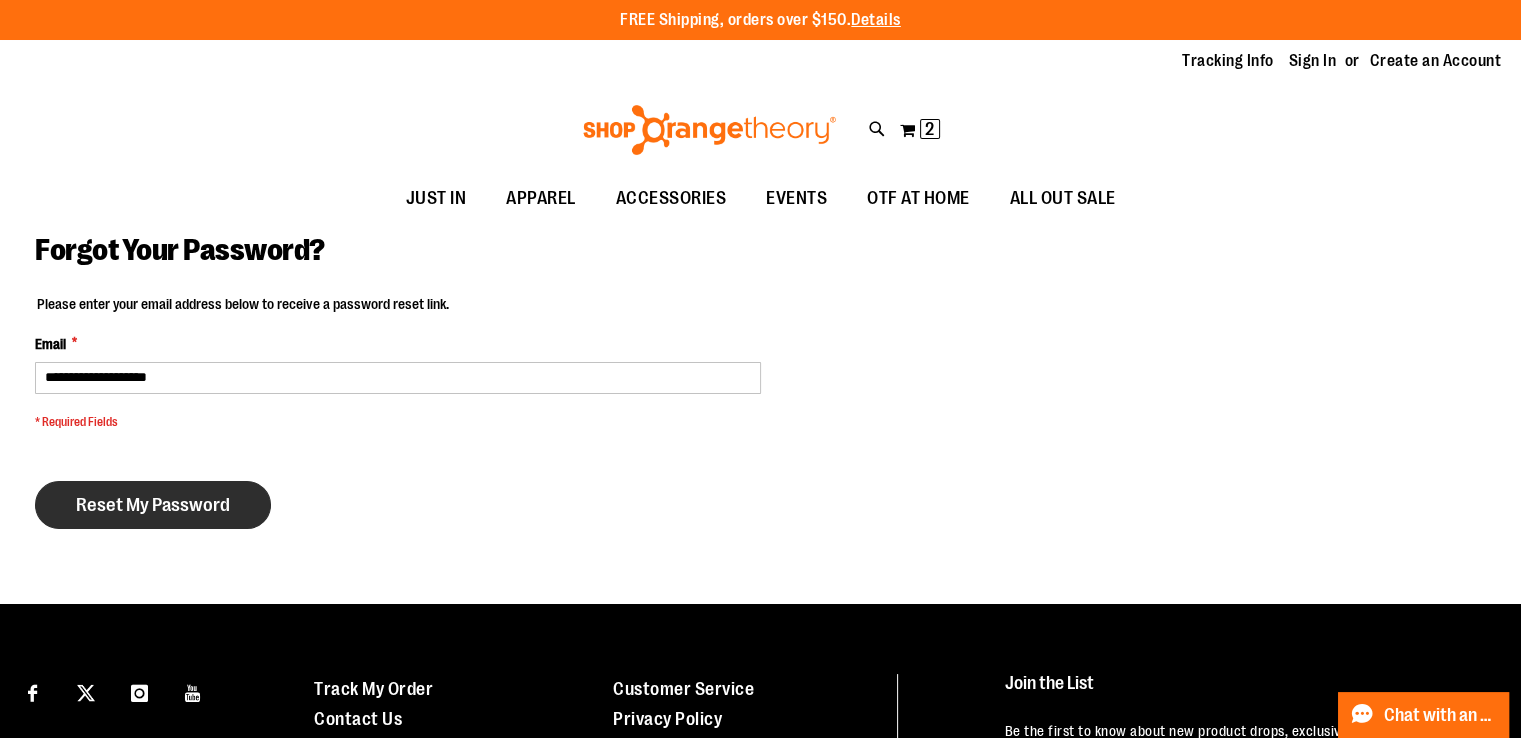 click on "Reset My Password" at bounding box center (153, 505) 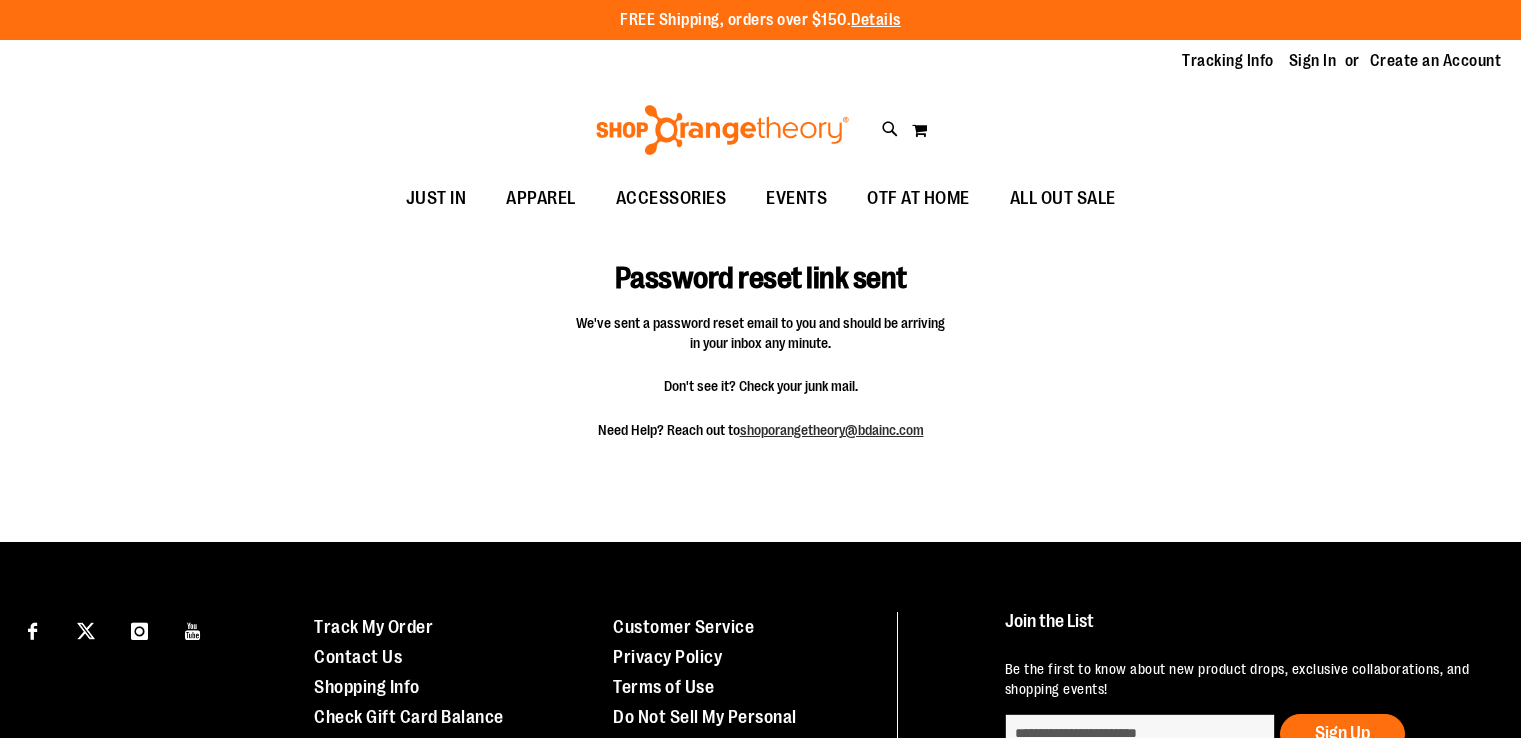 scroll, scrollTop: 0, scrollLeft: 0, axis: both 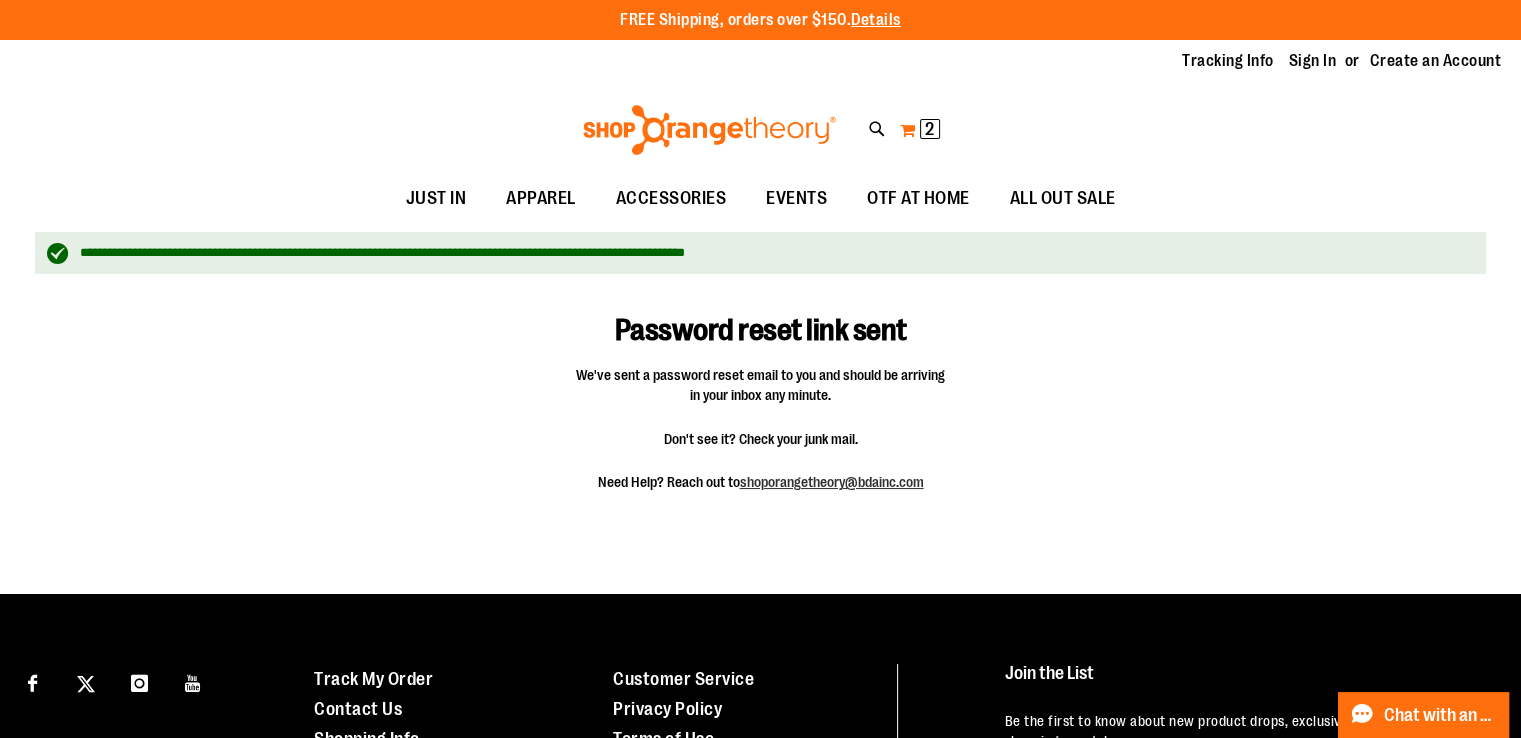 click on "My Cart
2
2
items" at bounding box center (920, 130) 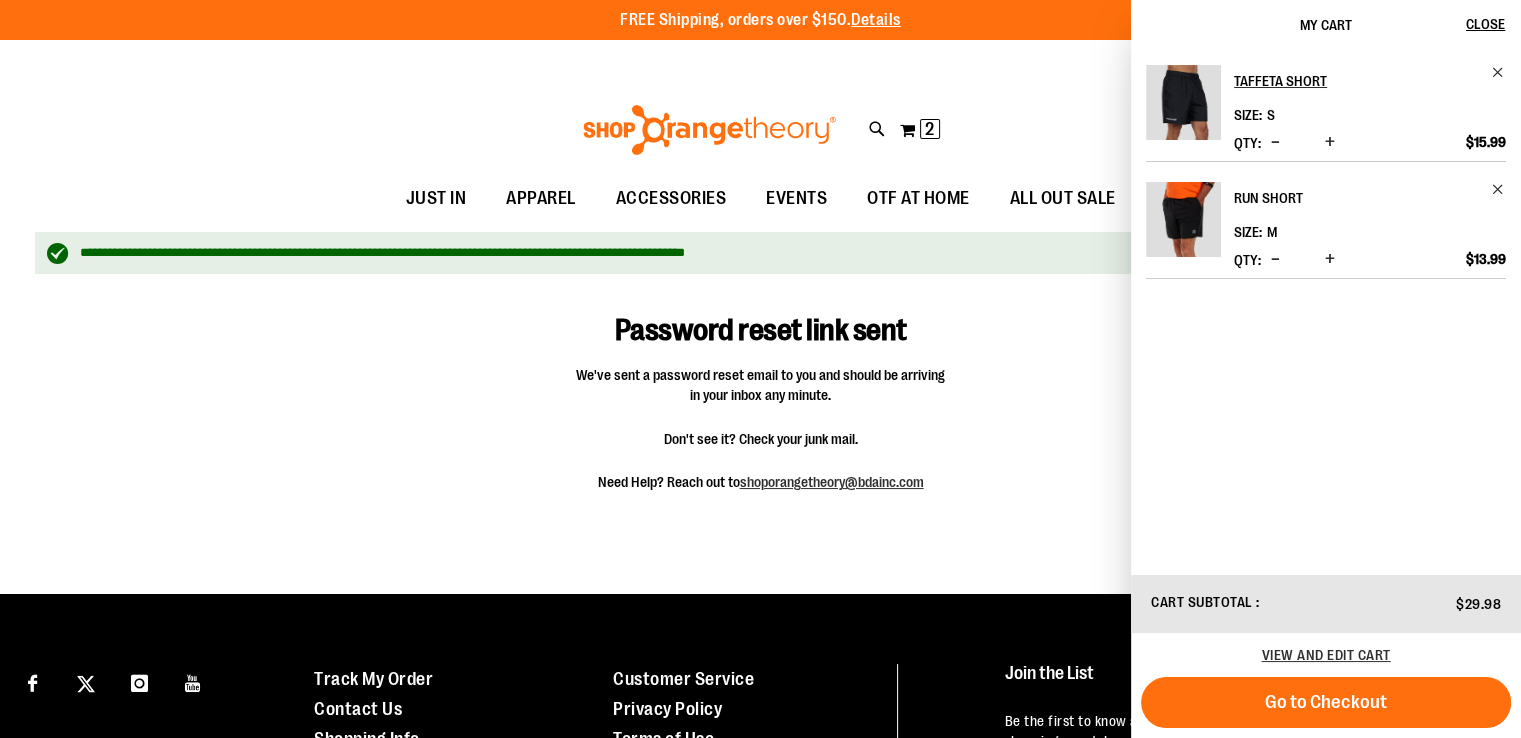 click on "Run Short" at bounding box center (1356, 198) 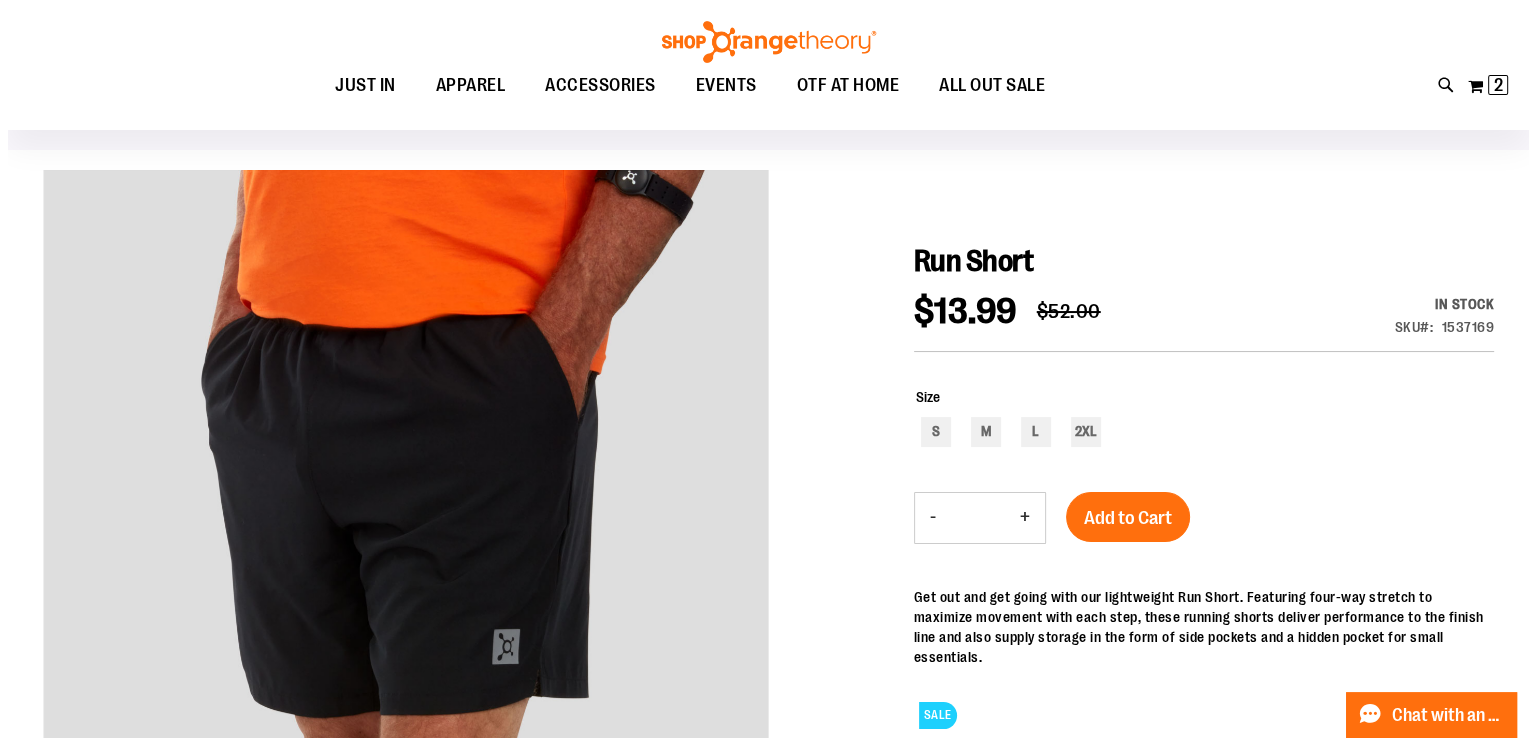 scroll, scrollTop: 399, scrollLeft: 0, axis: vertical 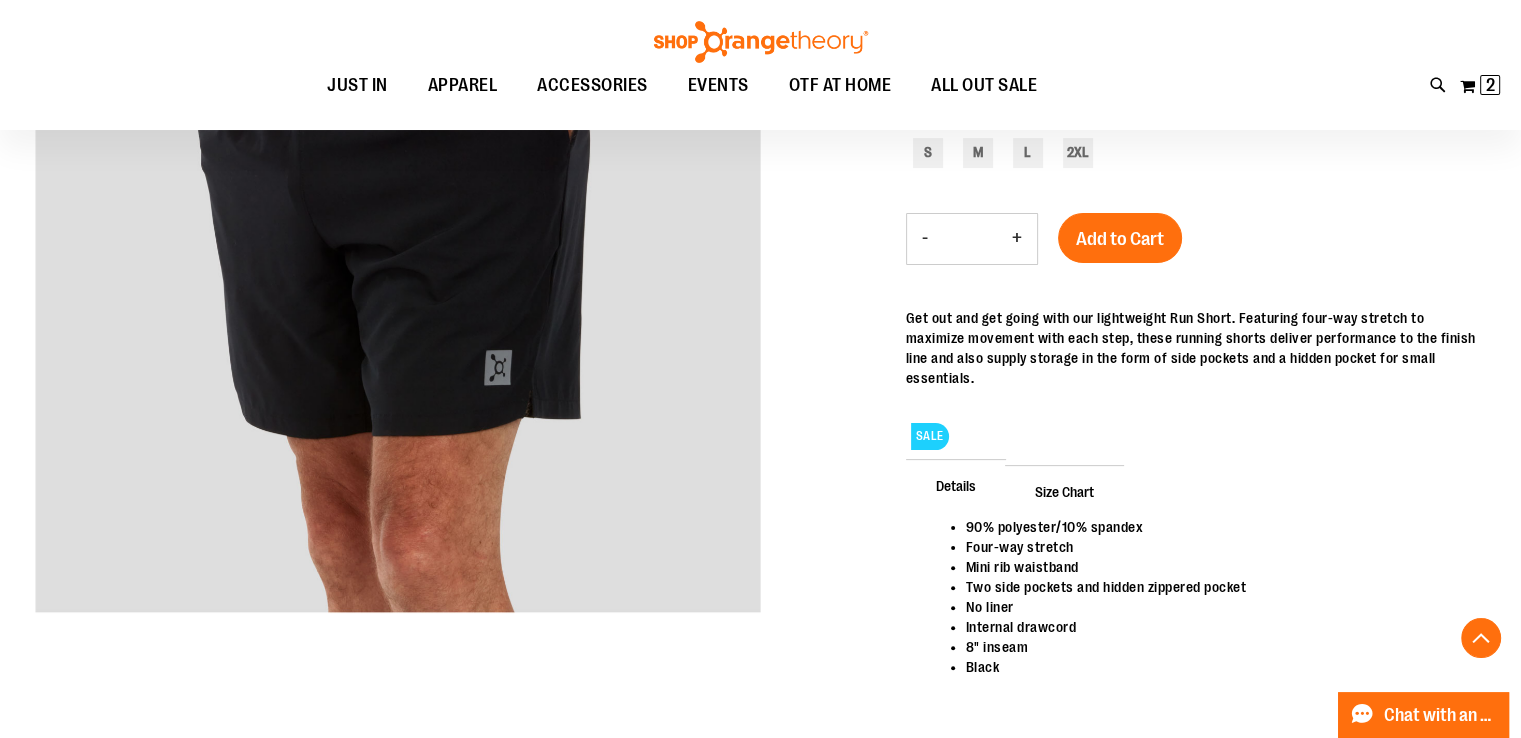 click on "Size Chart" at bounding box center (1064, 491) 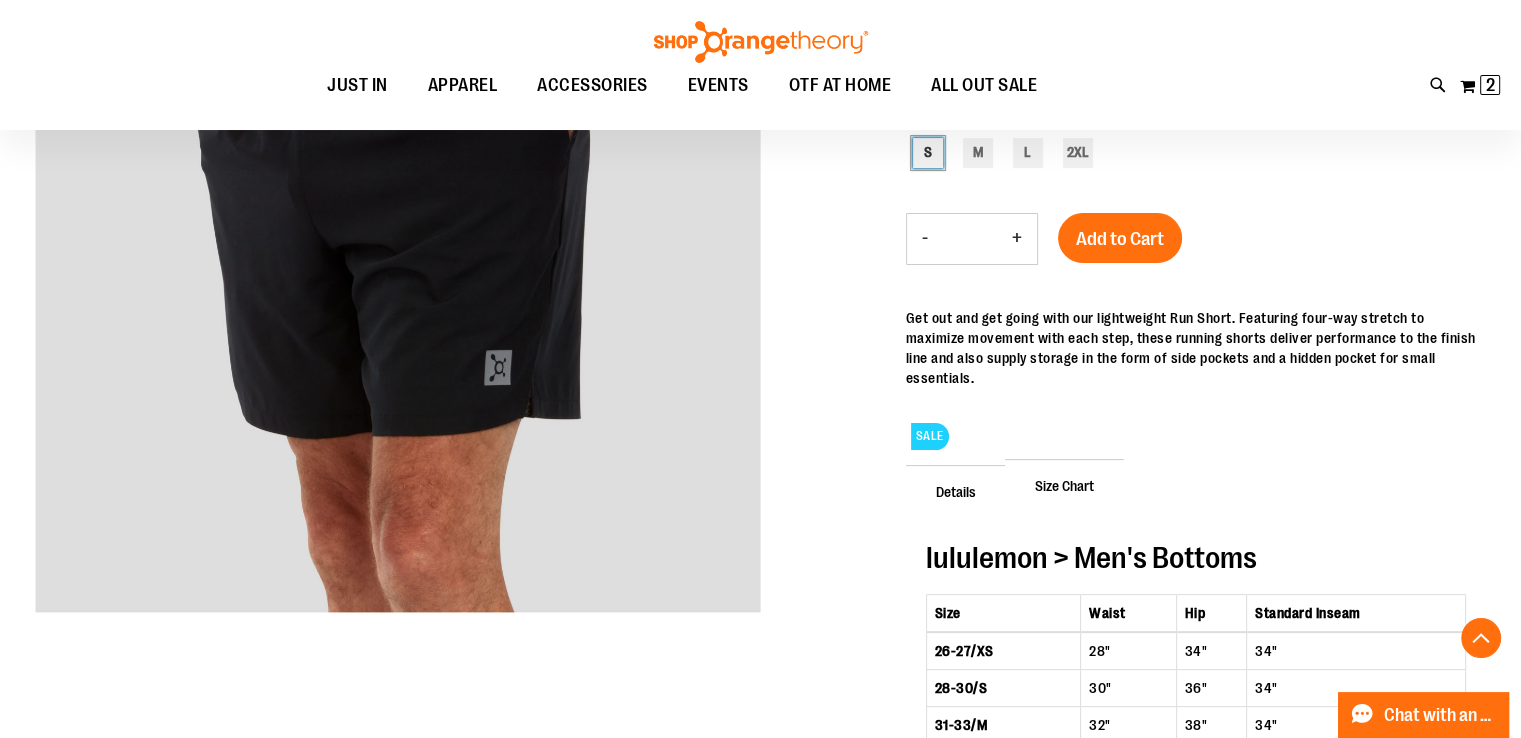 click on "S" at bounding box center [928, 153] 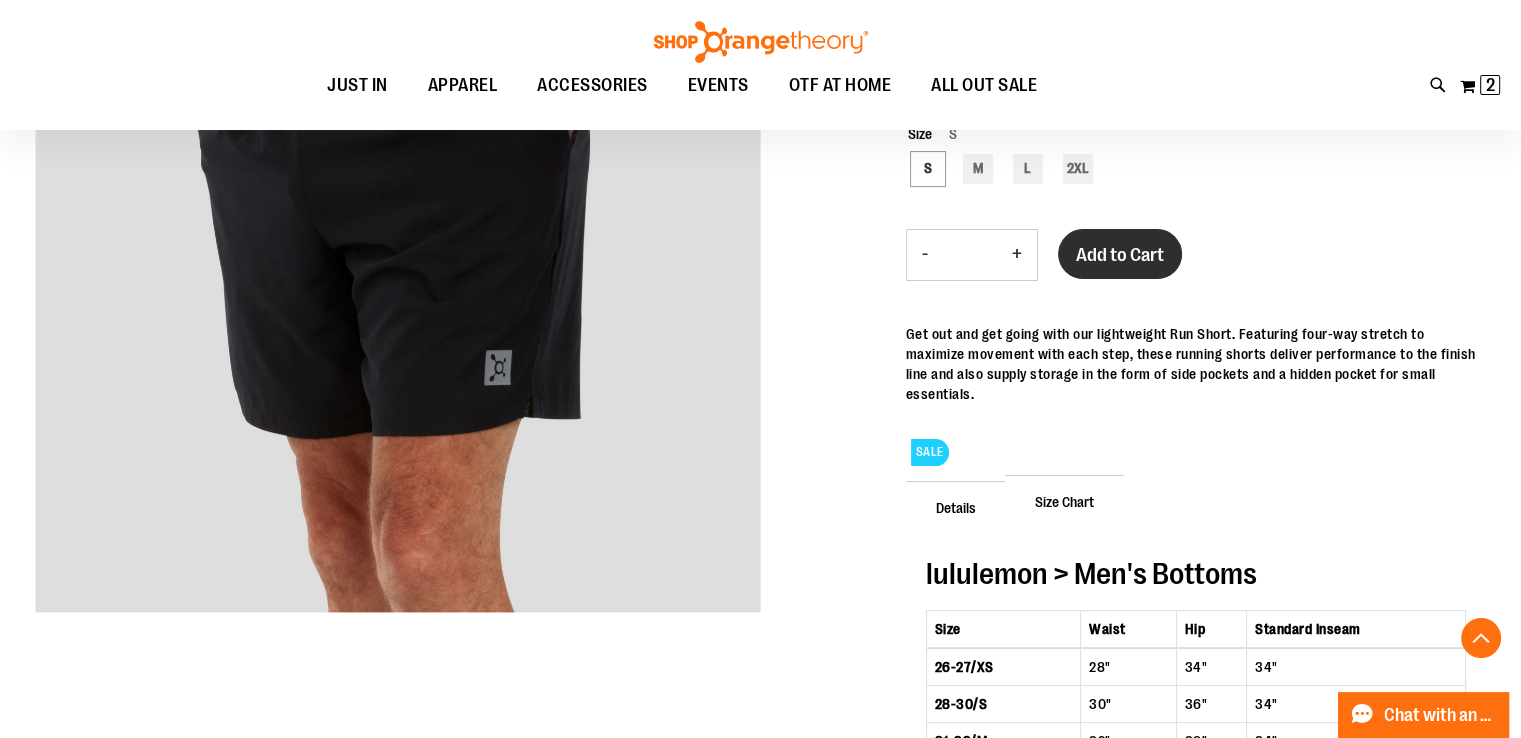 click on "Add to Cart" at bounding box center (1120, 254) 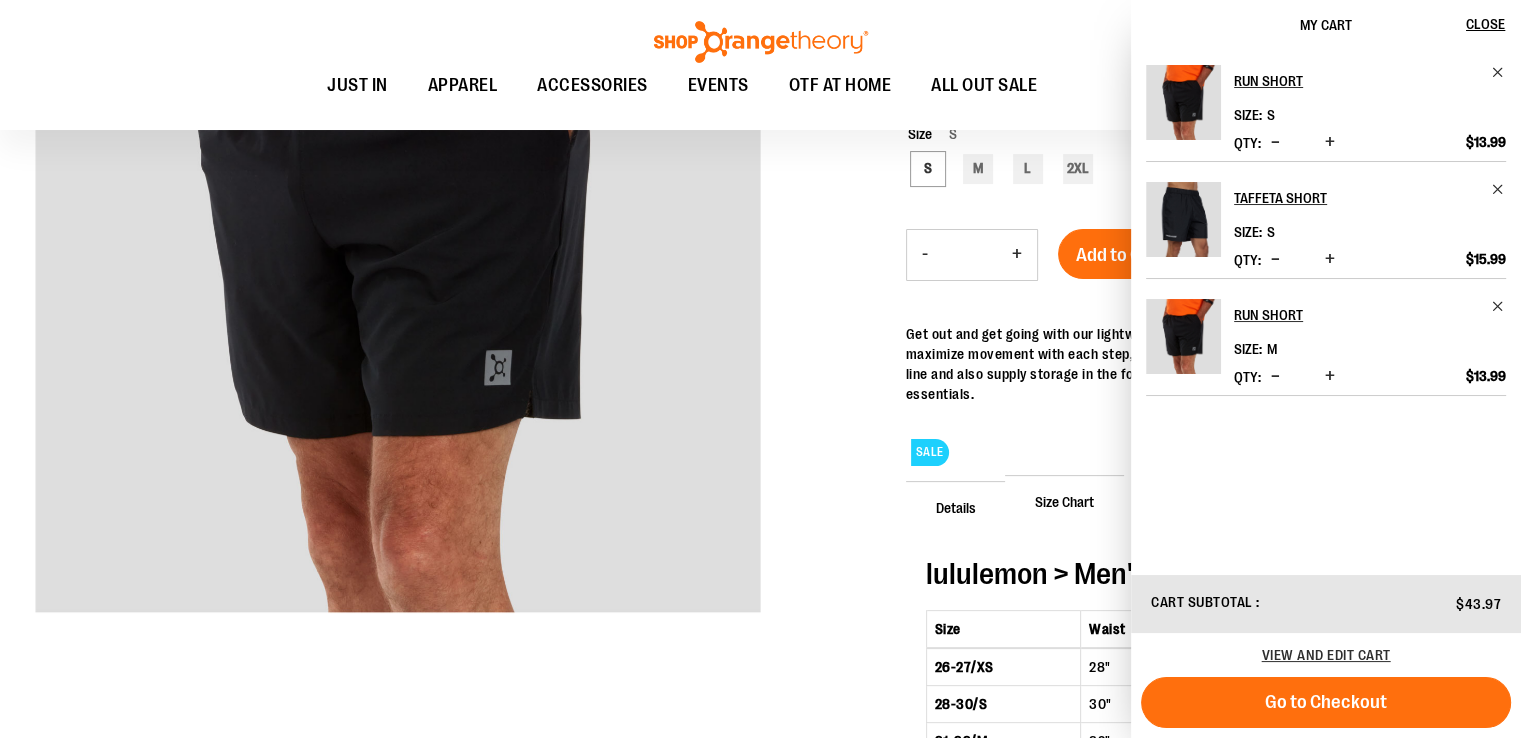 click at bounding box center (1275, 376) 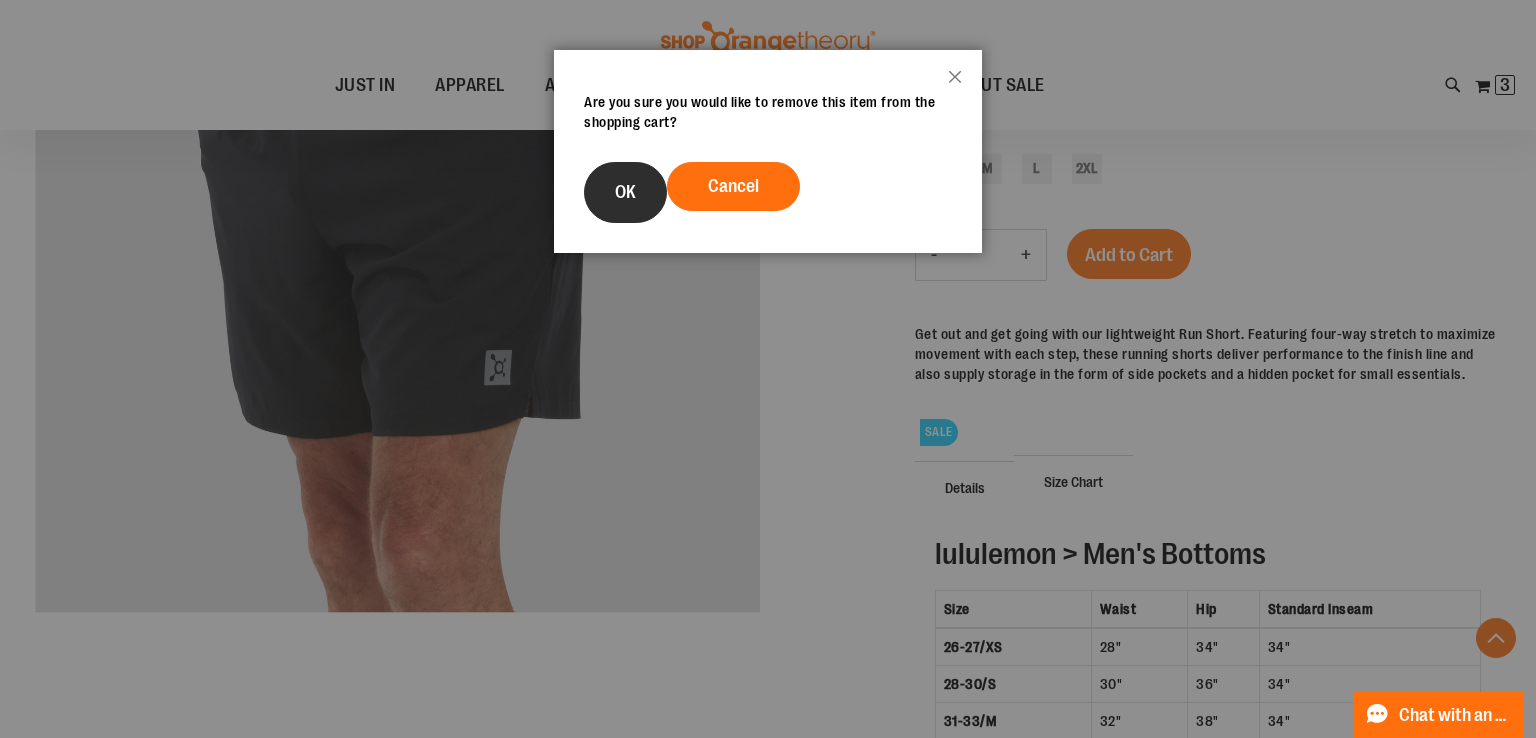 click on "OK" at bounding box center [625, 192] 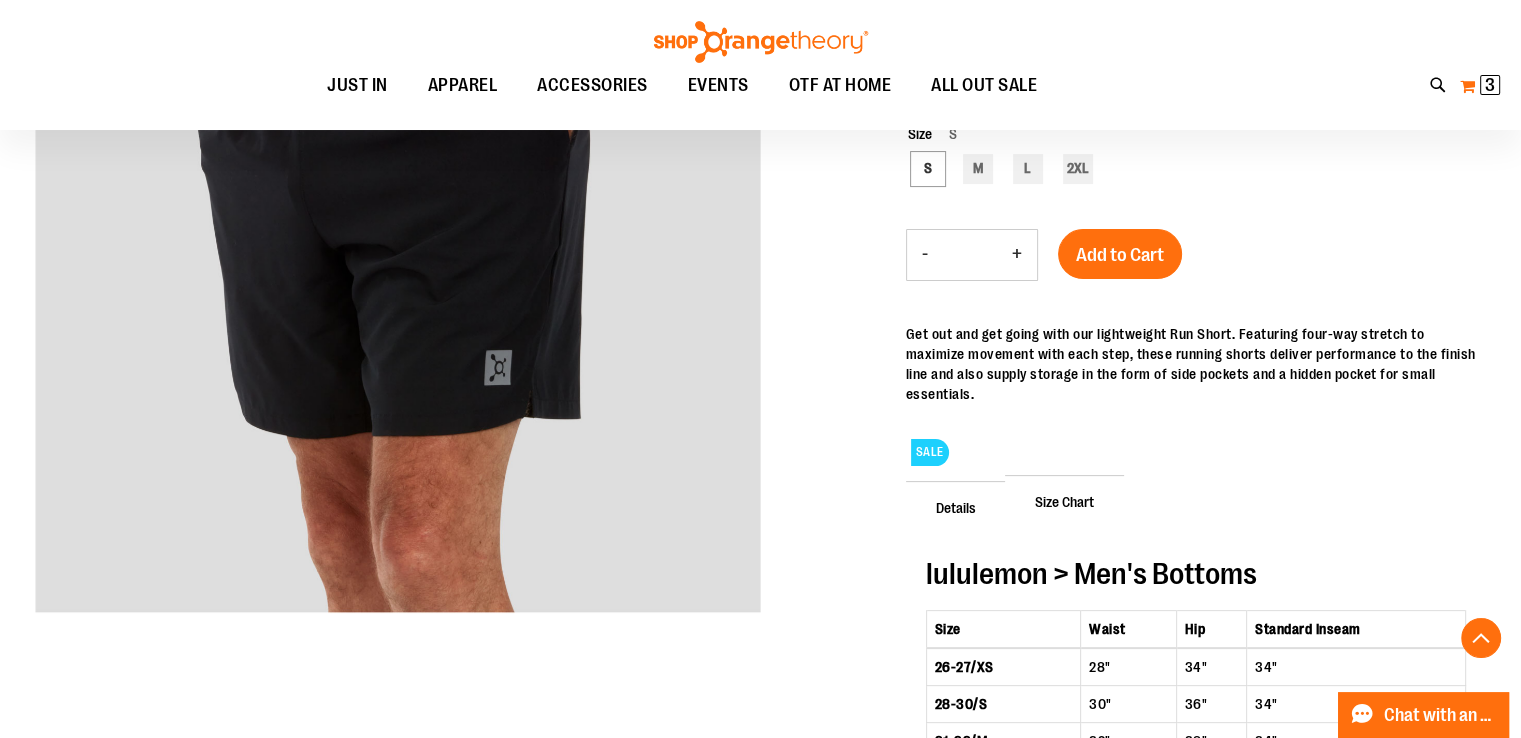 click on "3" at bounding box center (1490, 85) 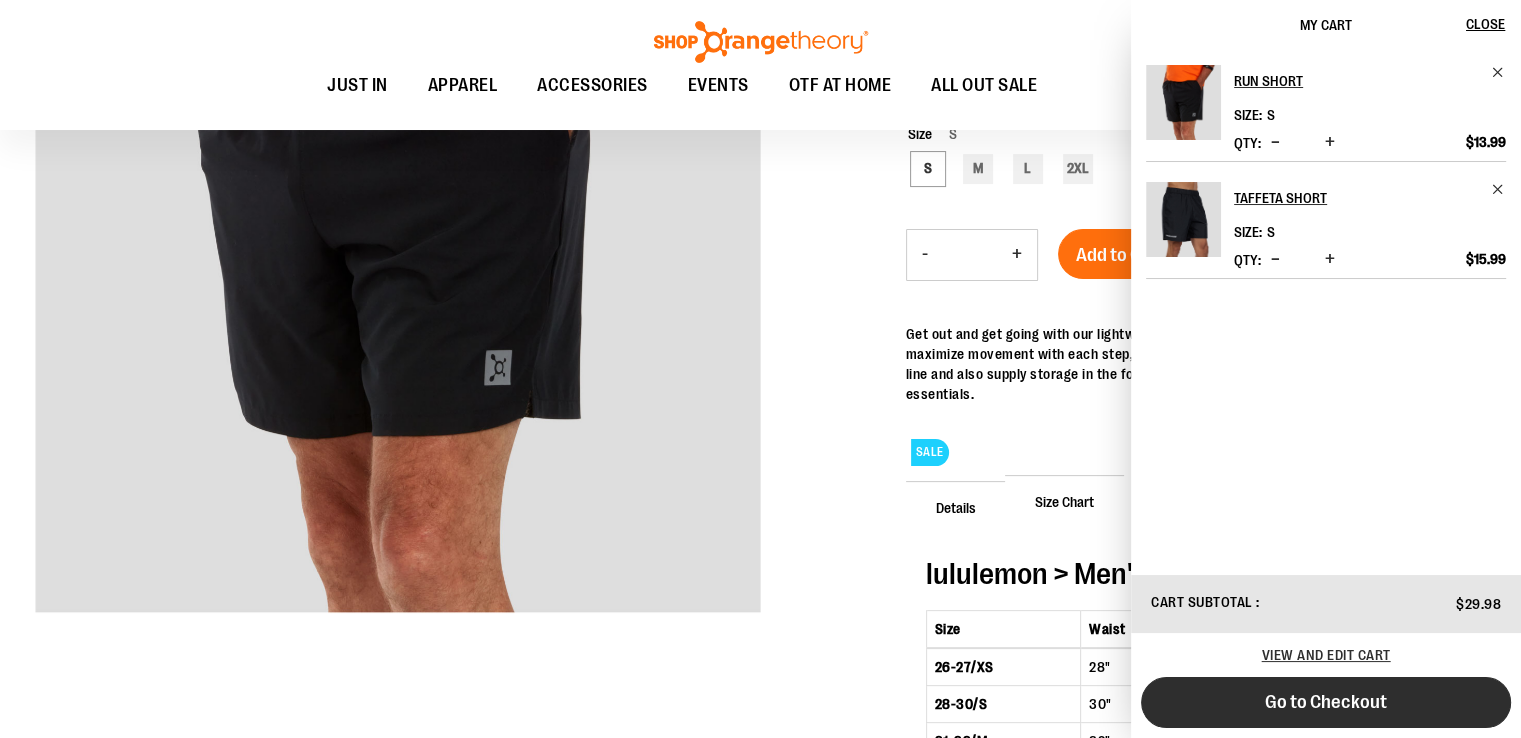 click on "Go to Checkout" at bounding box center [1326, 702] 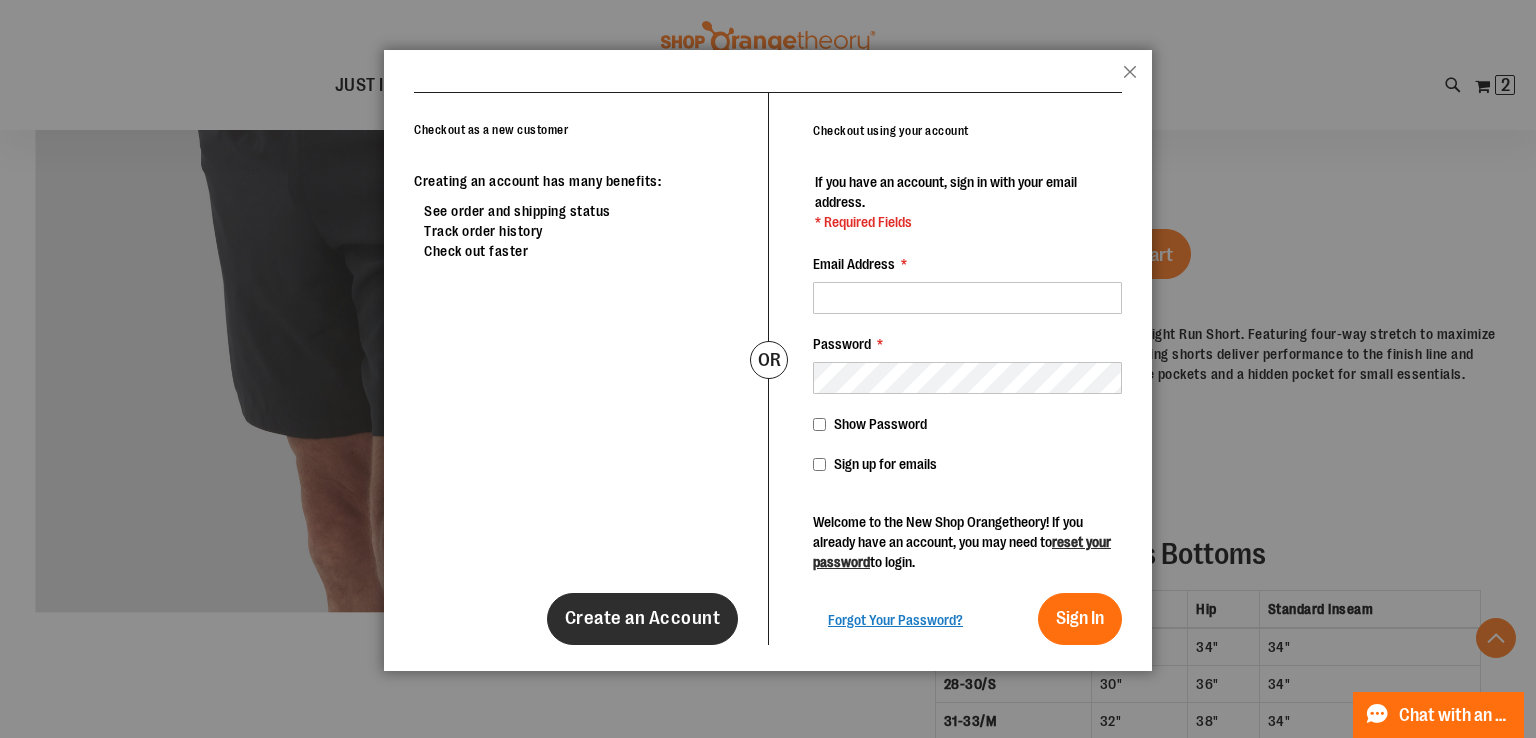 click on "Create an Account" at bounding box center (643, 618) 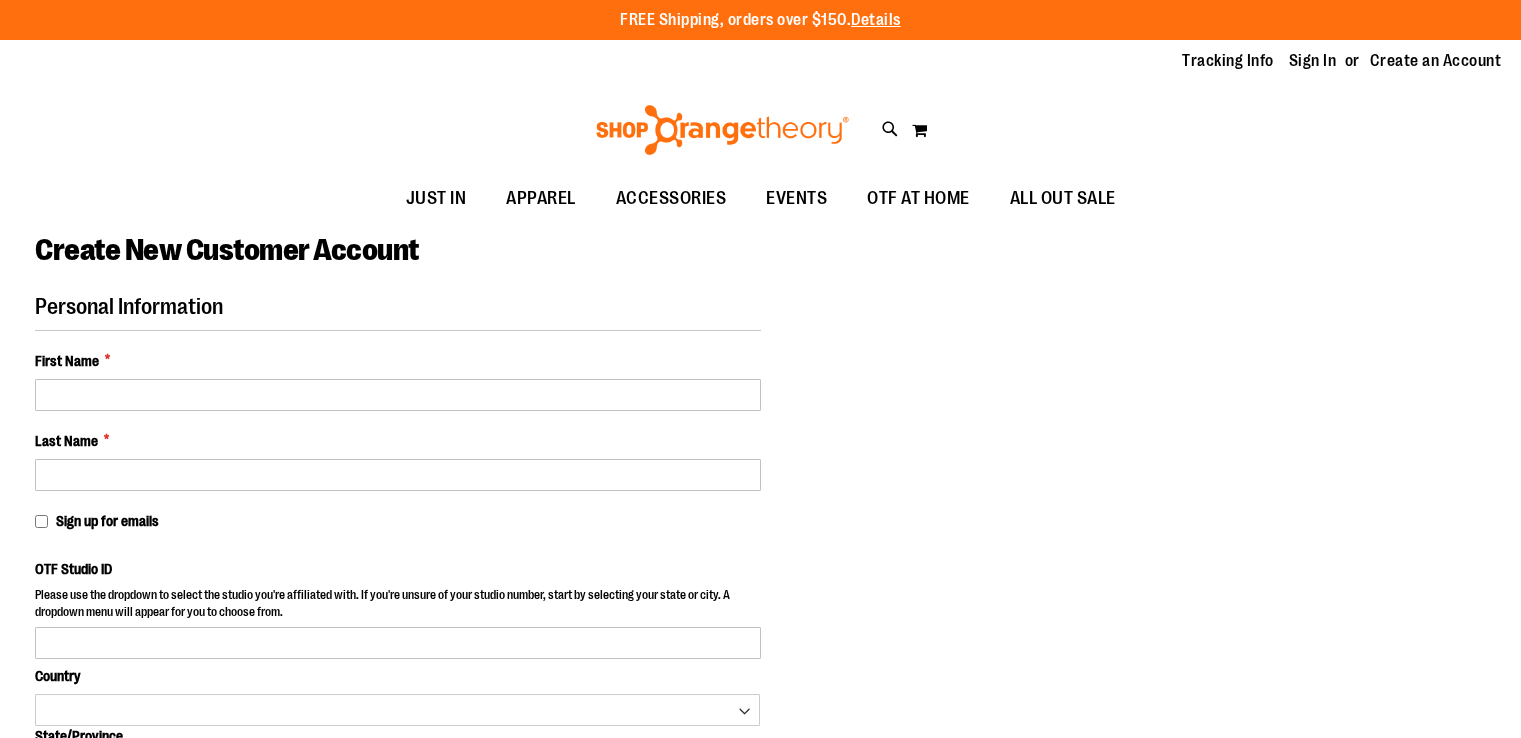 scroll, scrollTop: 0, scrollLeft: 0, axis: both 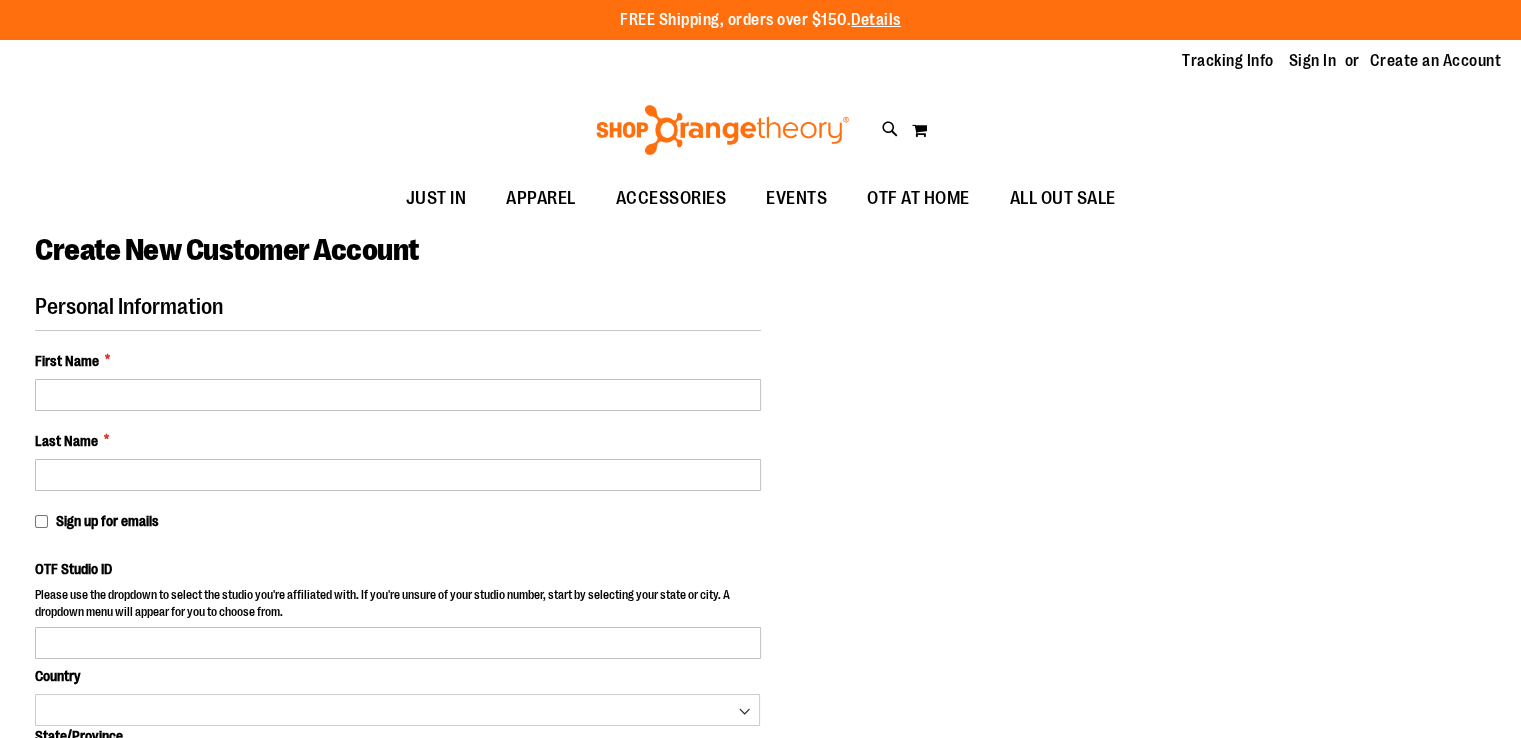 select on "***" 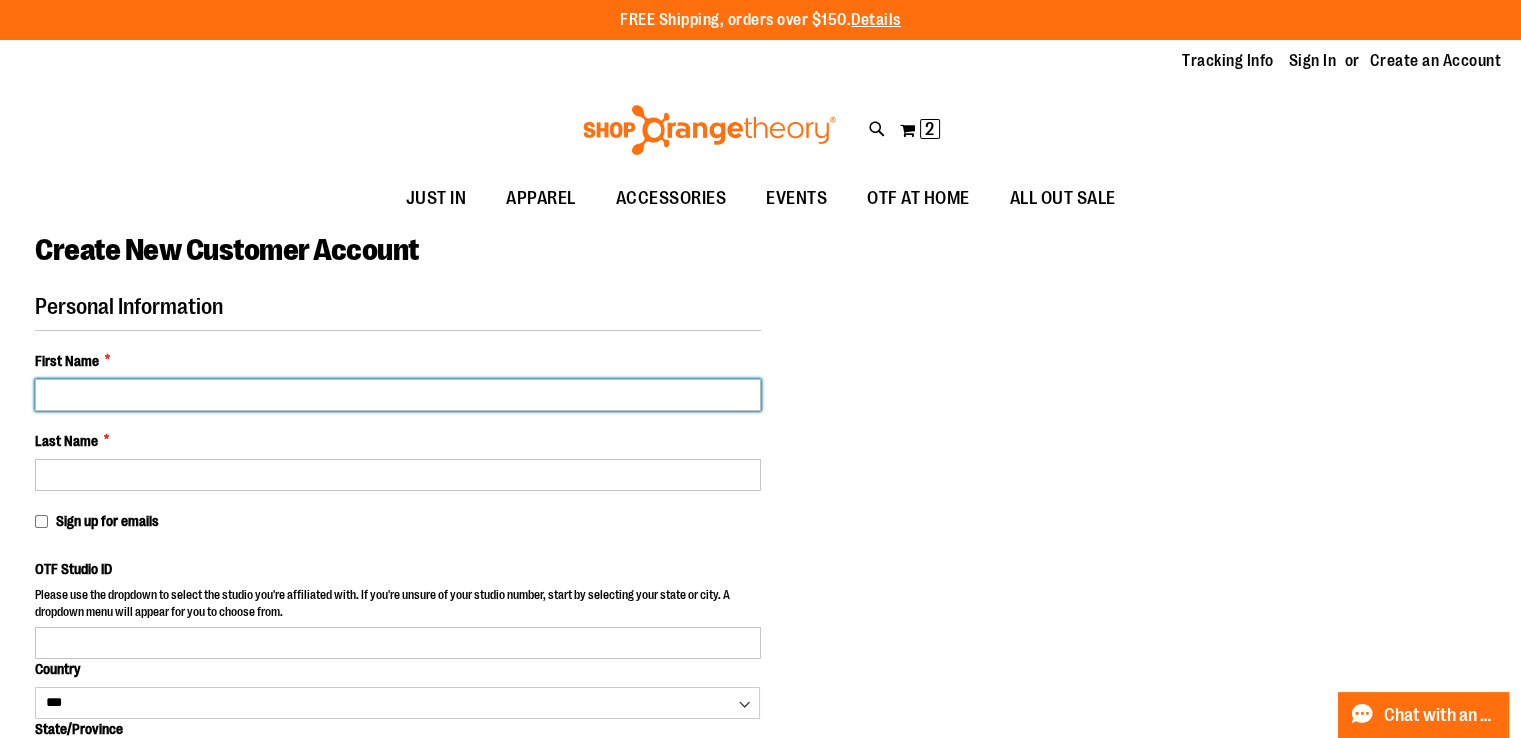 click on "First Name *" at bounding box center [398, 395] 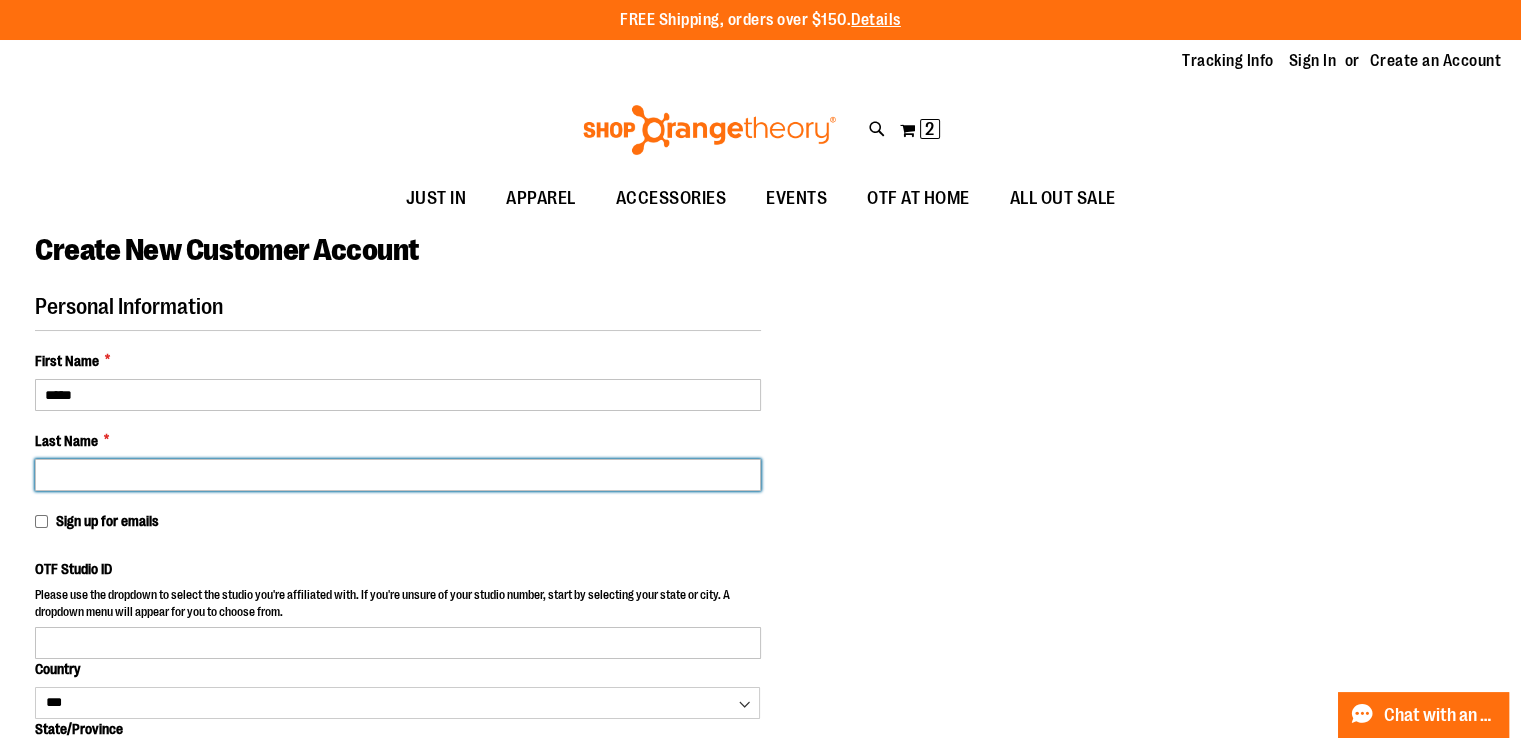 type on "*******" 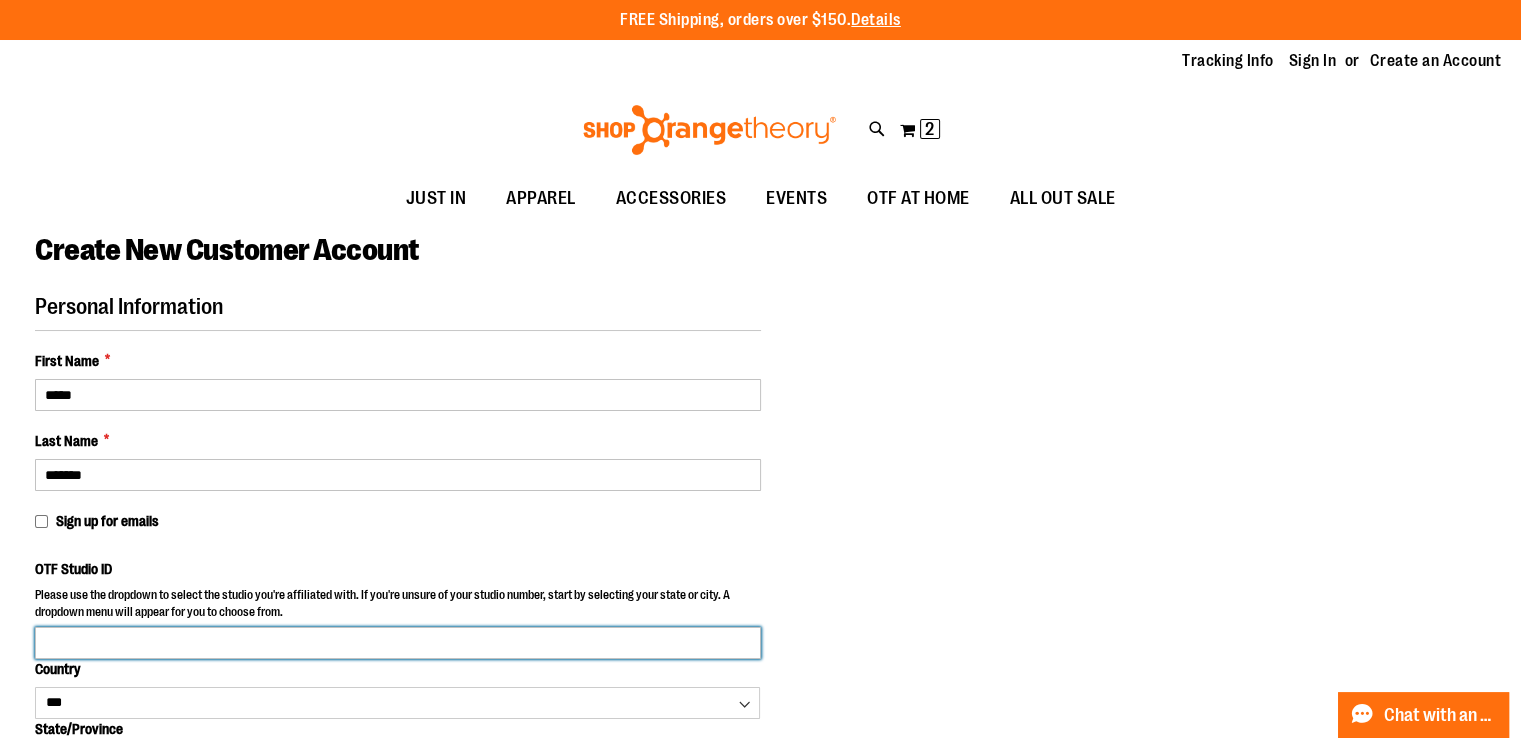 type on "**********" 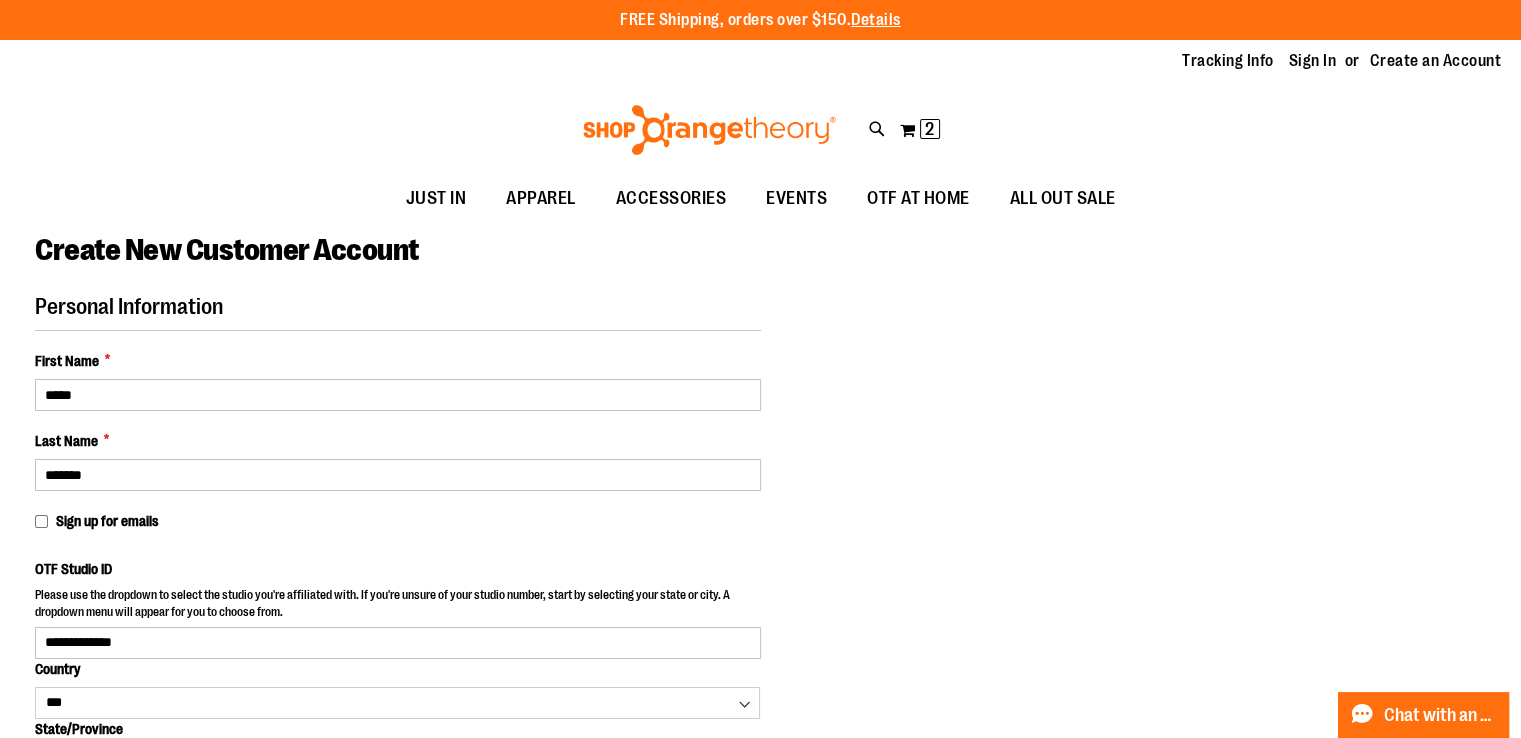 select on "********" 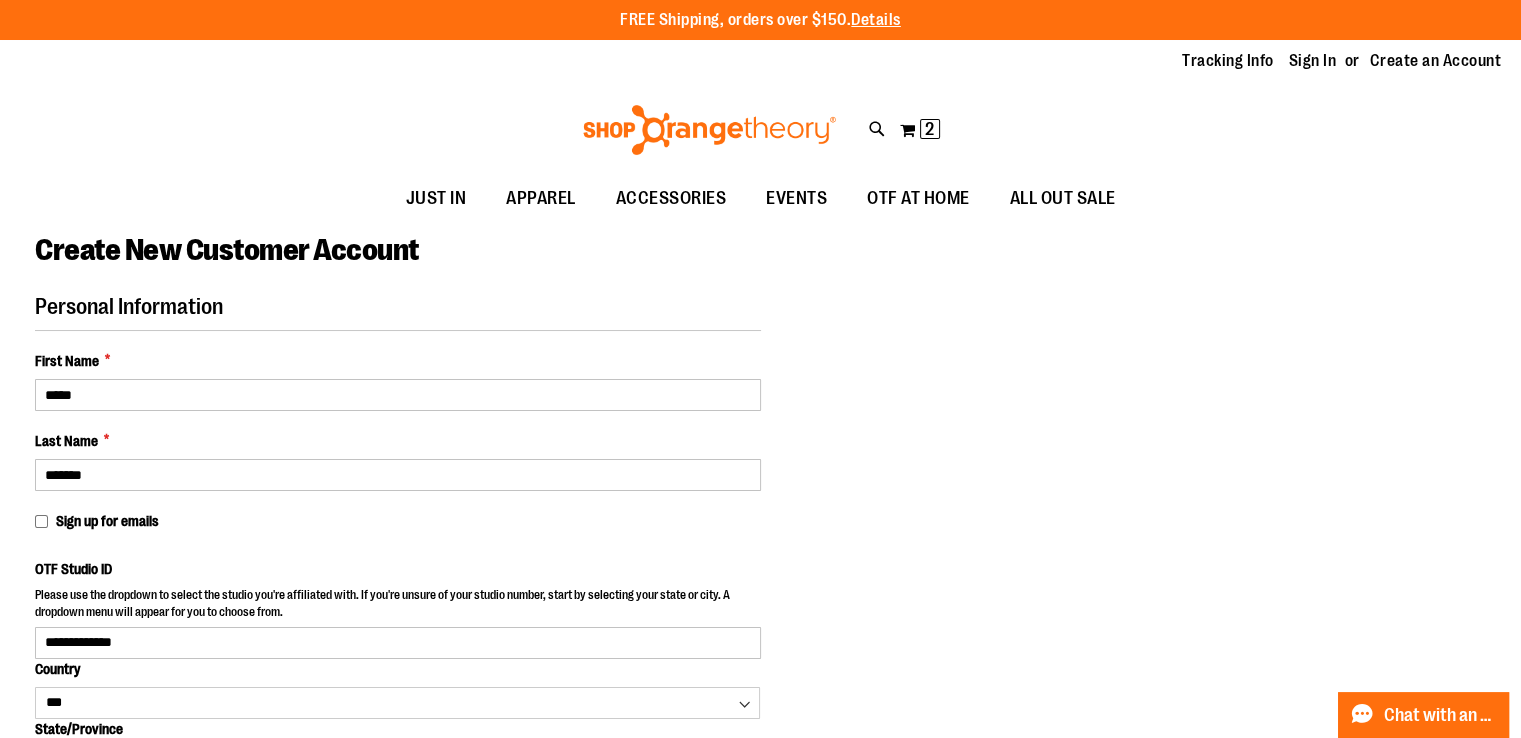 type on "**********" 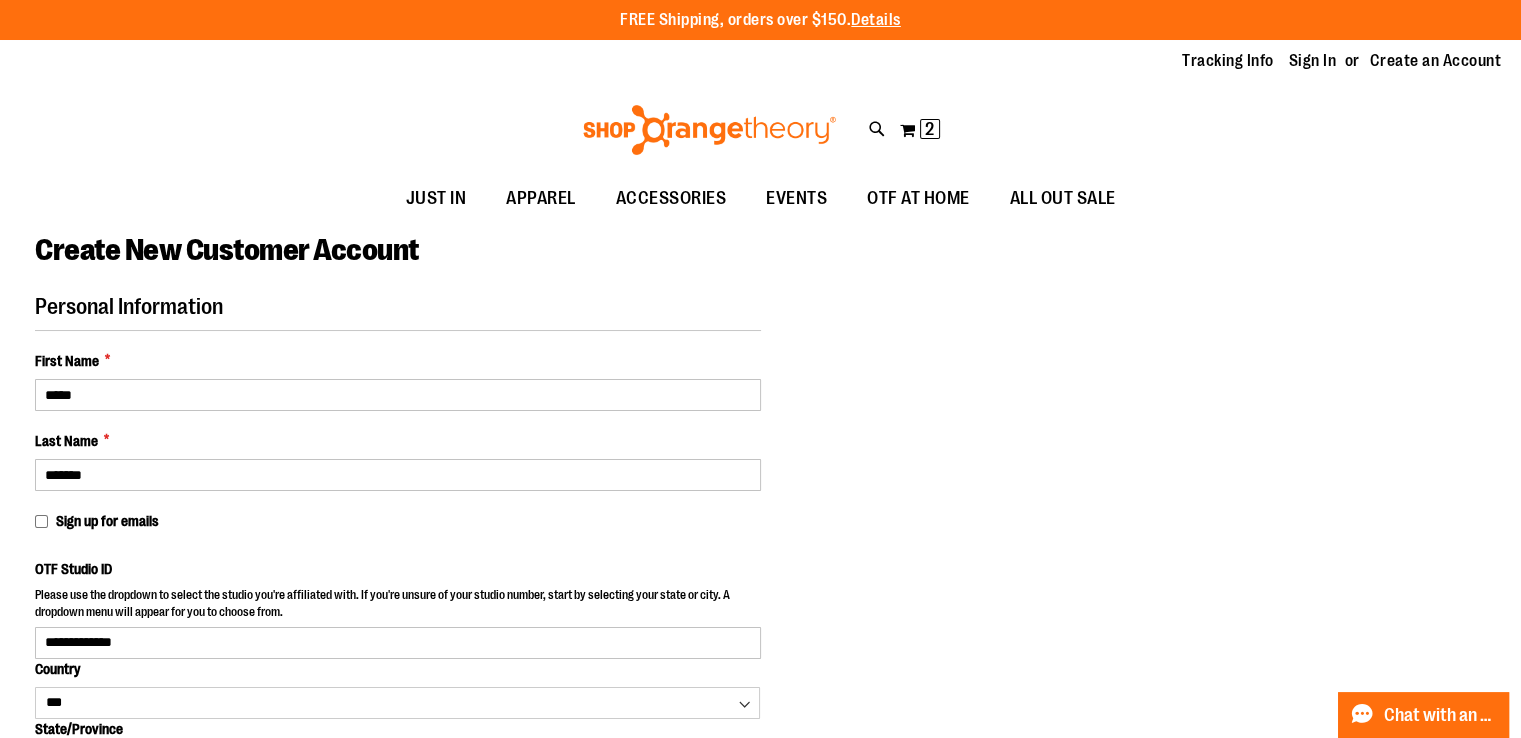 select on "********" 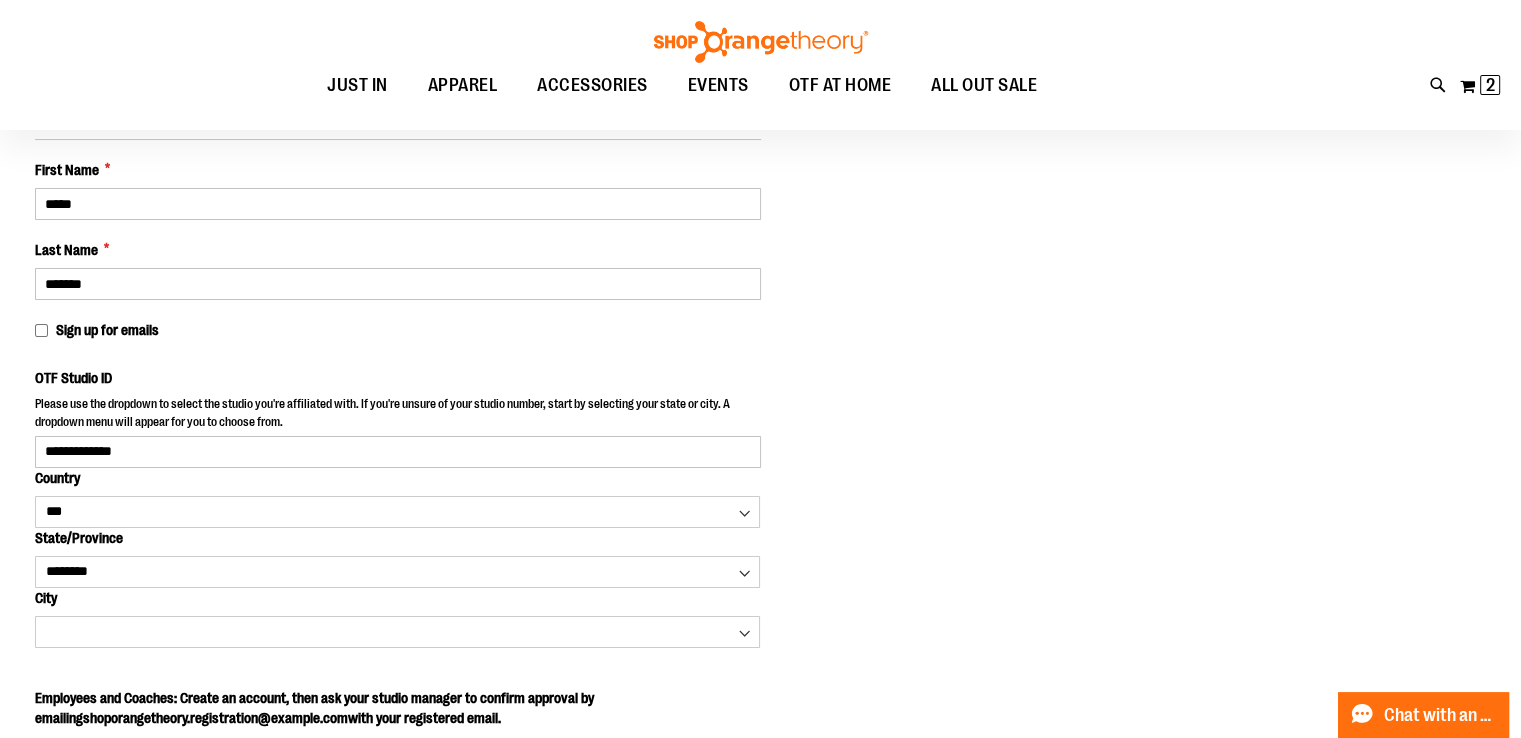 scroll, scrollTop: 200, scrollLeft: 0, axis: vertical 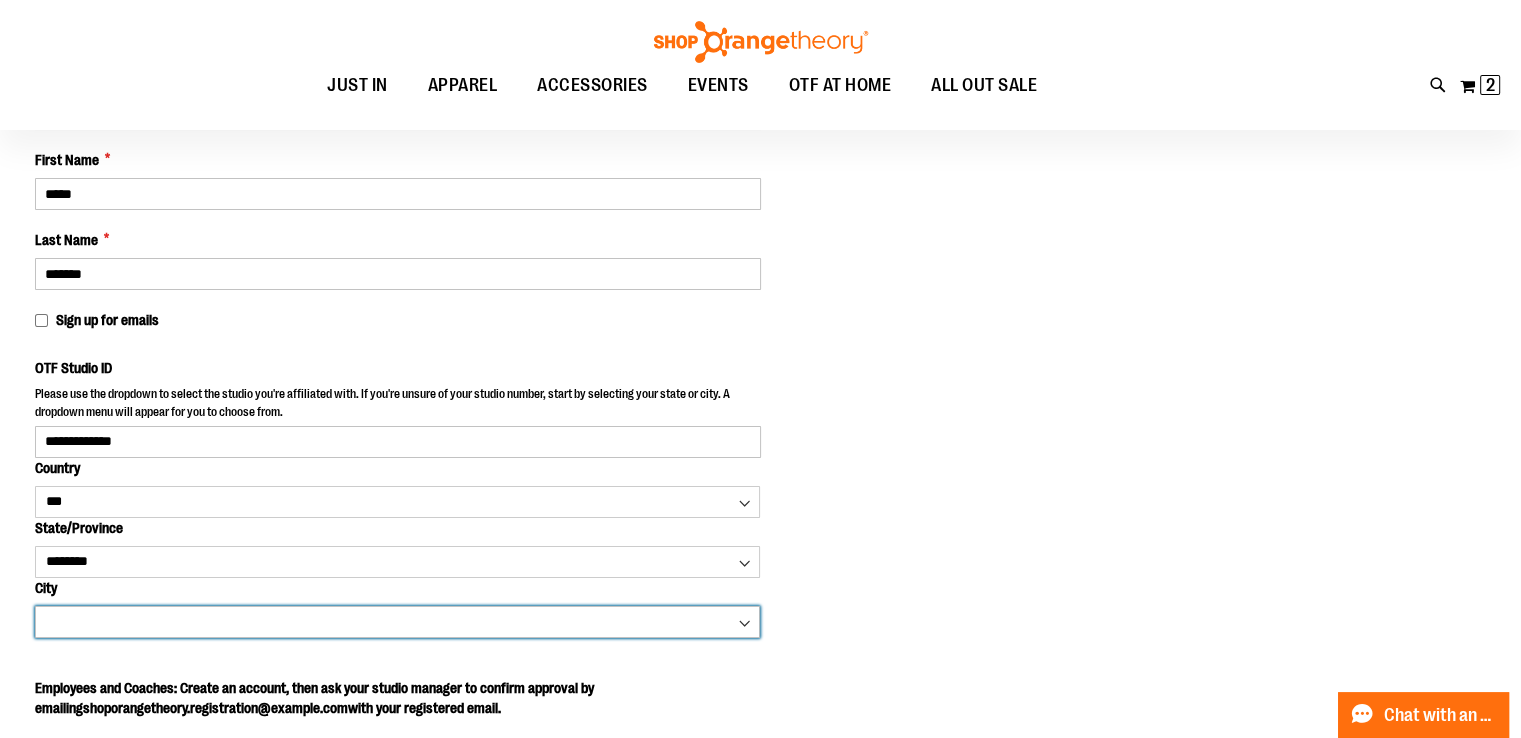 click on "**********" at bounding box center (397, 622) 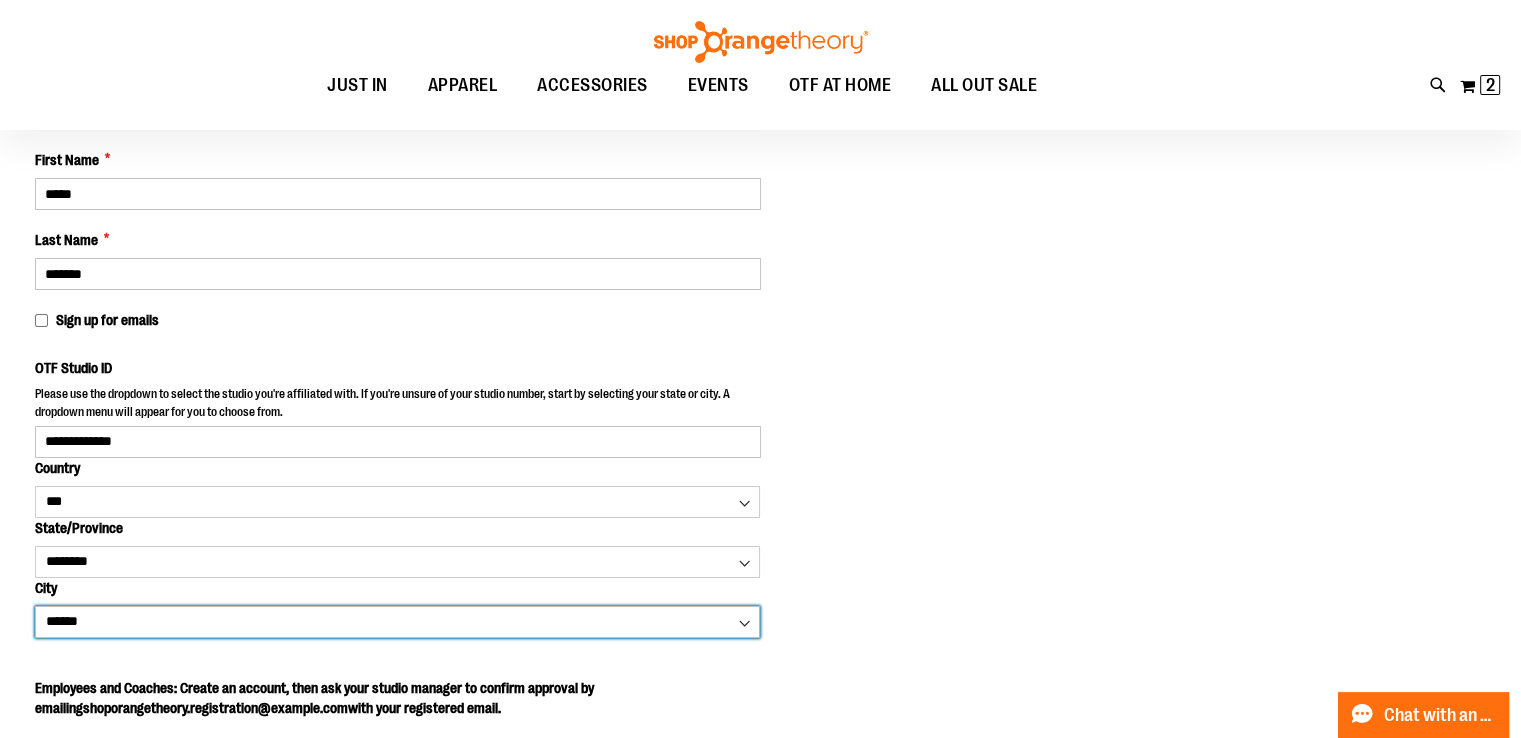 click on "**********" at bounding box center [397, 622] 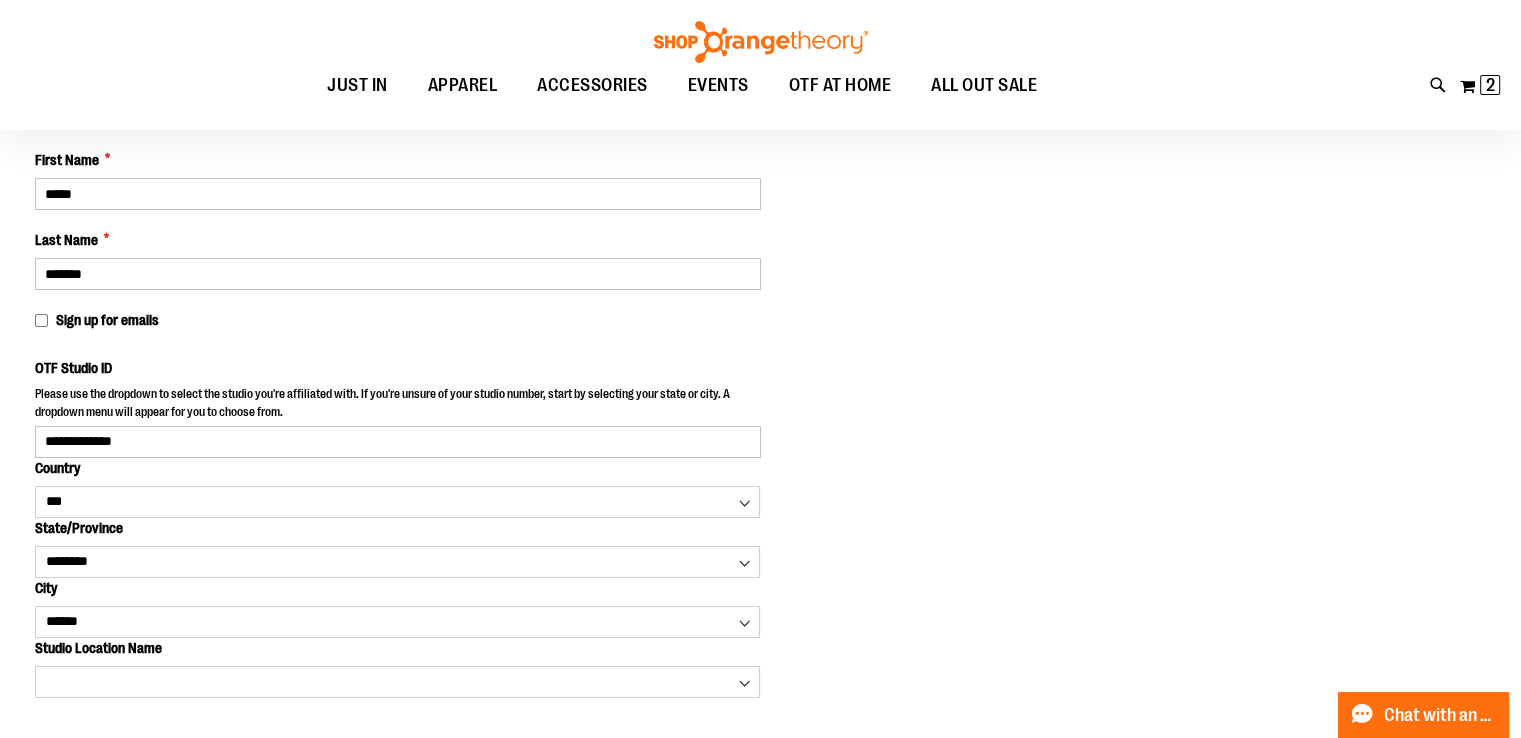 click on "**********" at bounding box center [760, 798] 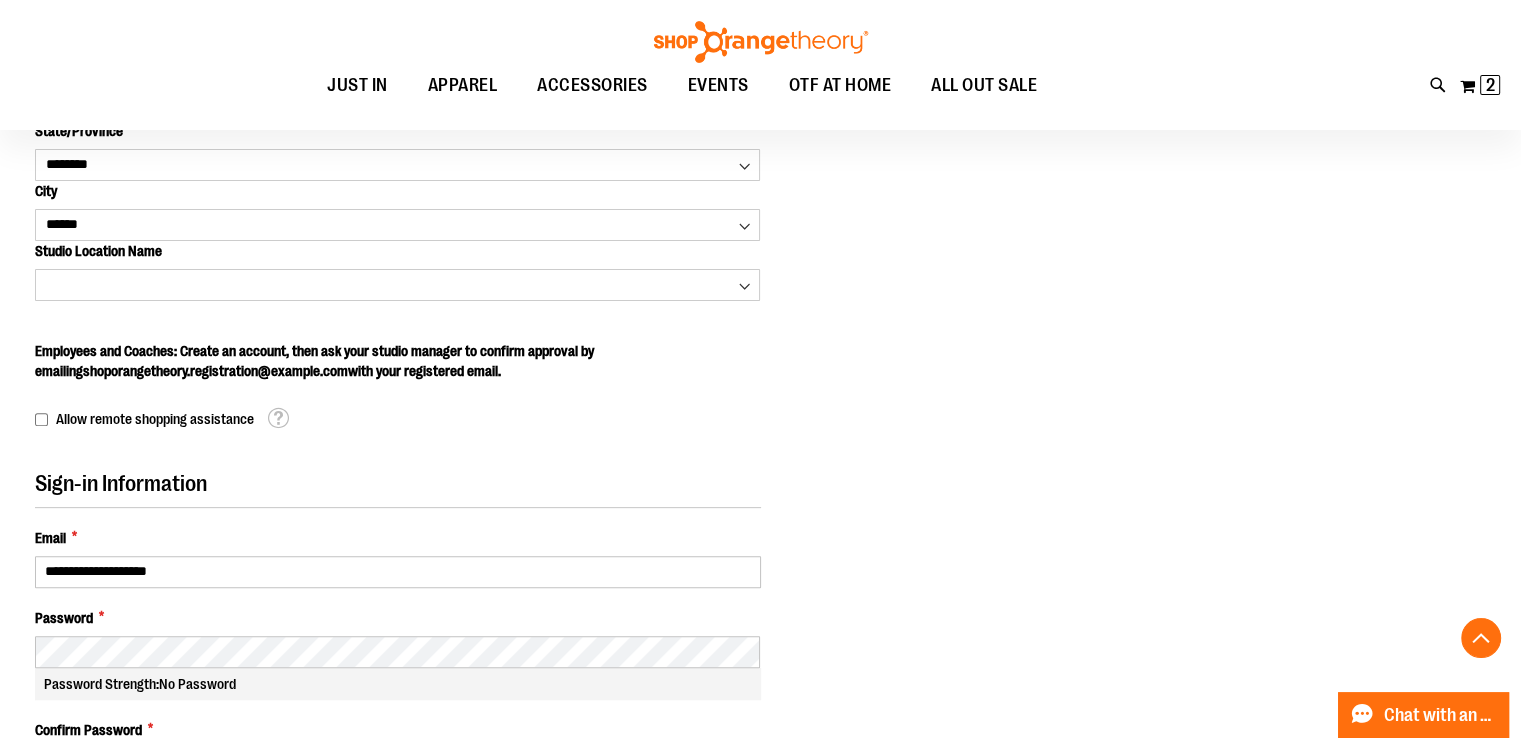 scroll, scrollTop: 600, scrollLeft: 0, axis: vertical 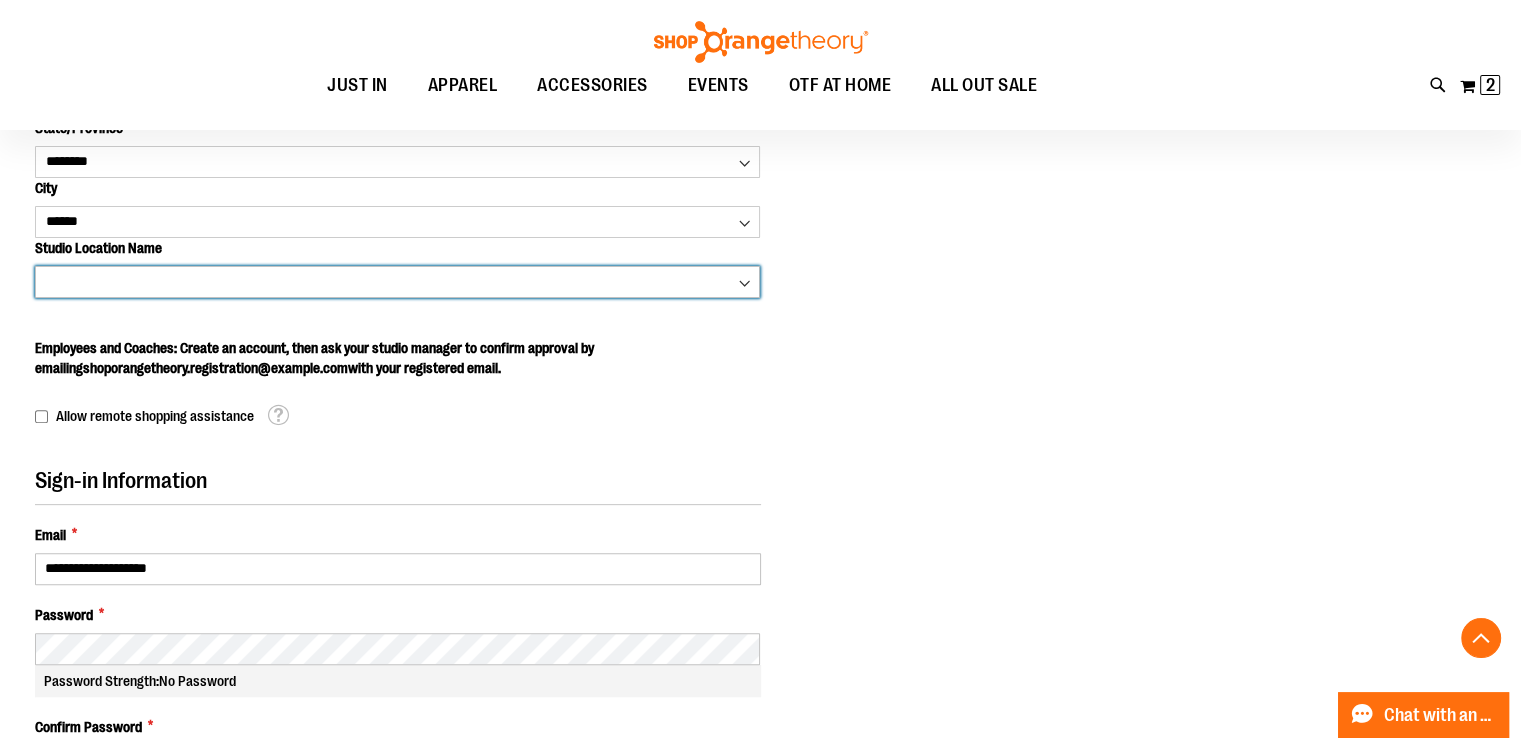 click on "**********" at bounding box center (397, 282) 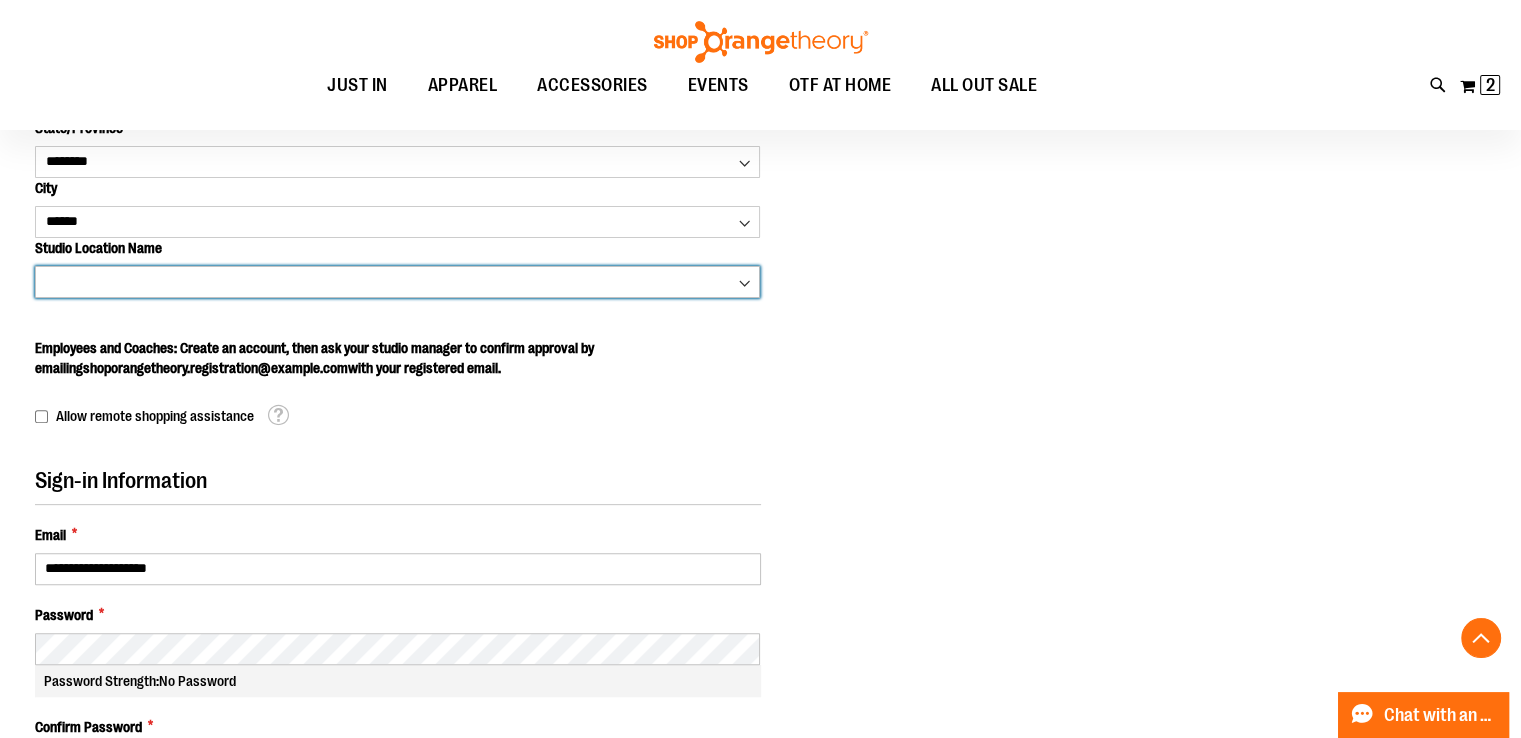 click on "**********" at bounding box center [397, 282] 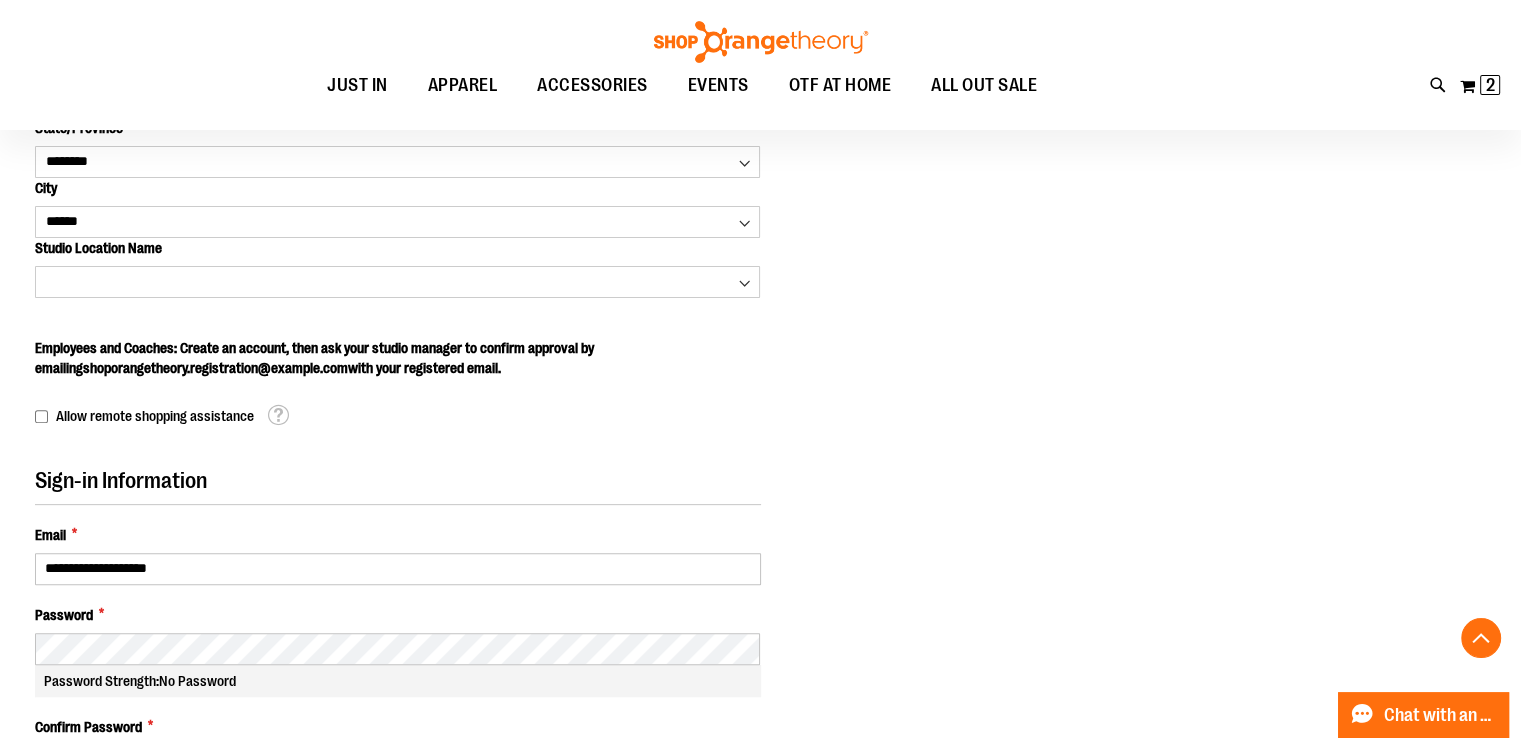 click on "**********" at bounding box center (398, 378) 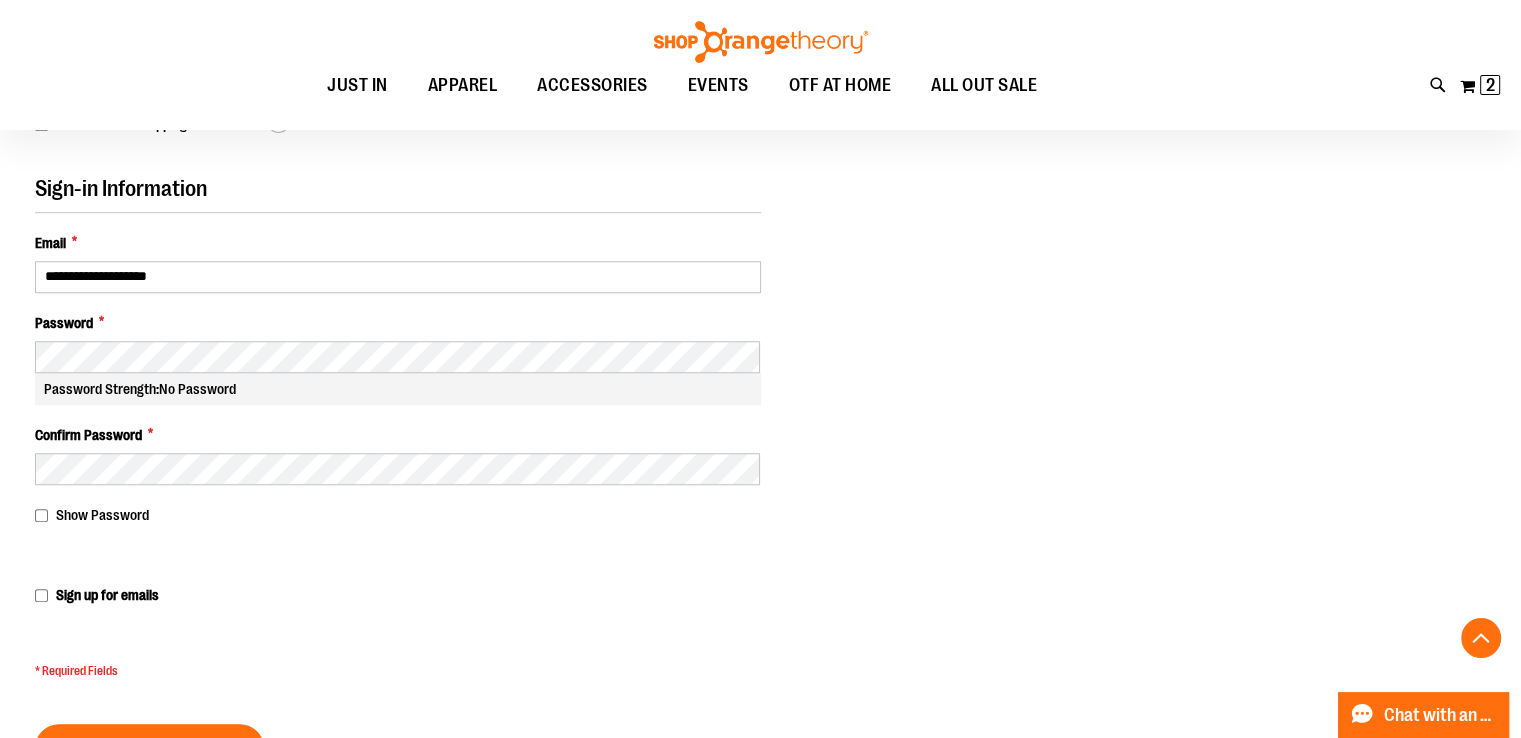 scroll, scrollTop: 900, scrollLeft: 0, axis: vertical 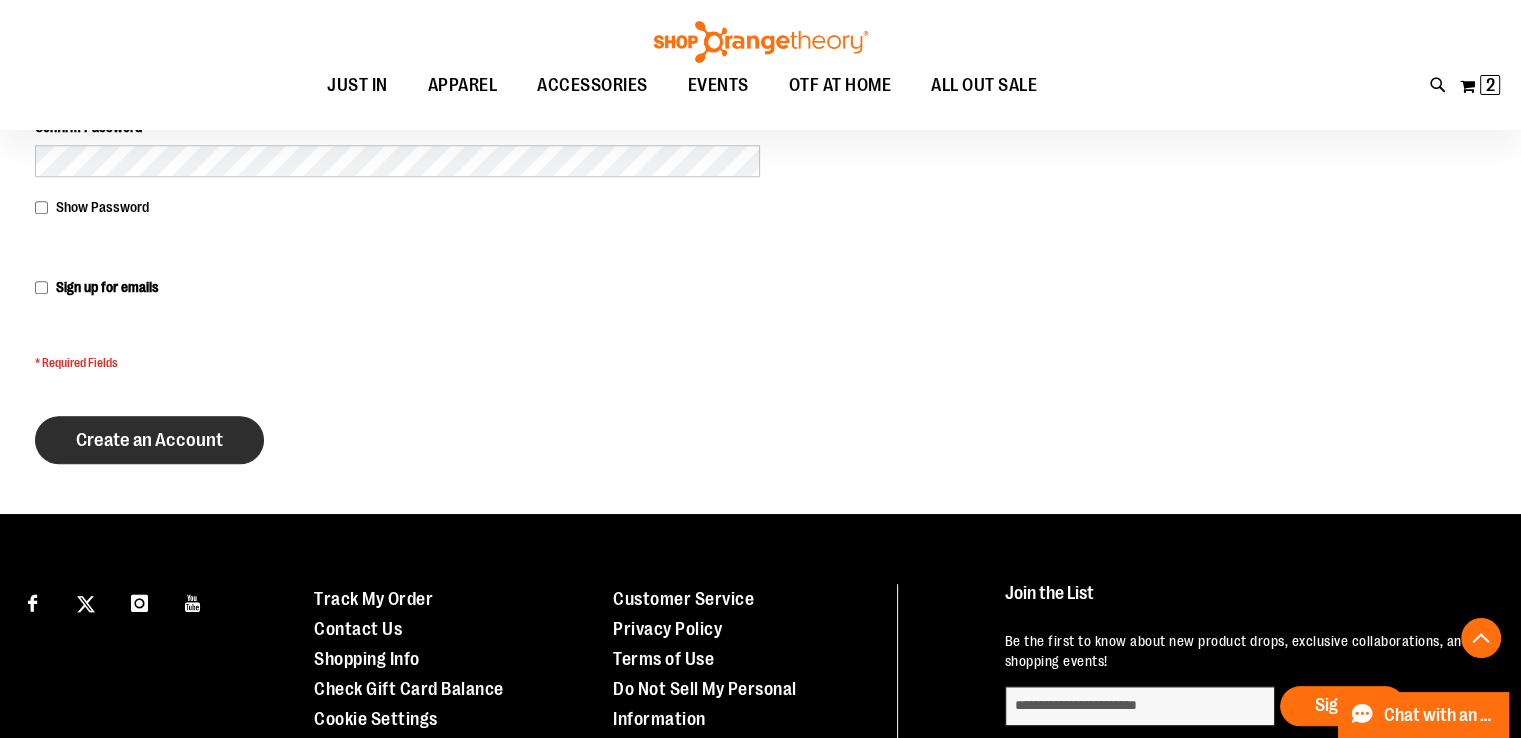 click on "Create an Account" at bounding box center [149, 440] 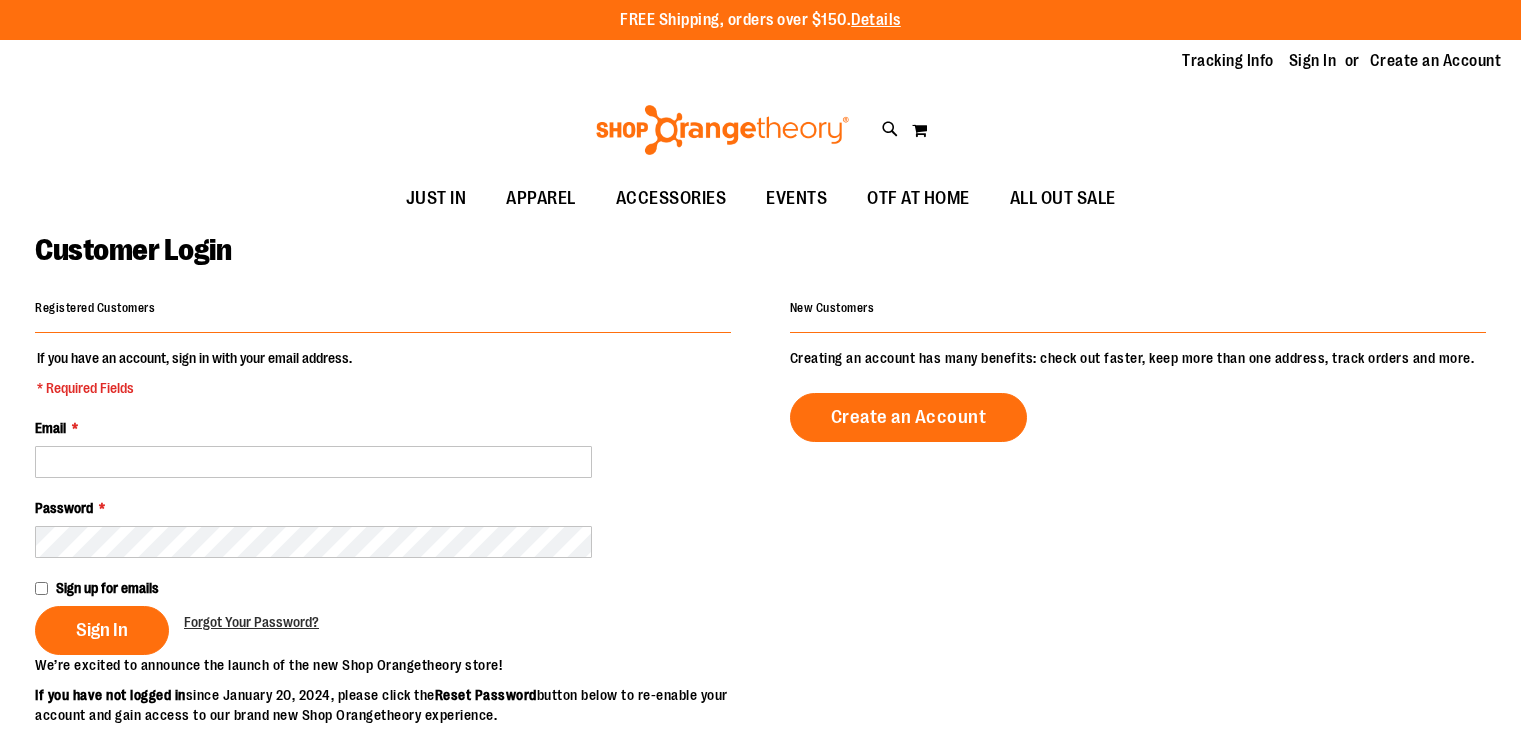 scroll, scrollTop: 0, scrollLeft: 0, axis: both 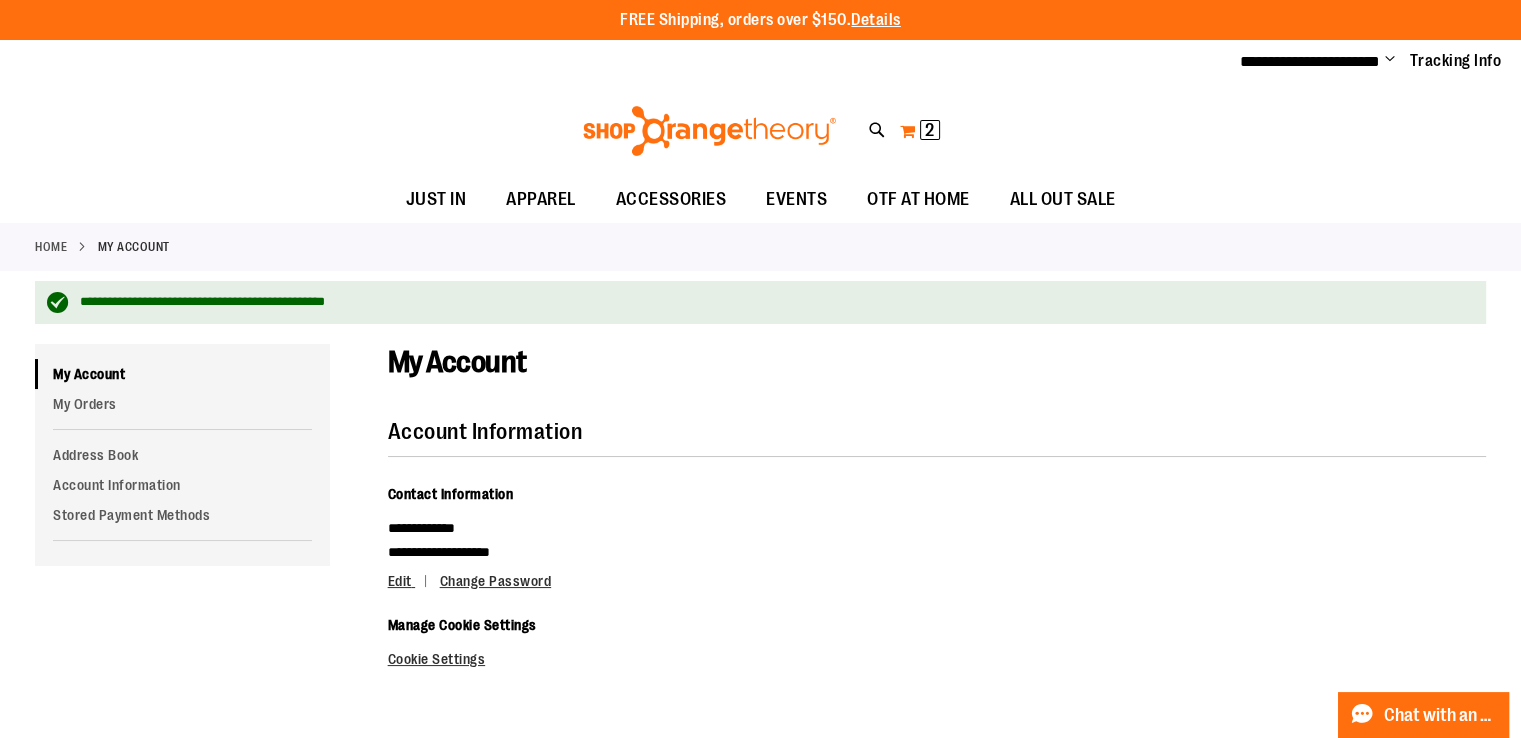 type on "**********" 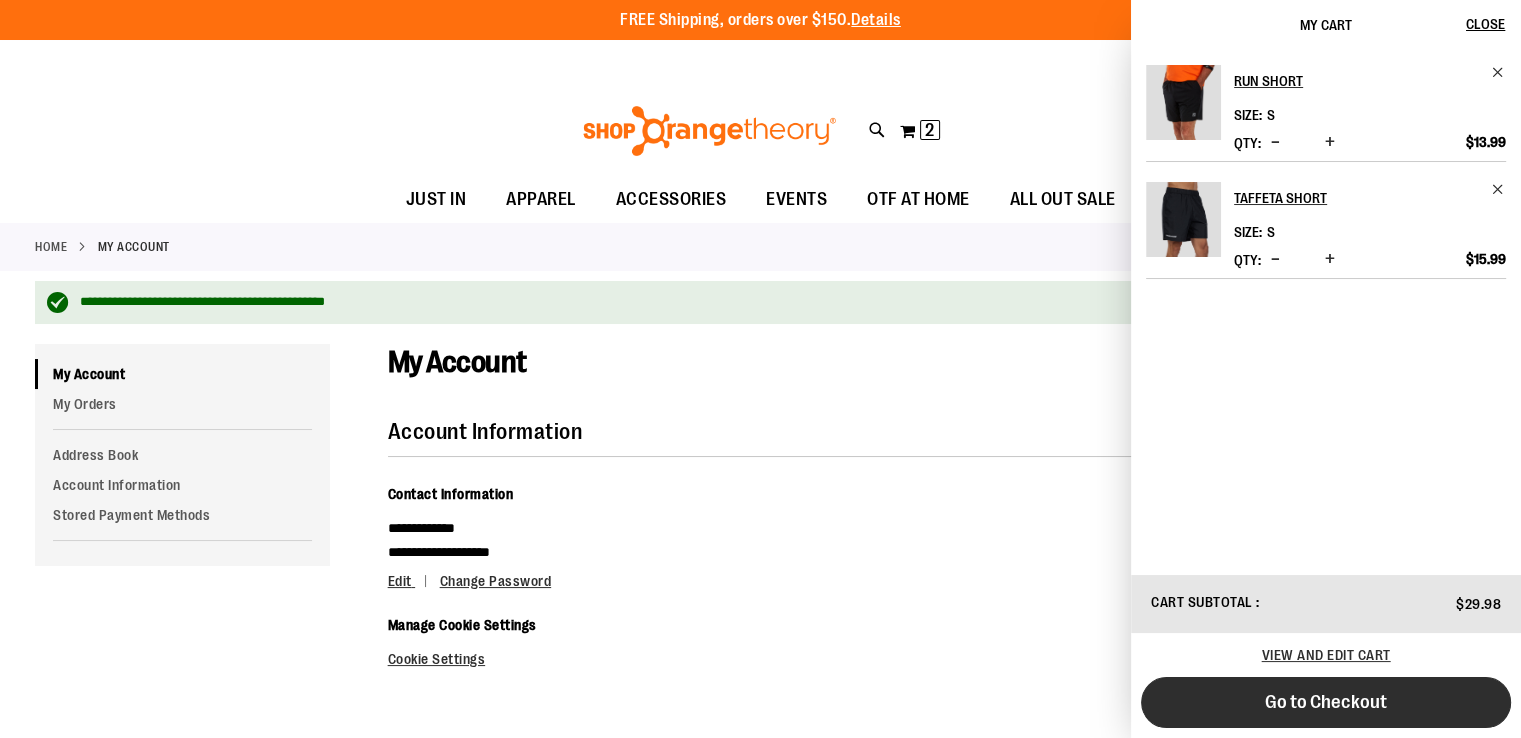 click on "Go to Checkout" at bounding box center (1326, 702) 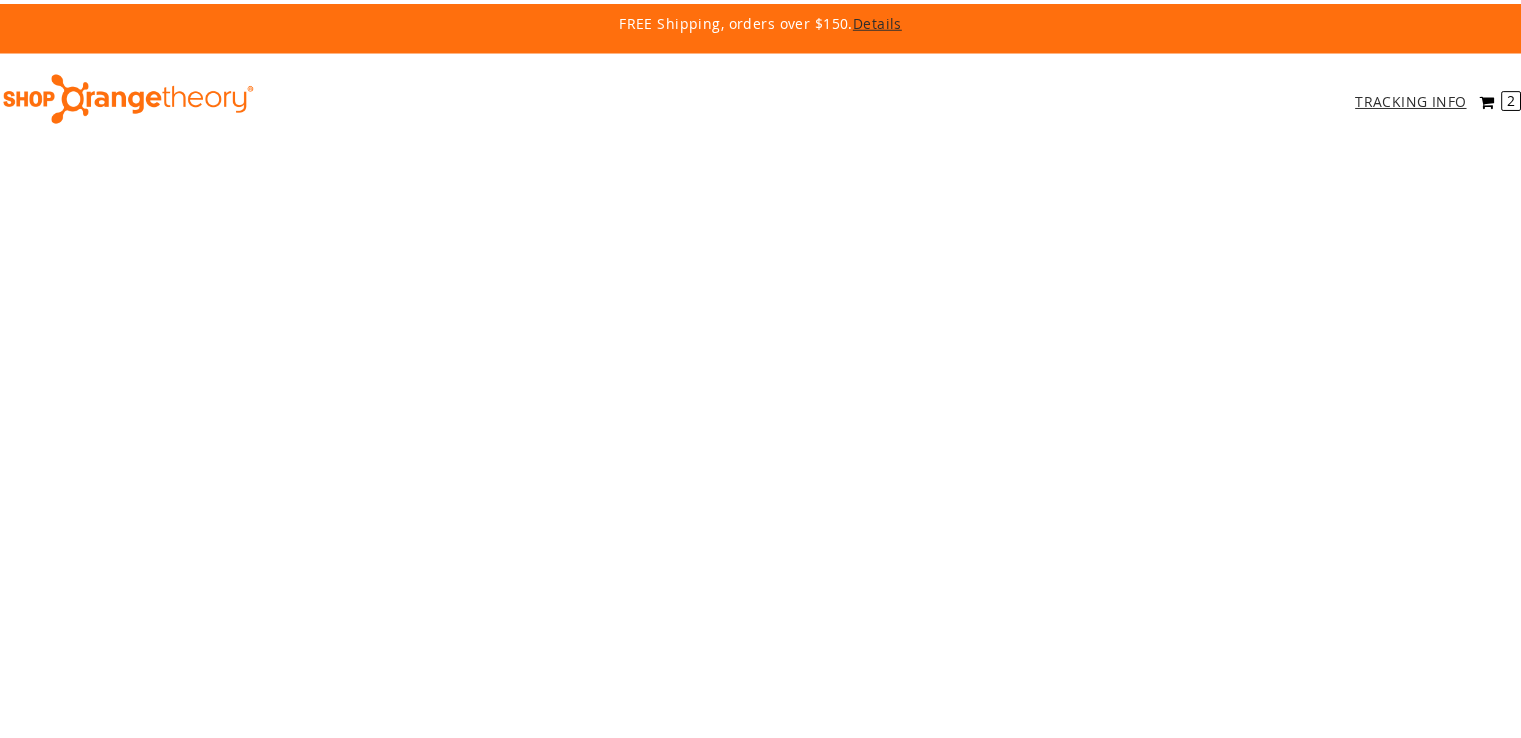scroll, scrollTop: 0, scrollLeft: 0, axis: both 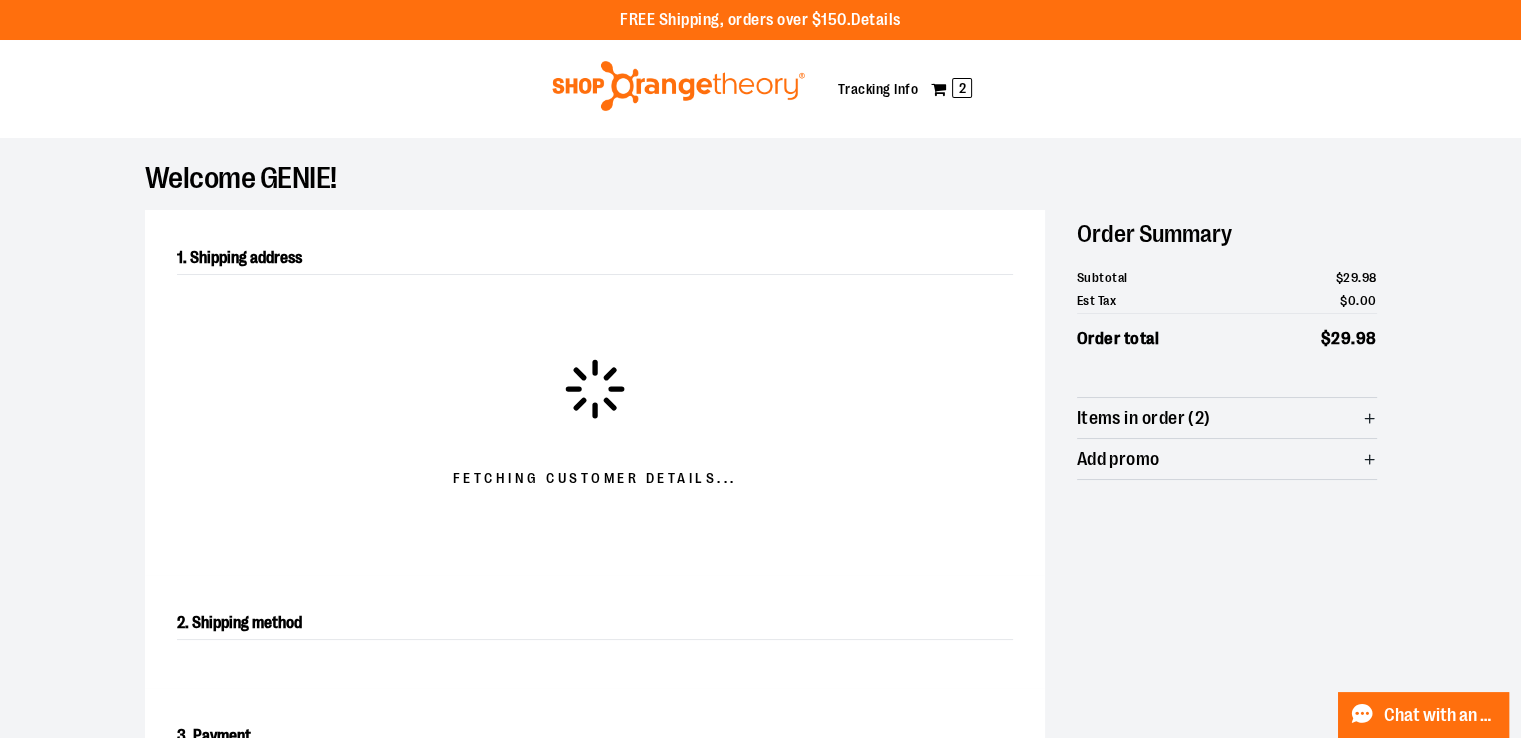 select on "**" 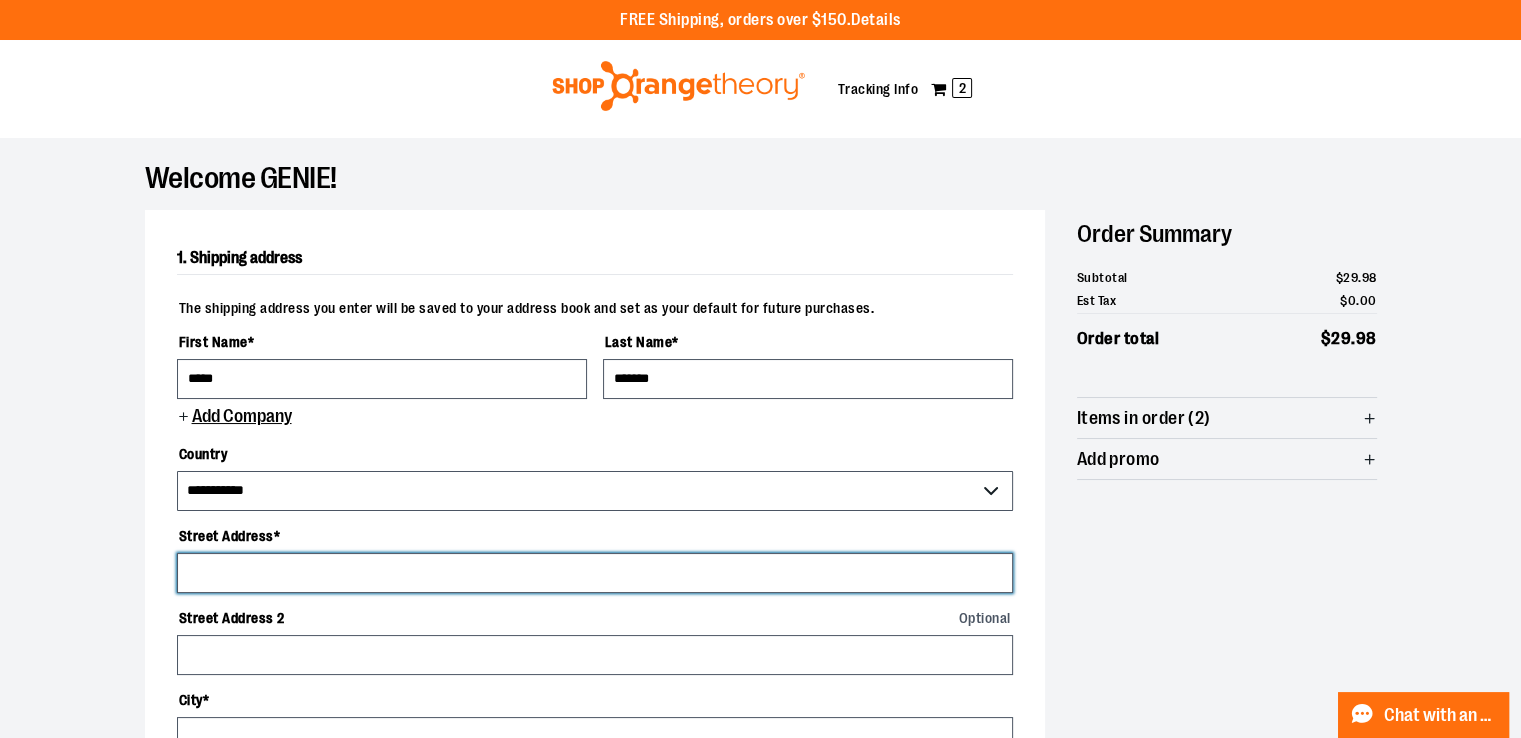 click on "Street Address *" at bounding box center [595, 573] 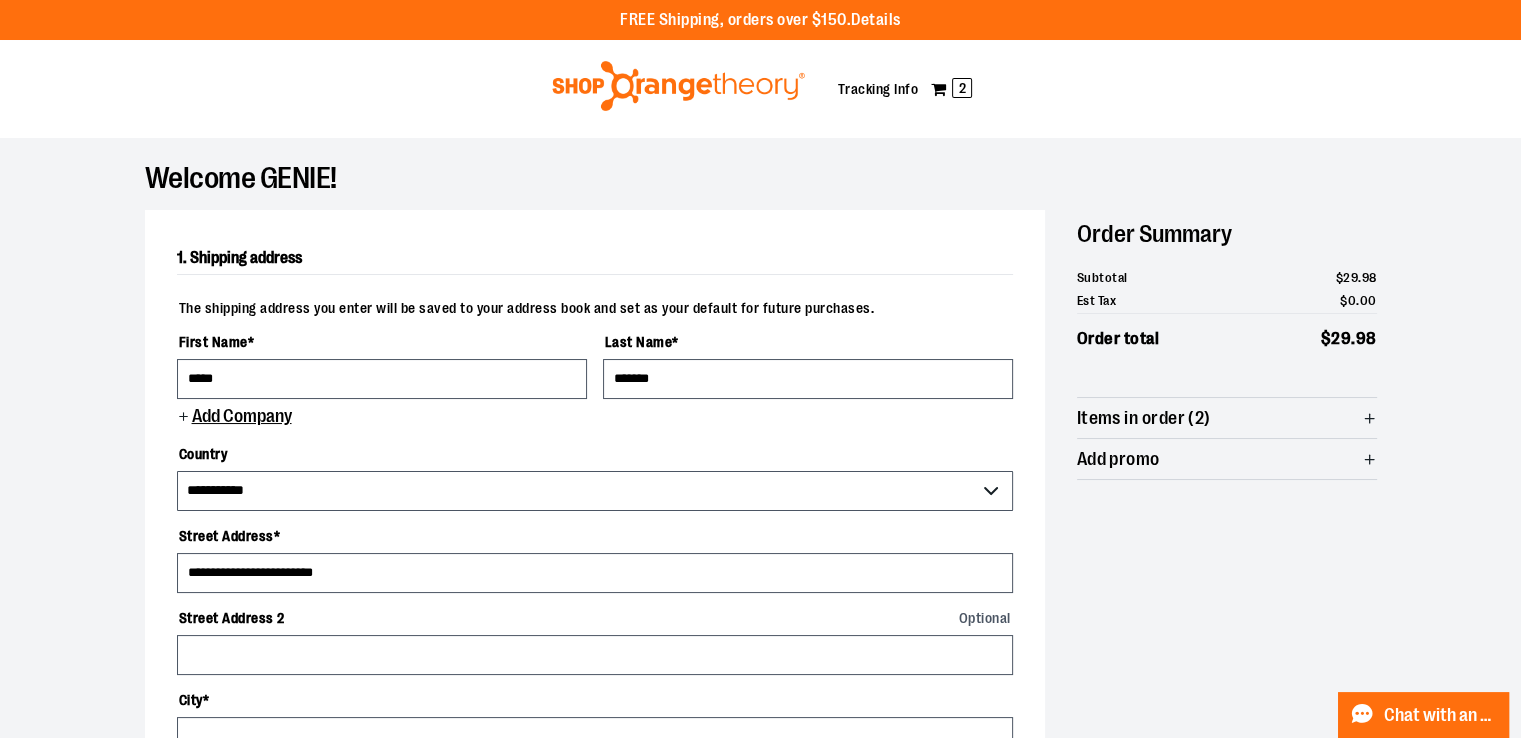 select on "**" 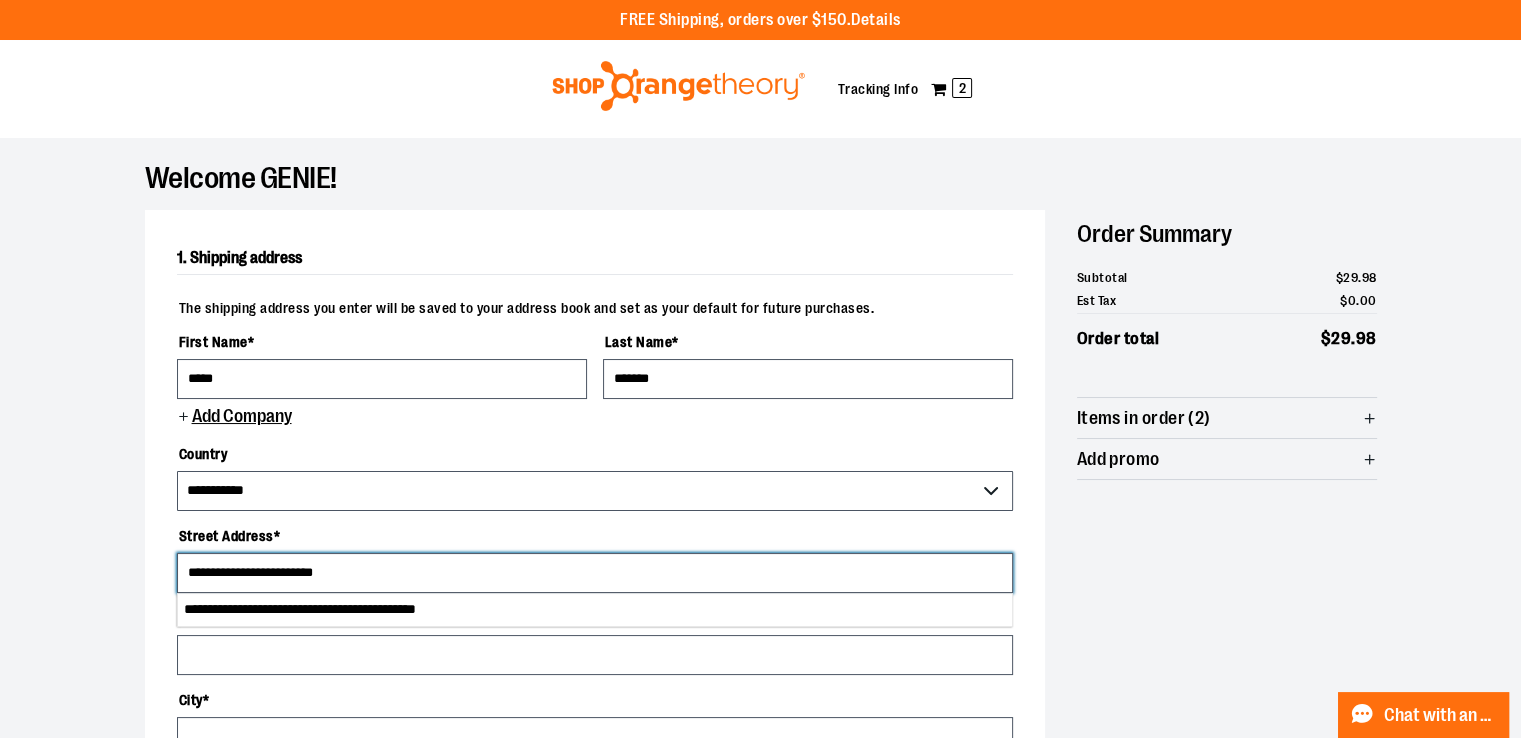 select on "**********" 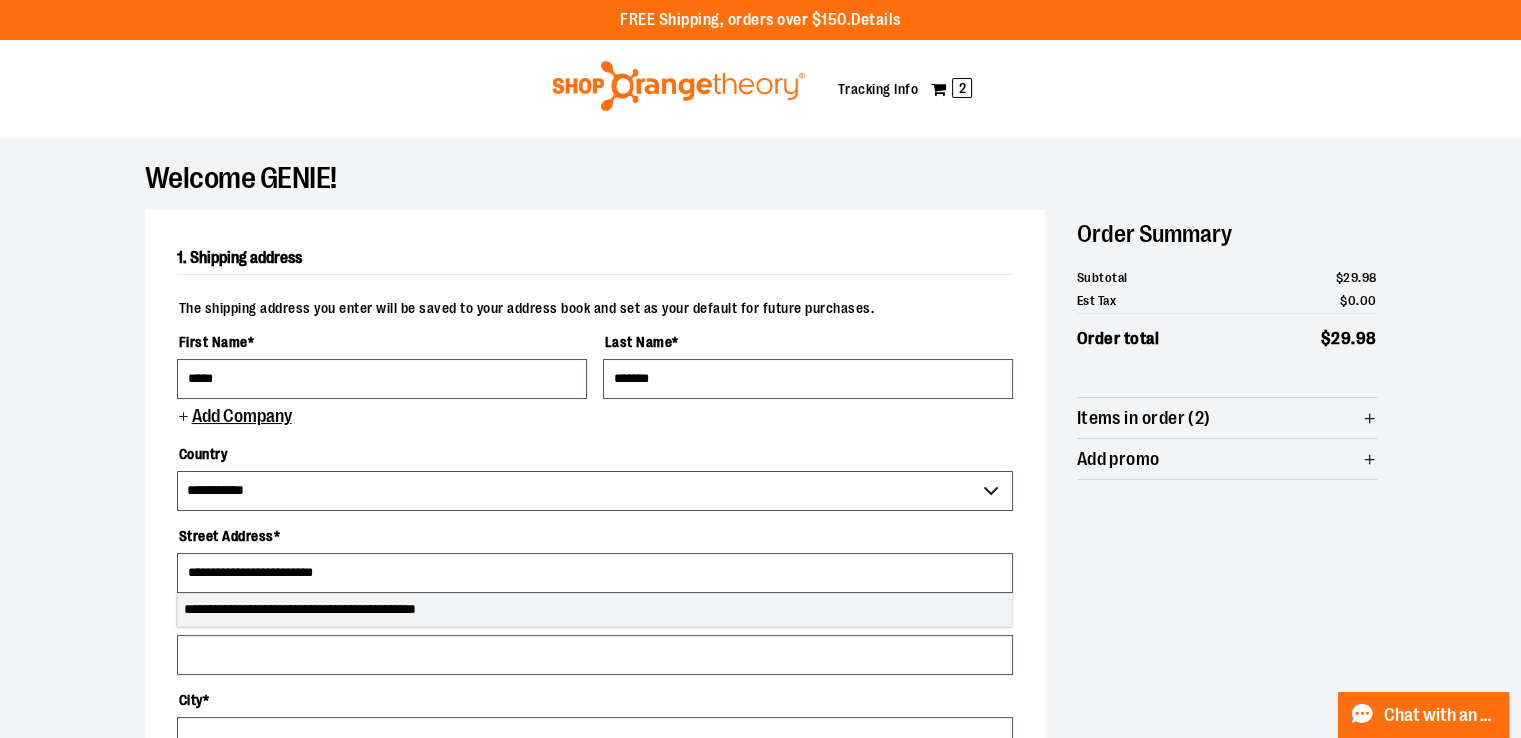 click on "**********" at bounding box center (595, 610) 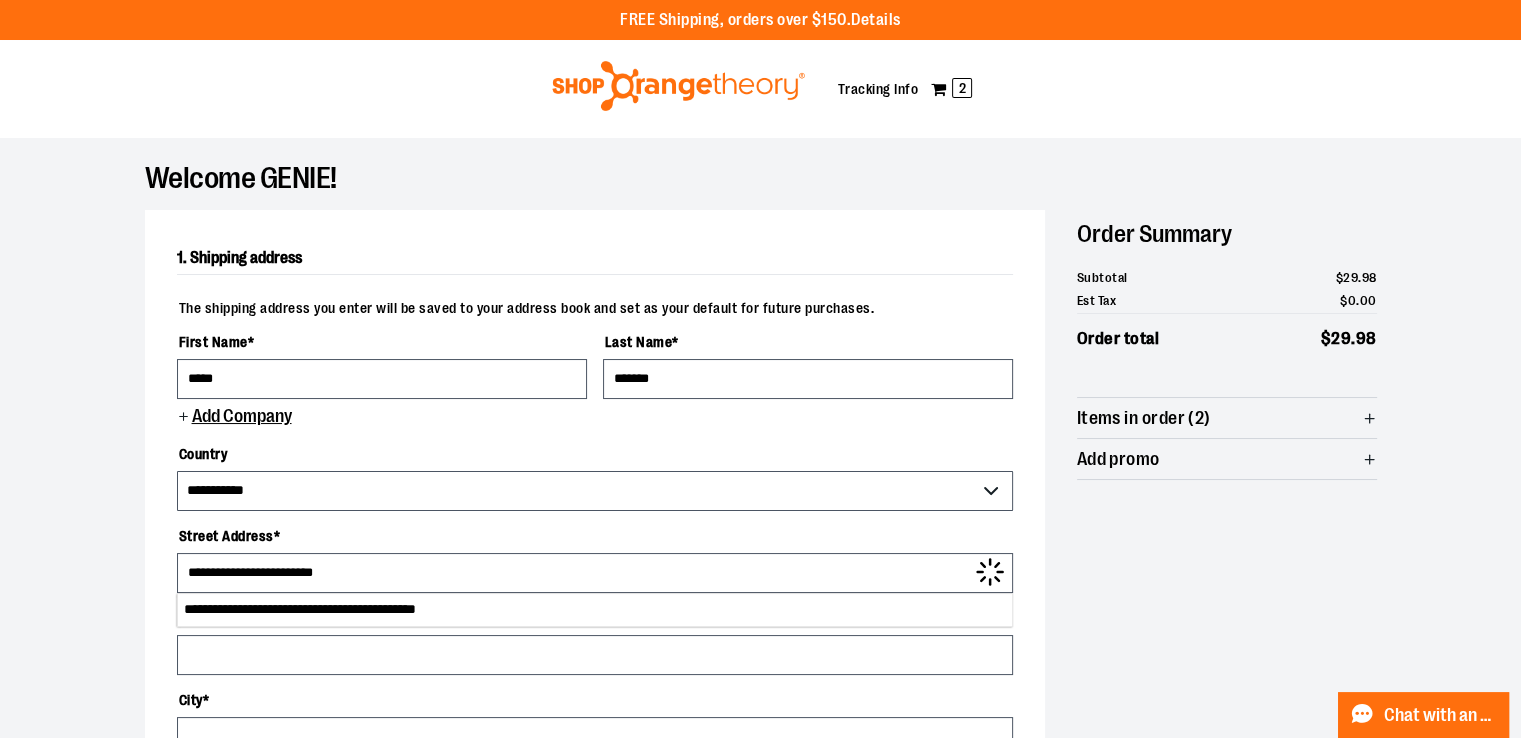 type on "******" 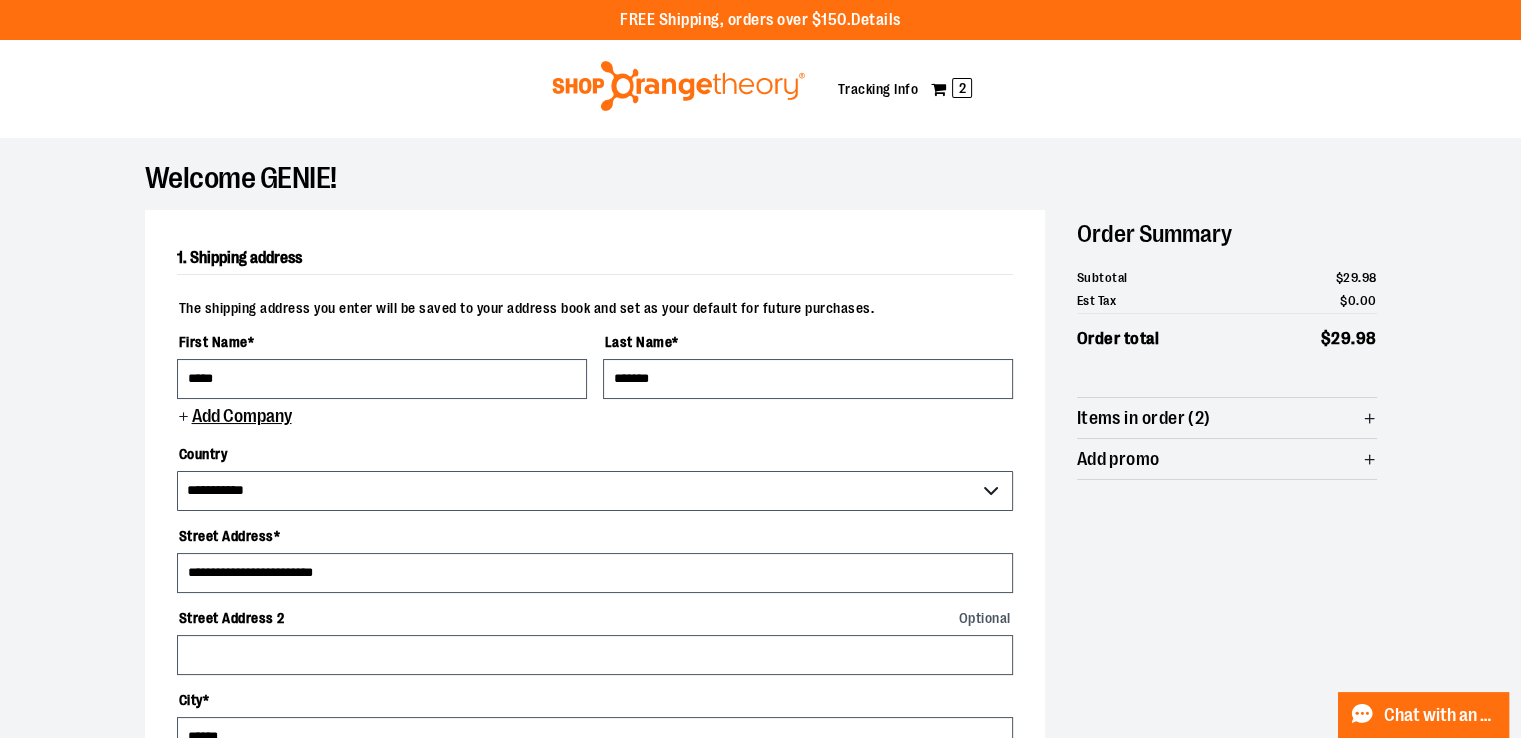 click on "**********" at bounding box center (761, 846) 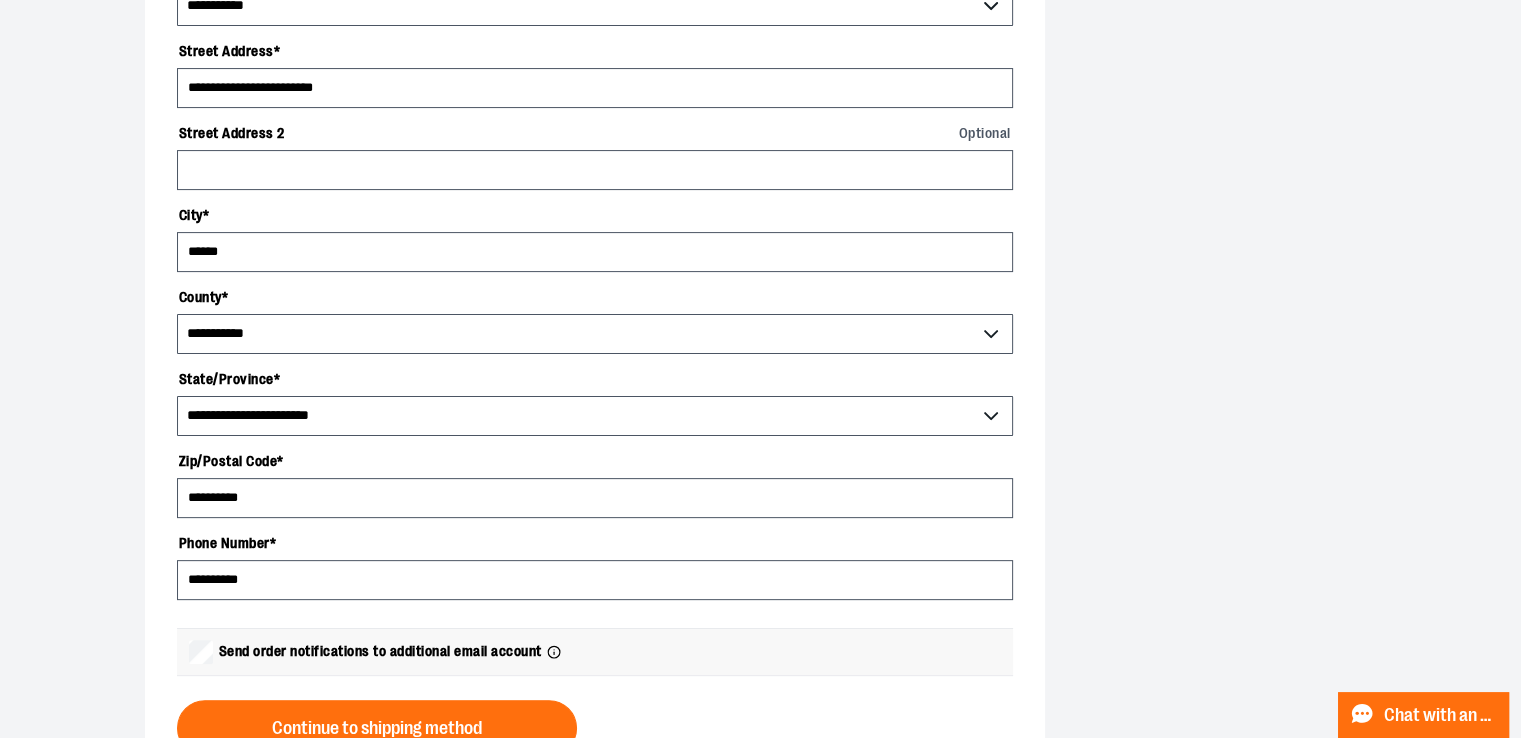 scroll, scrollTop: 500, scrollLeft: 0, axis: vertical 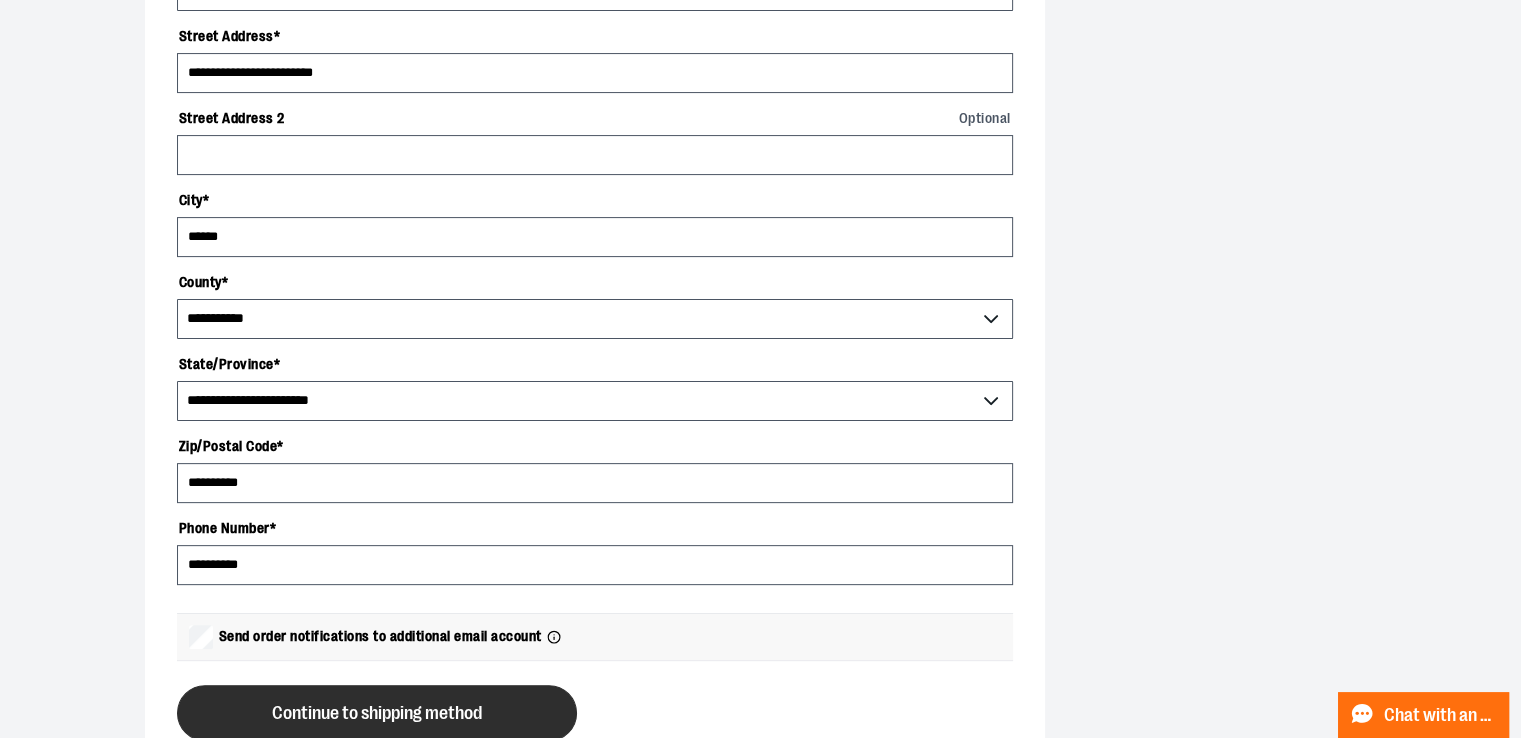 click on "Continue to shipping method" at bounding box center [377, 713] 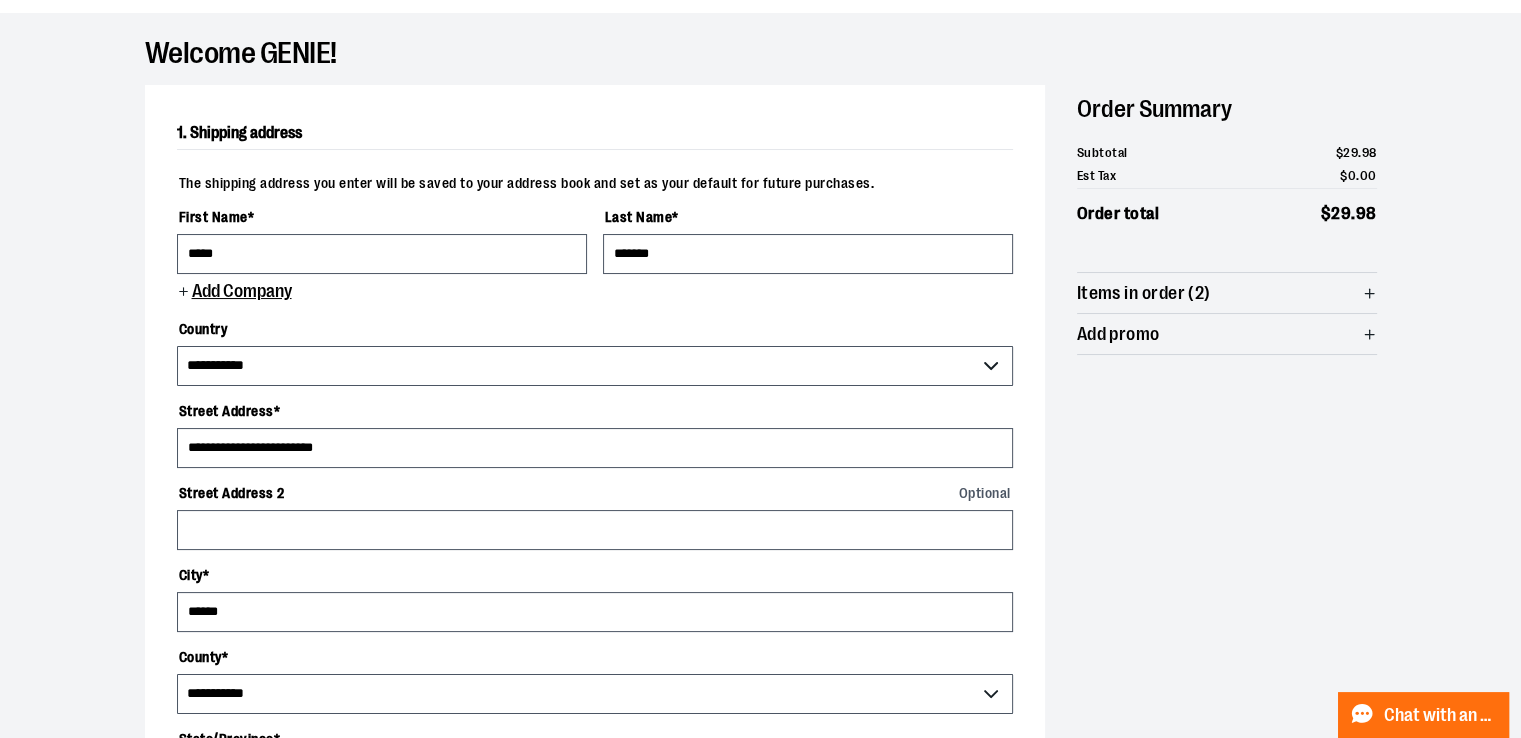 scroll, scrollTop: 124, scrollLeft: 0, axis: vertical 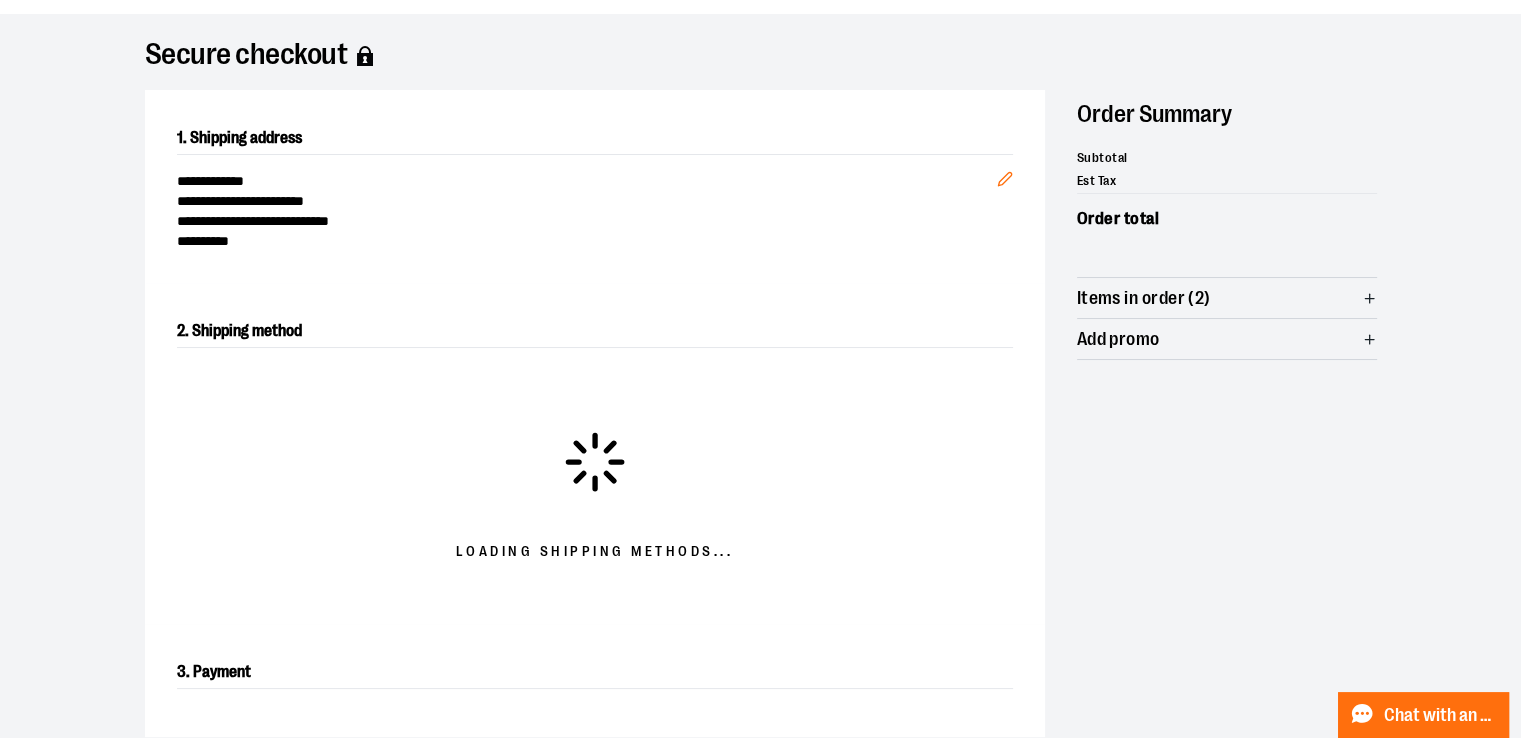 click on "Add promo" at bounding box center [1227, 339] 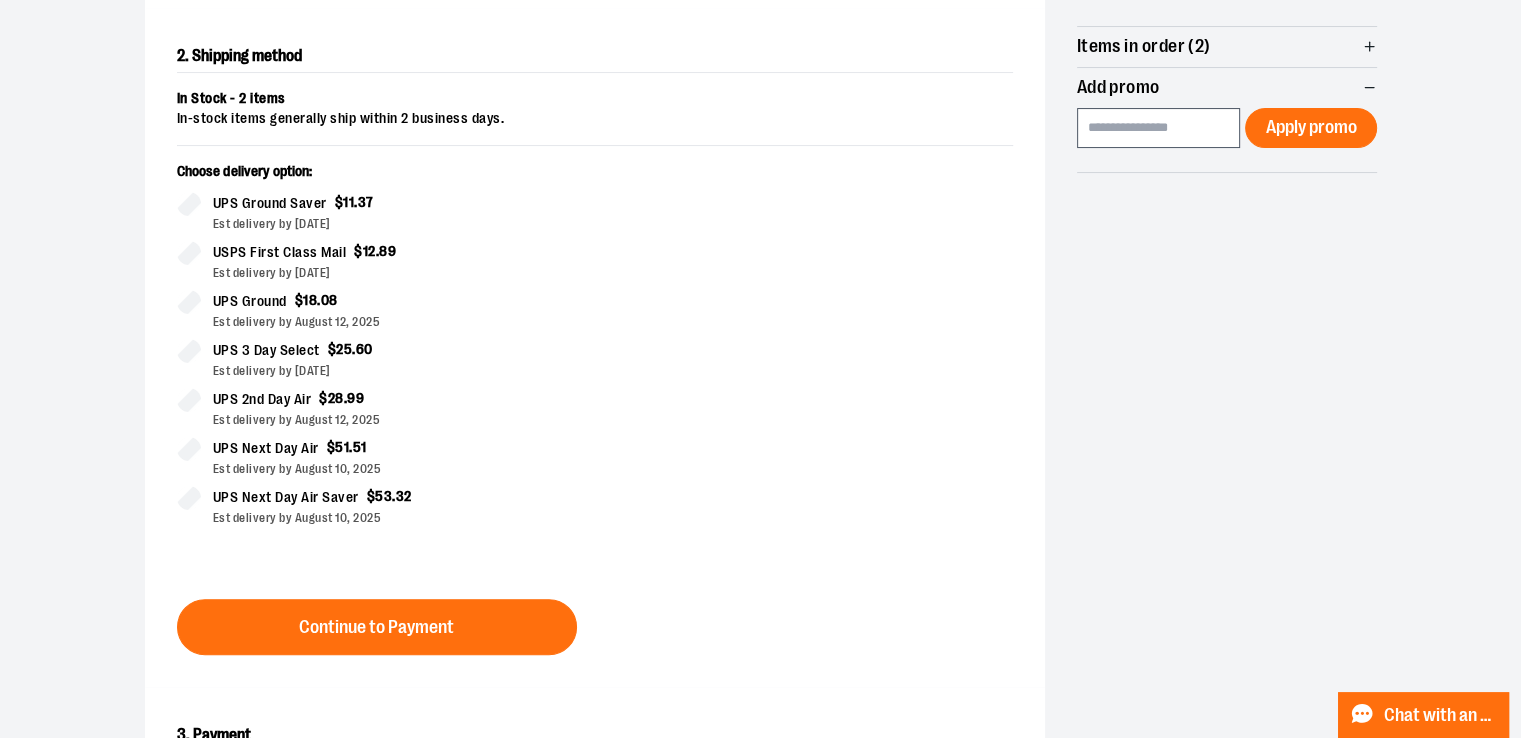 scroll, scrollTop: 400, scrollLeft: 0, axis: vertical 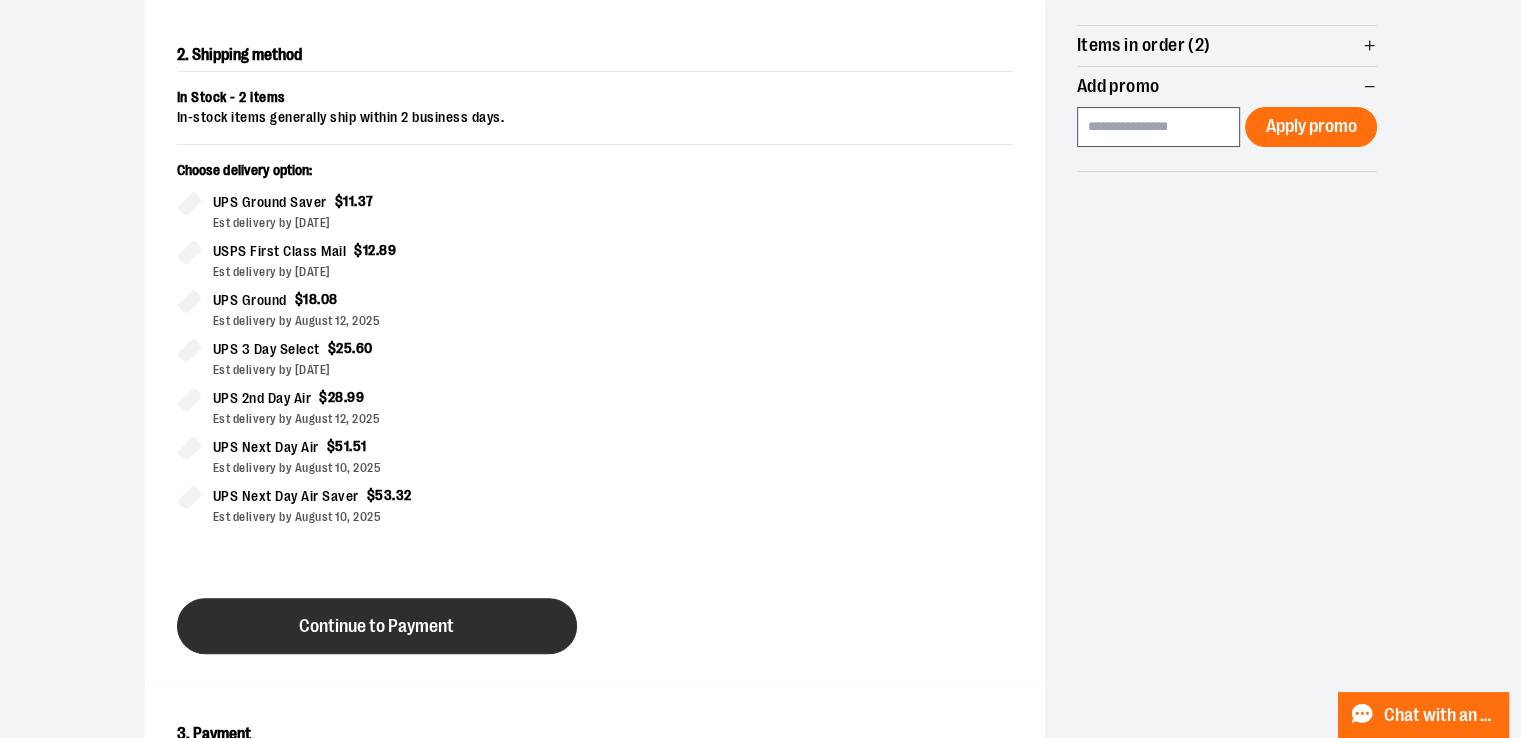 click on "Continue to Payment" at bounding box center (377, 626) 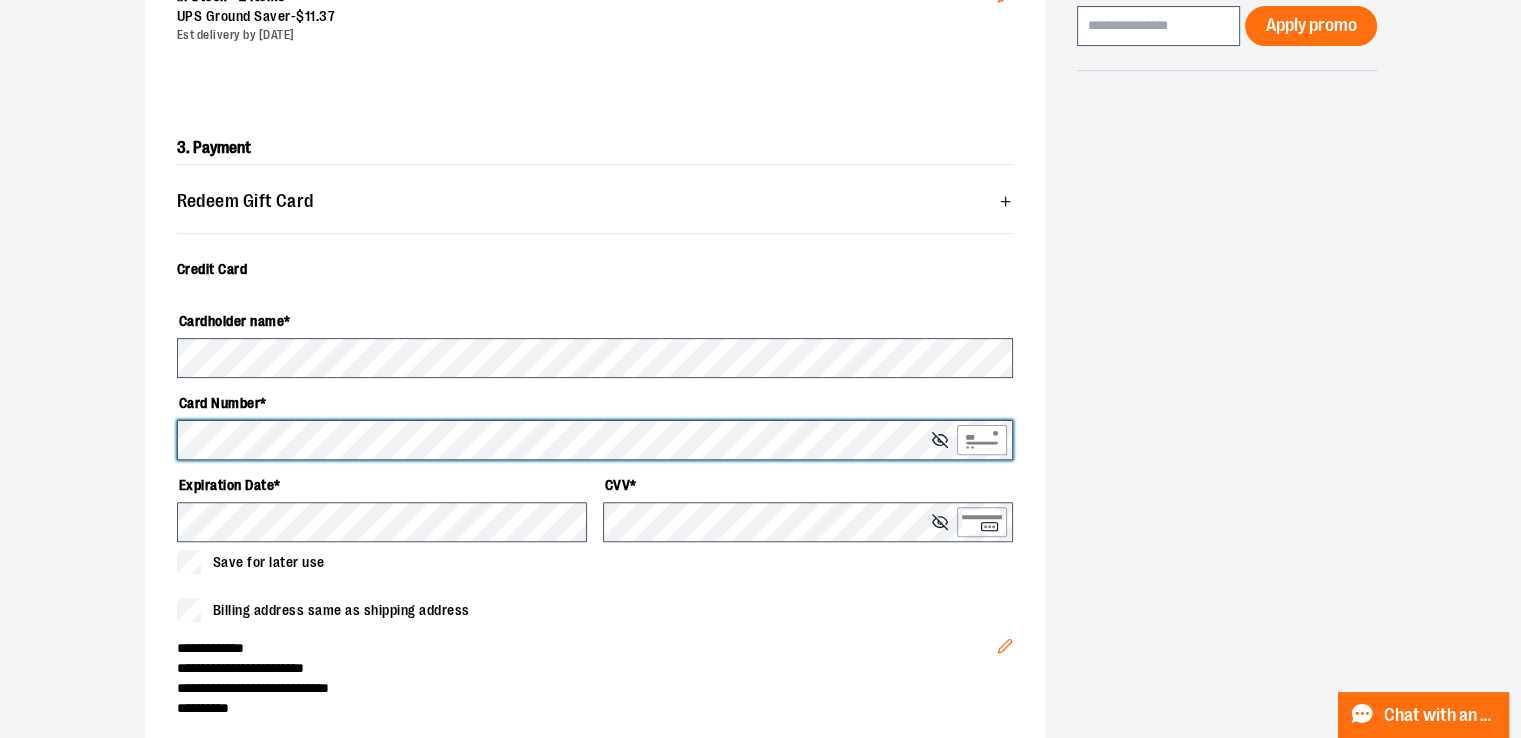 scroll, scrollTop: 500, scrollLeft: 0, axis: vertical 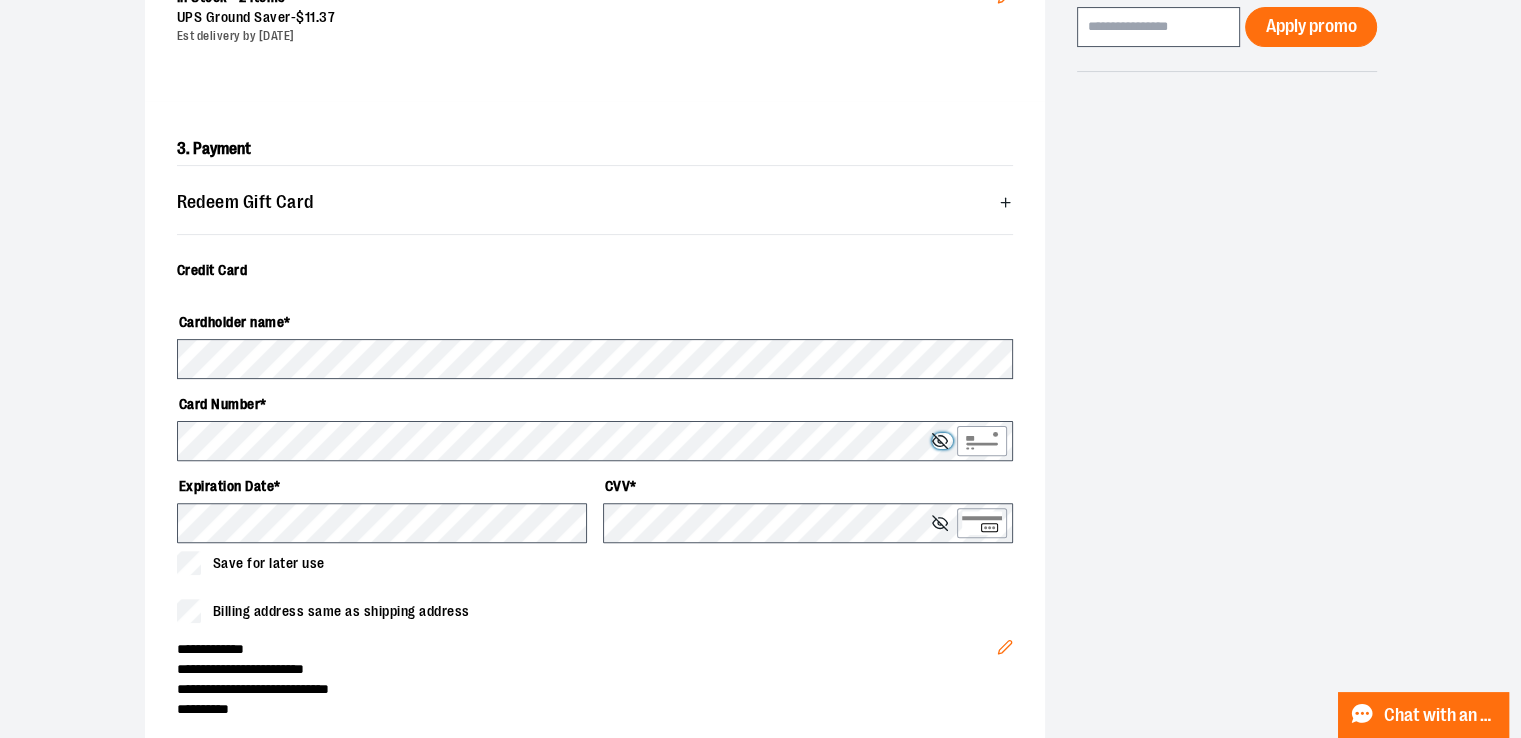 click 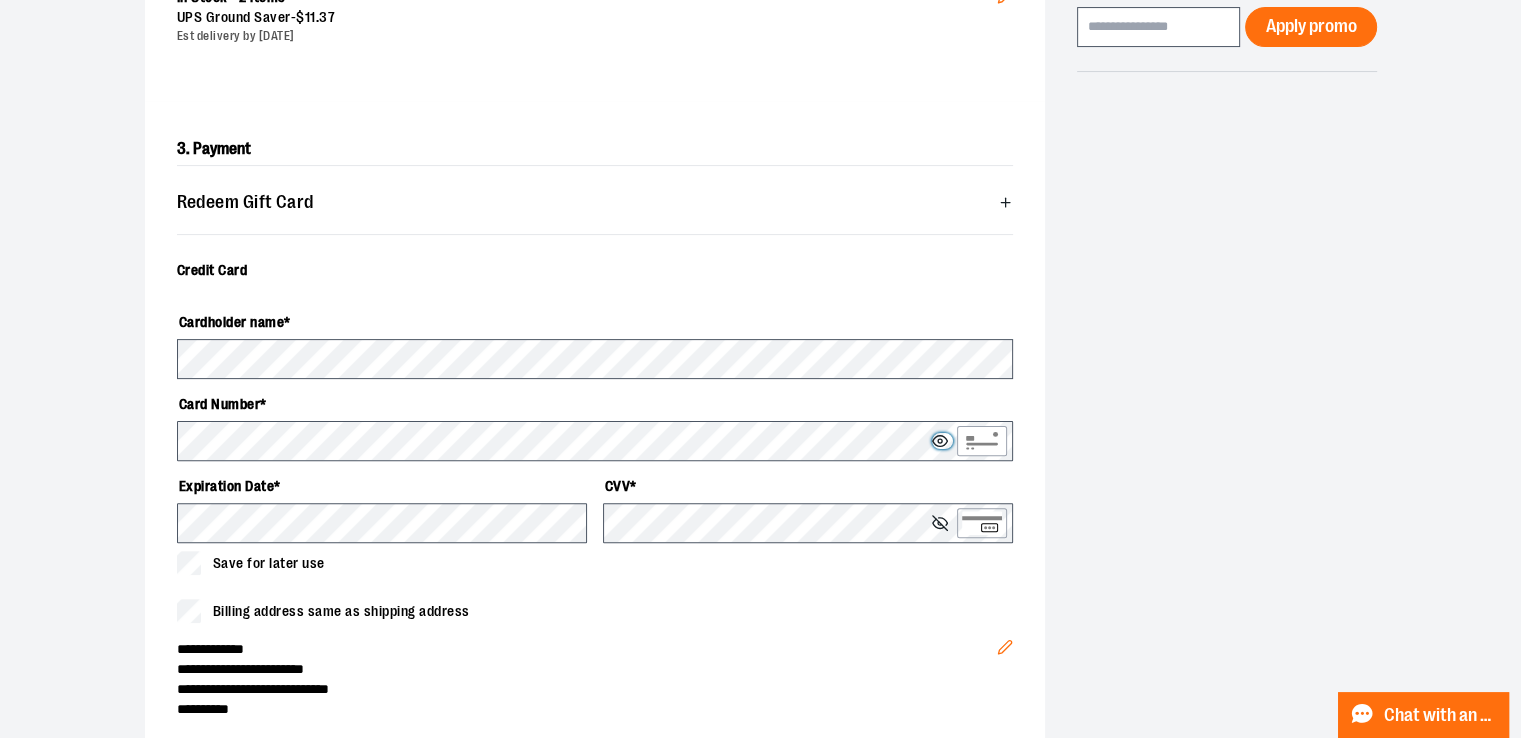 click 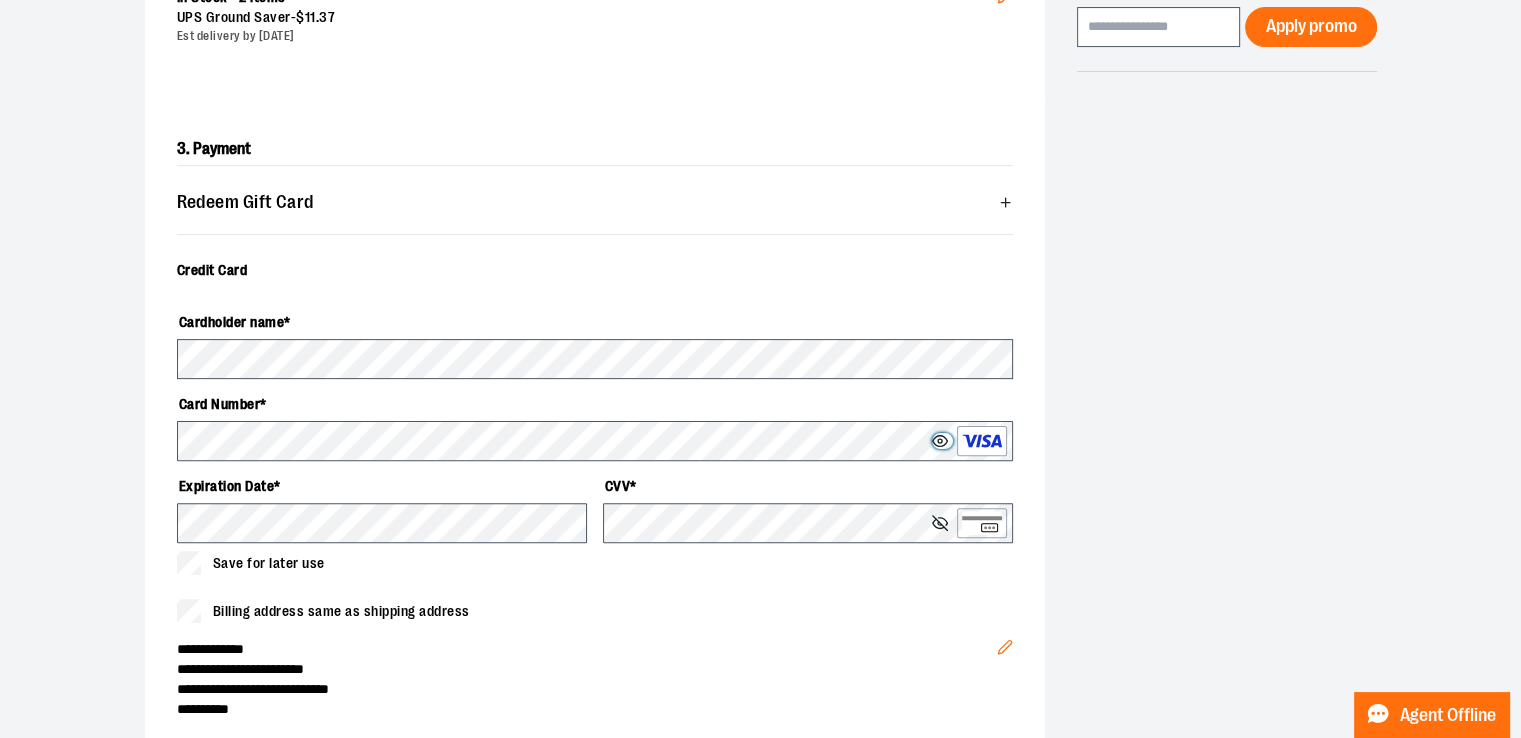 type 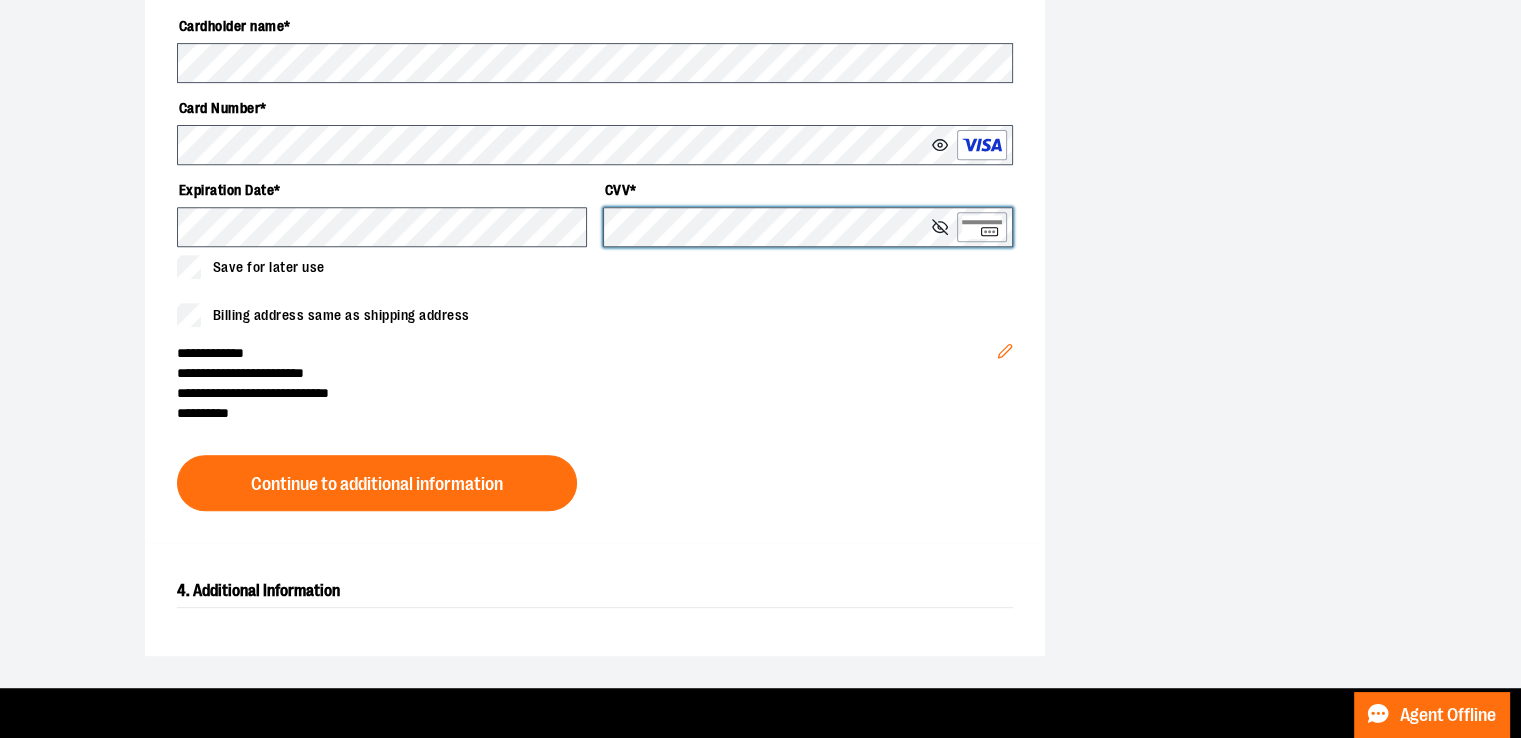 scroll, scrollTop: 800, scrollLeft: 0, axis: vertical 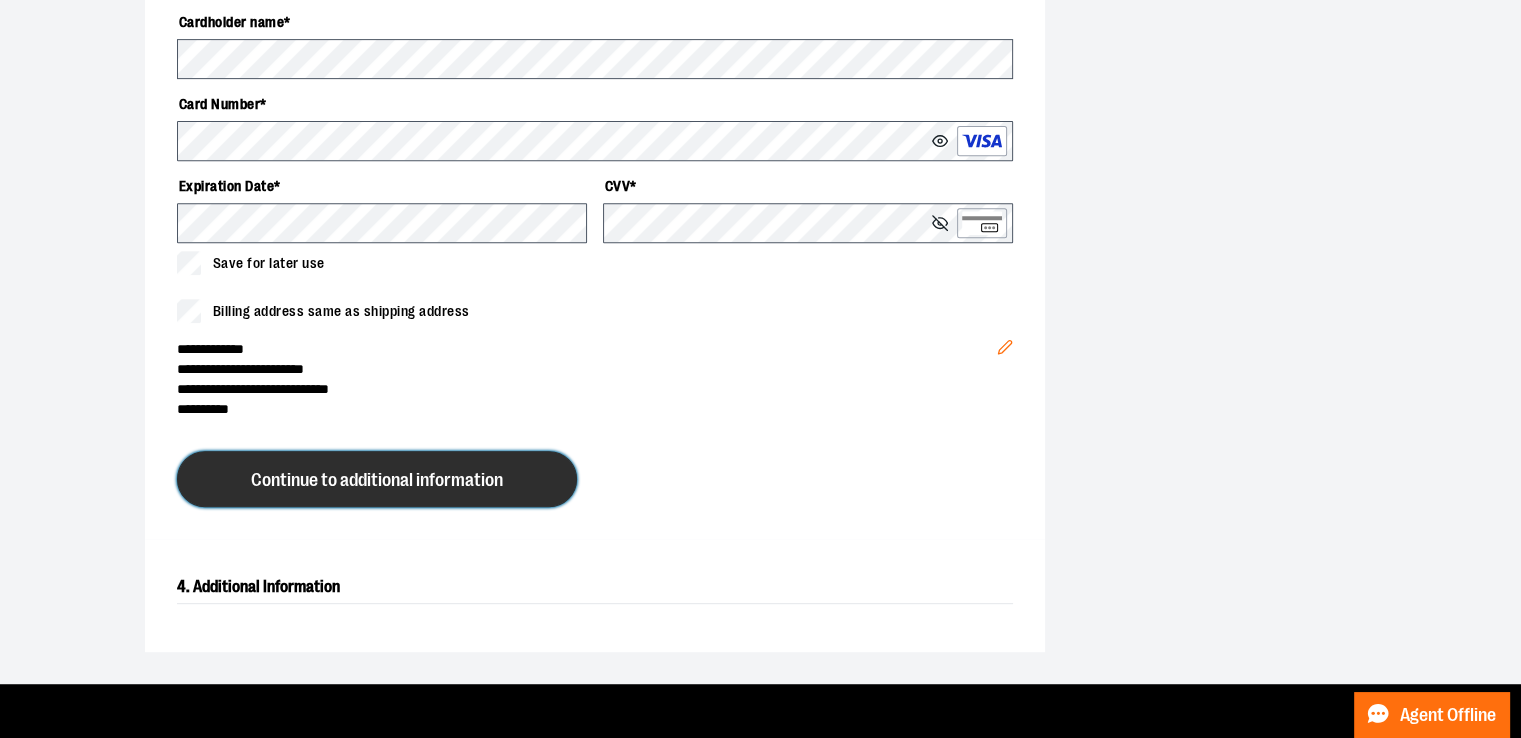 click on "Continue to additional information" at bounding box center (377, 479) 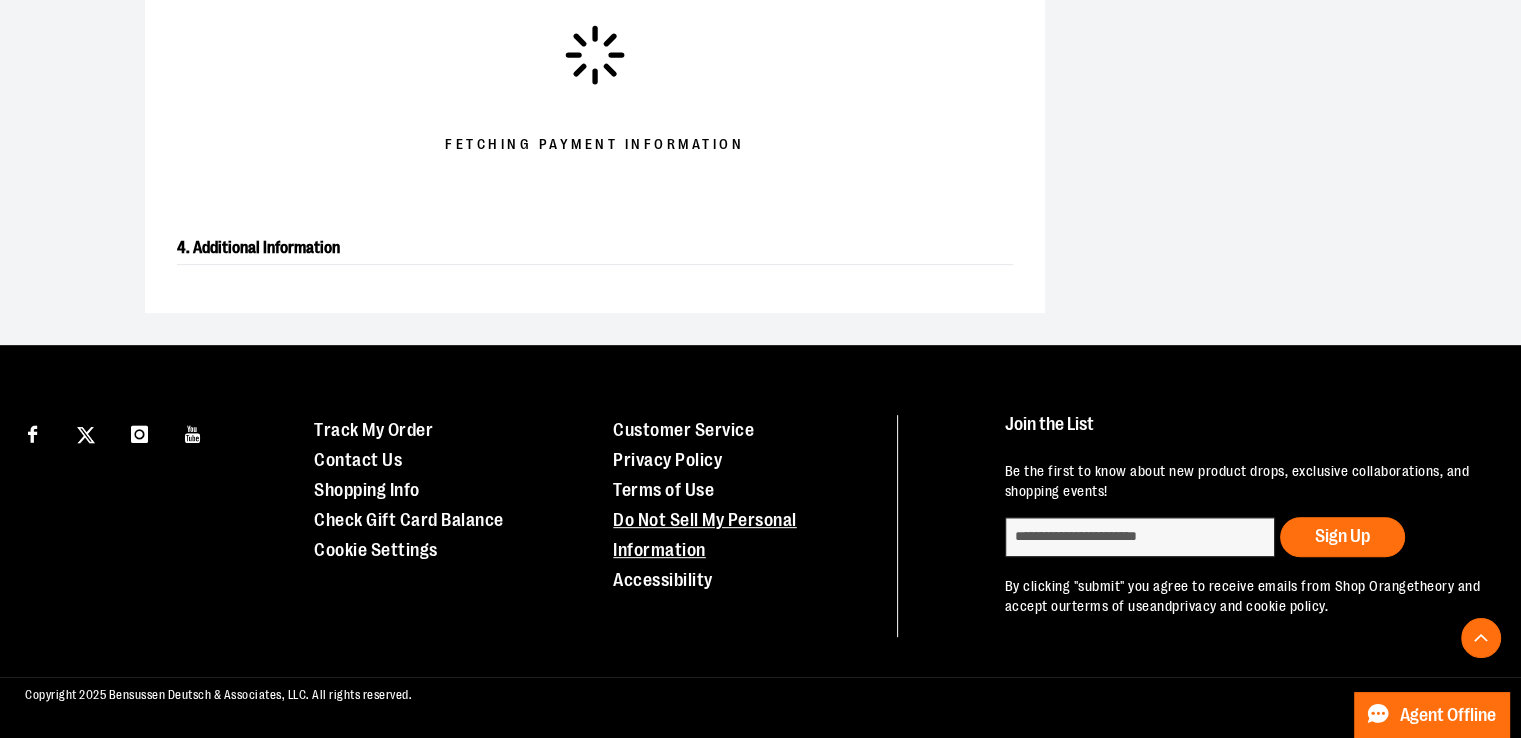 scroll, scrollTop: 800, scrollLeft: 0, axis: vertical 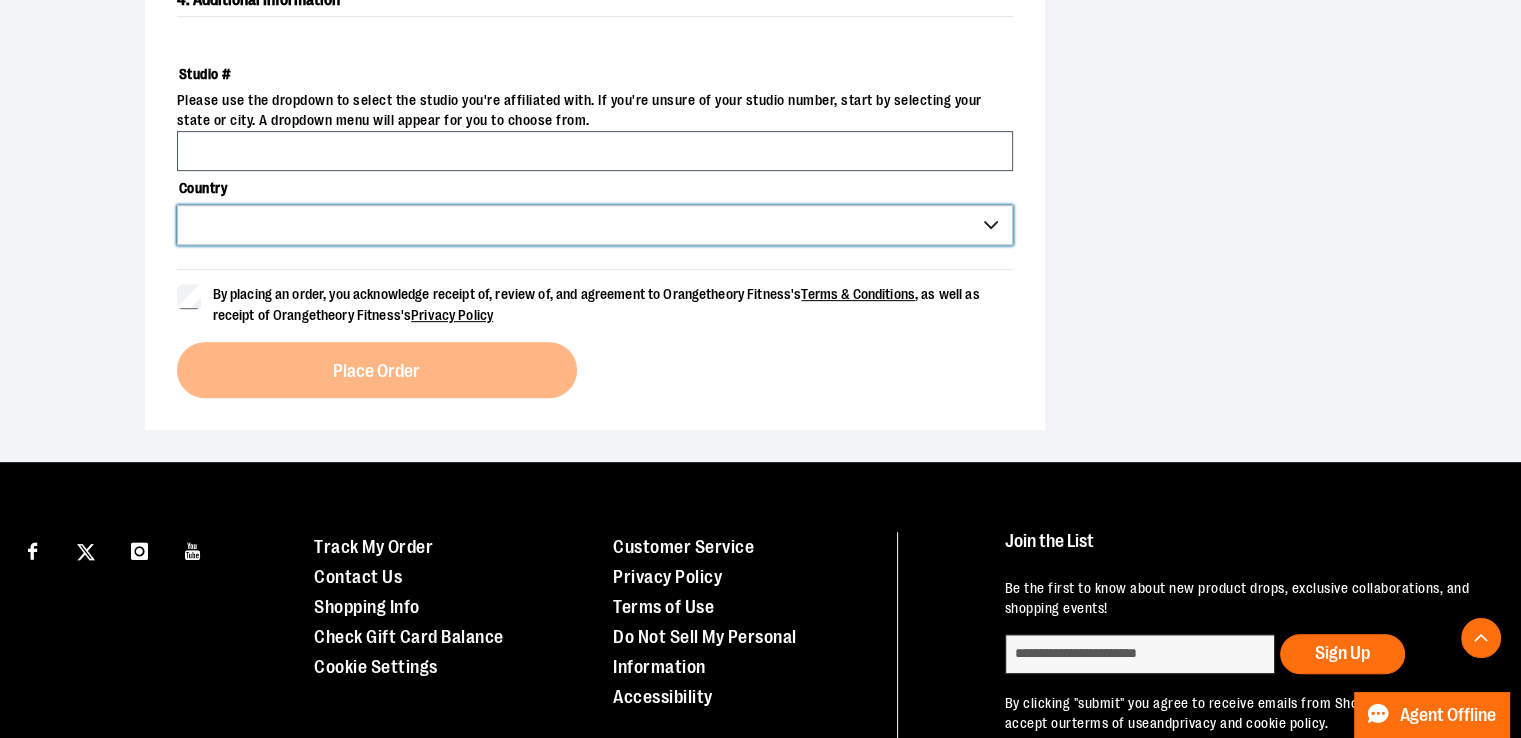 click on "*** *** ******* *** *** *** ** *** *** *** *** *** *** *** *** *** *** *** *** ** *** *** *** ***" at bounding box center [595, 225] 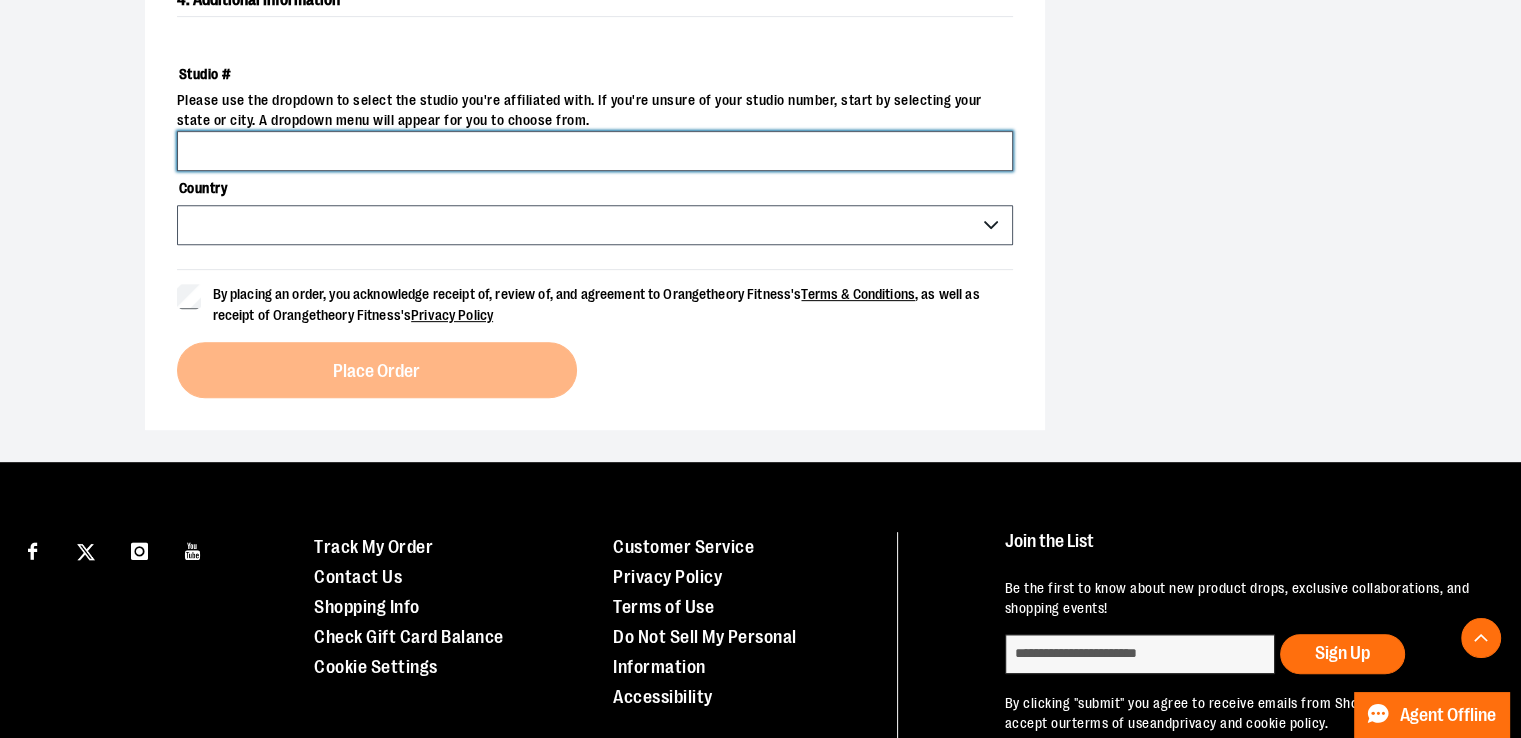 click on "Studio #" at bounding box center [595, 151] 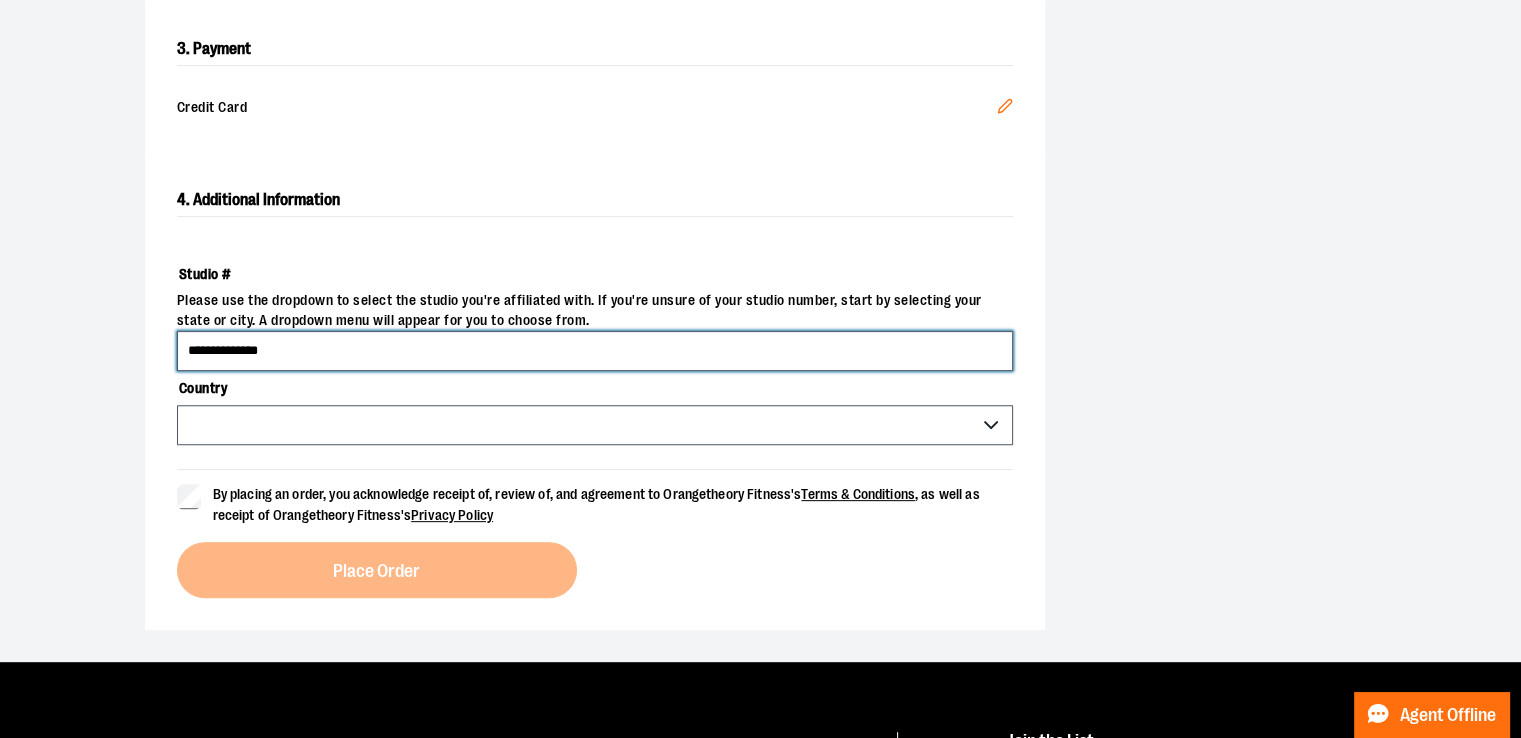 type on "**********" 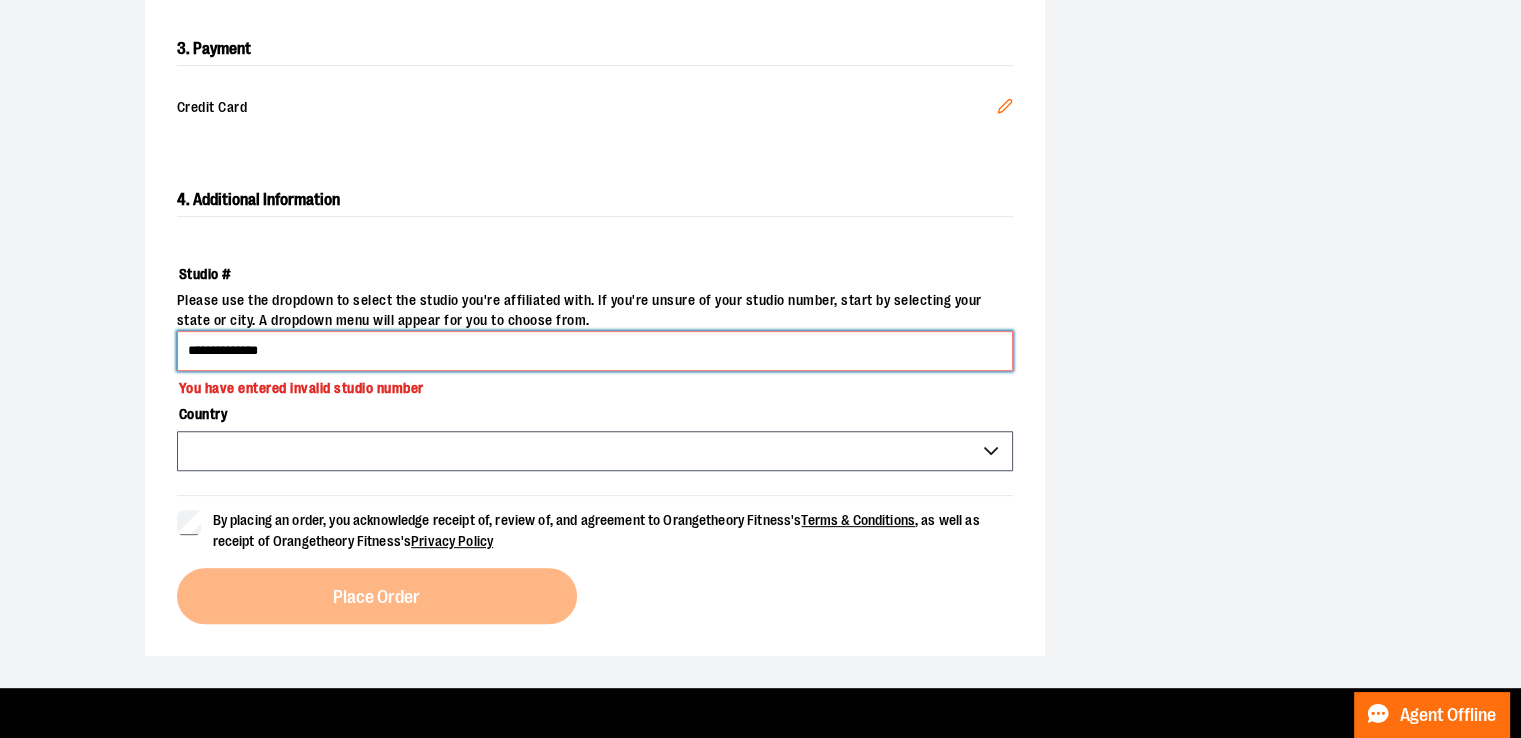 drag, startPoint x: 356, startPoint y: 347, endPoint x: 170, endPoint y: 341, distance: 186.09676 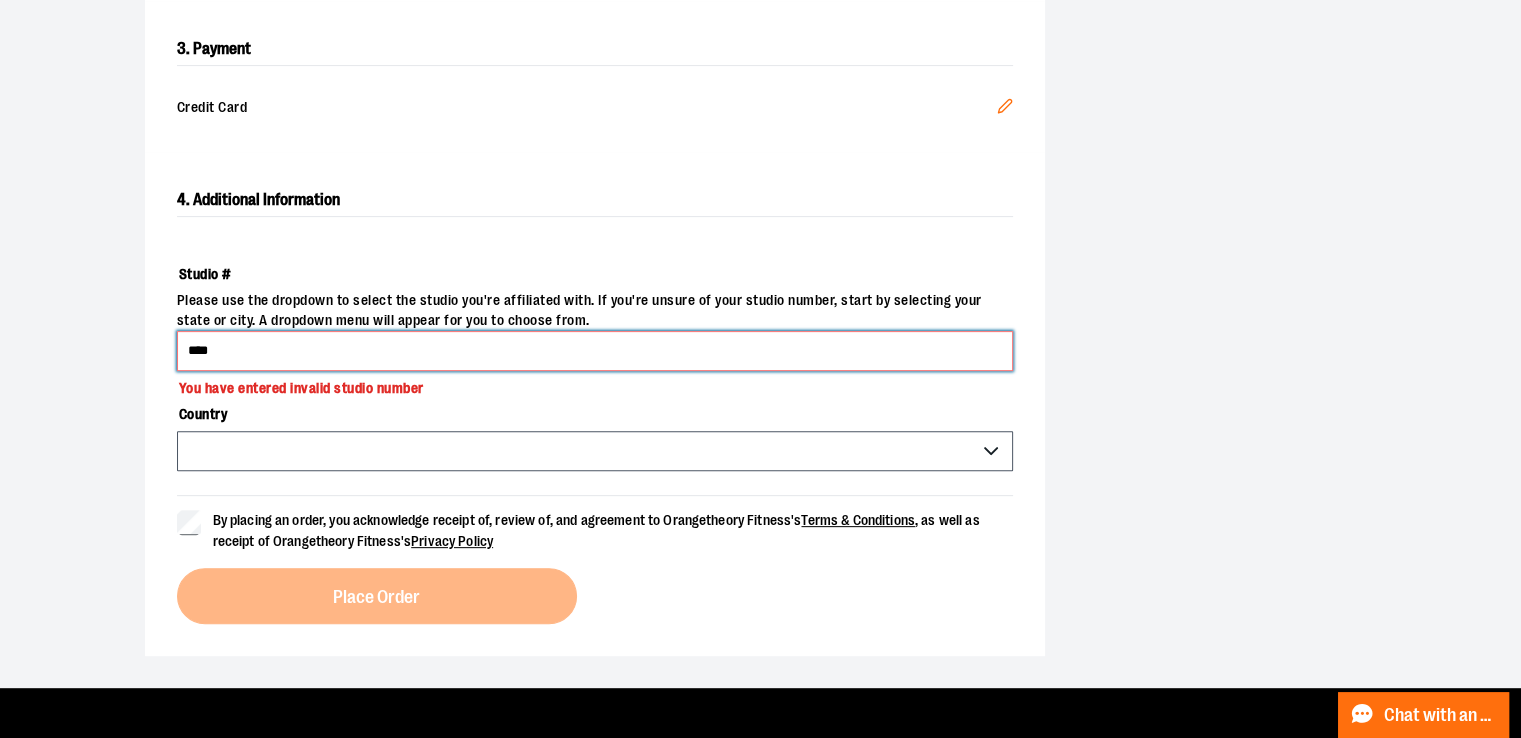 type on "****" 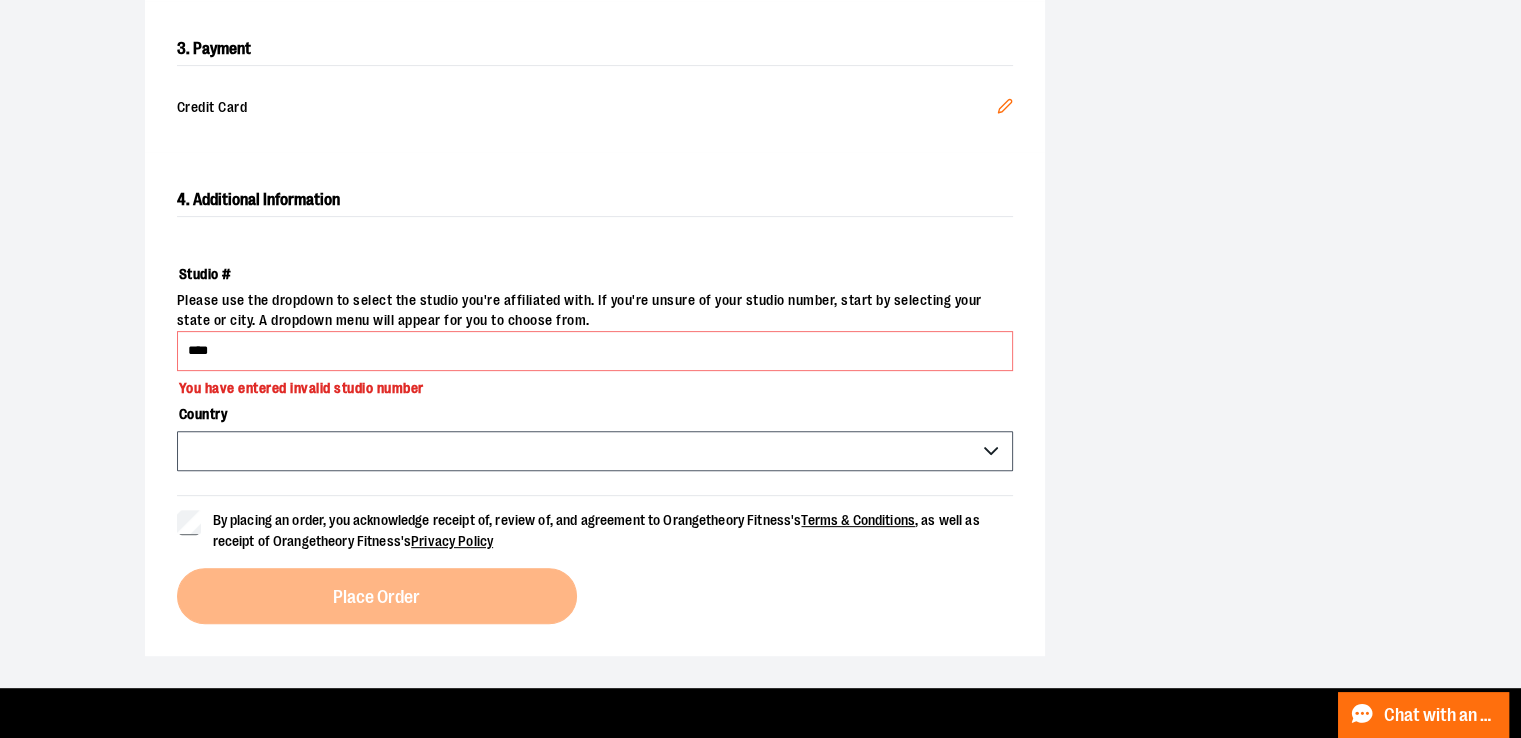 click on "*** *** ******* *** *** *** ** *** *** *** *** *** *** *** *** *** *** *** *** ** *** *** *** ***" at bounding box center [595, 451] 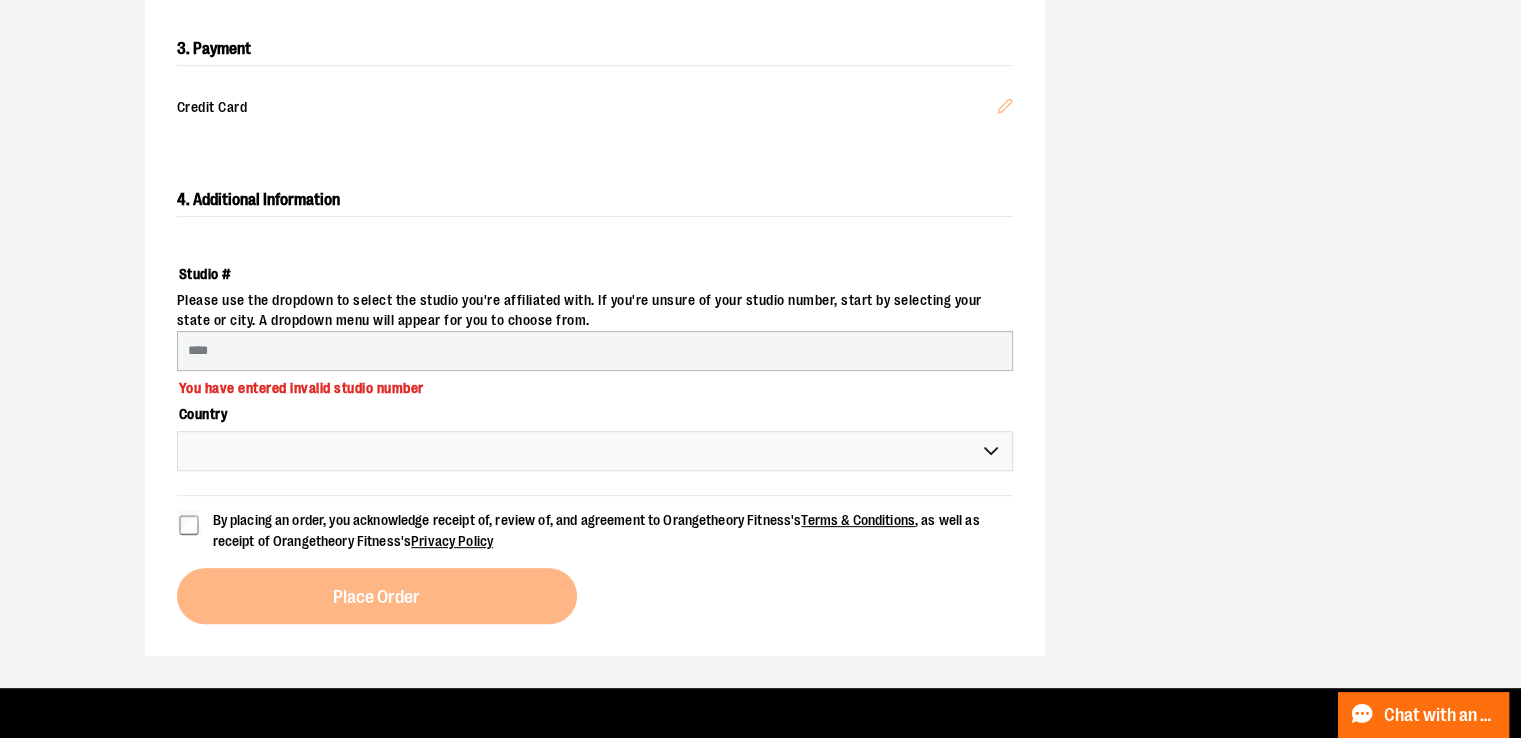 select on "***" 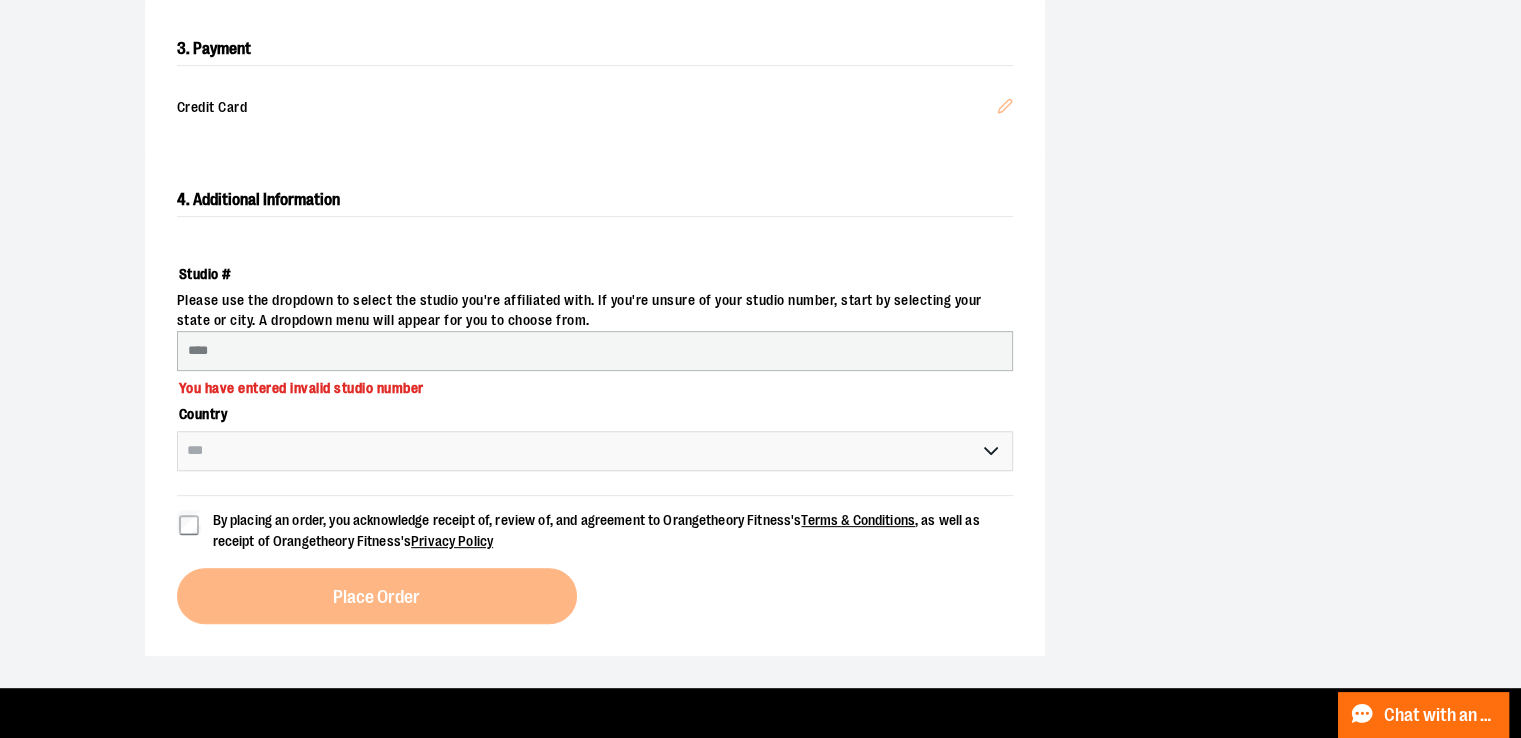 select on "********" 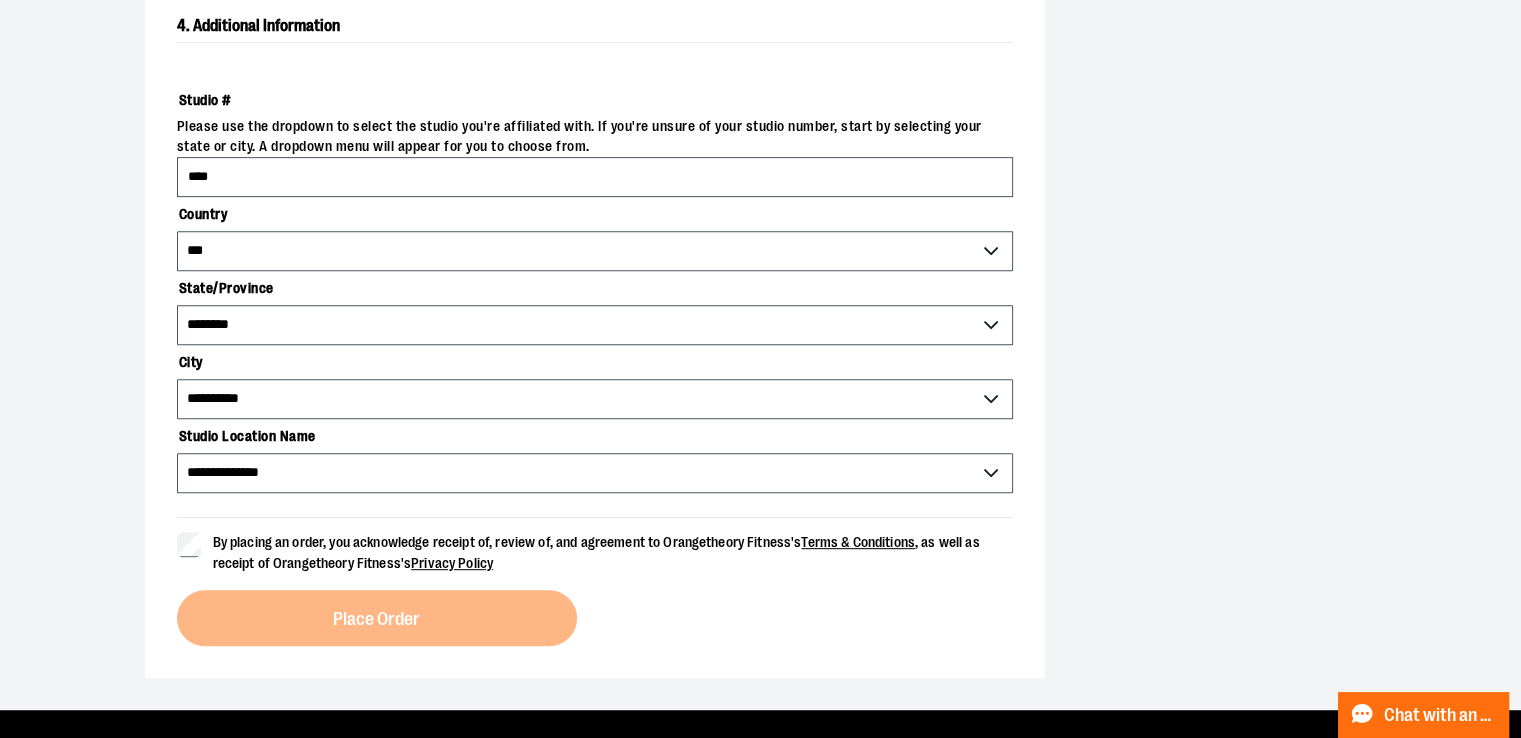 scroll, scrollTop: 800, scrollLeft: 0, axis: vertical 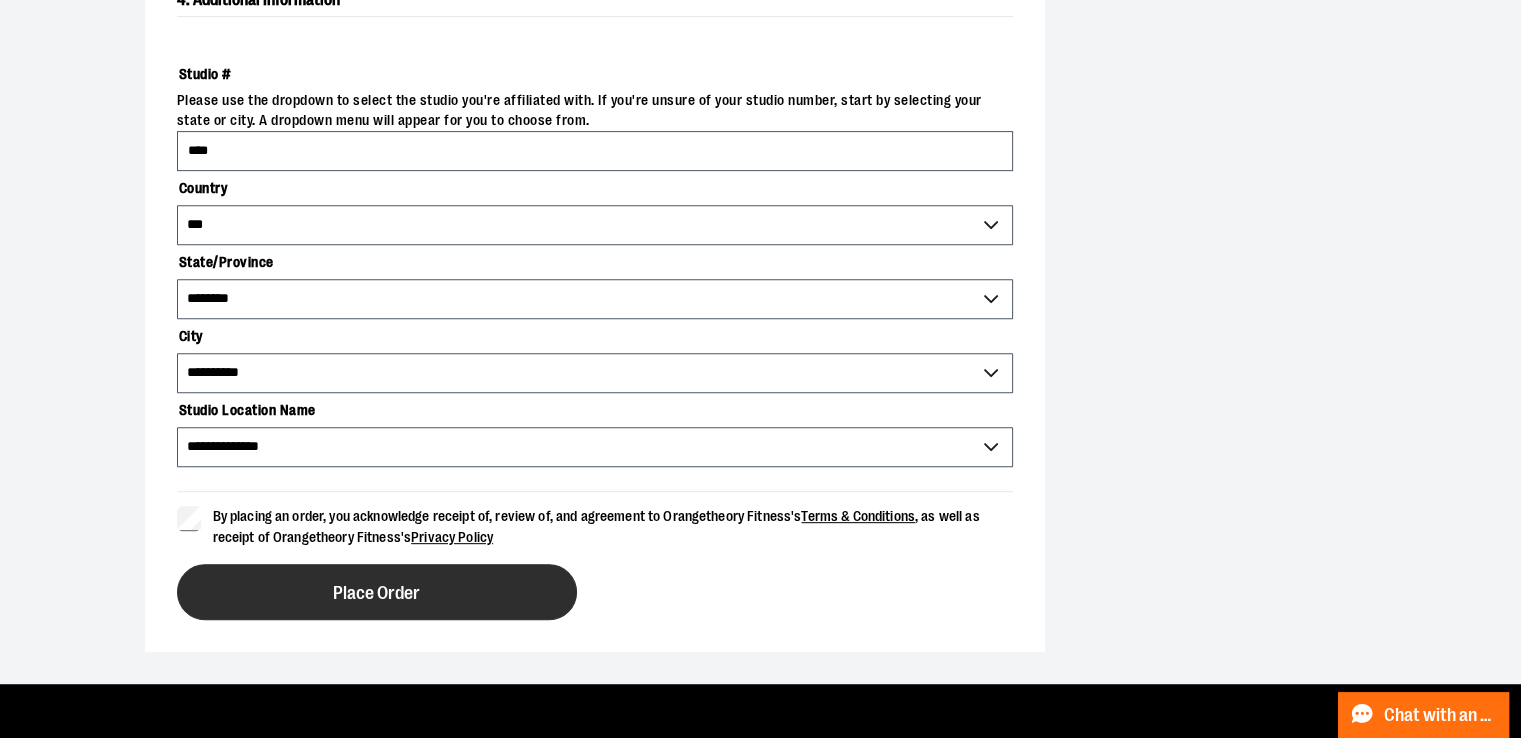 click on "Place Order" at bounding box center (377, 592) 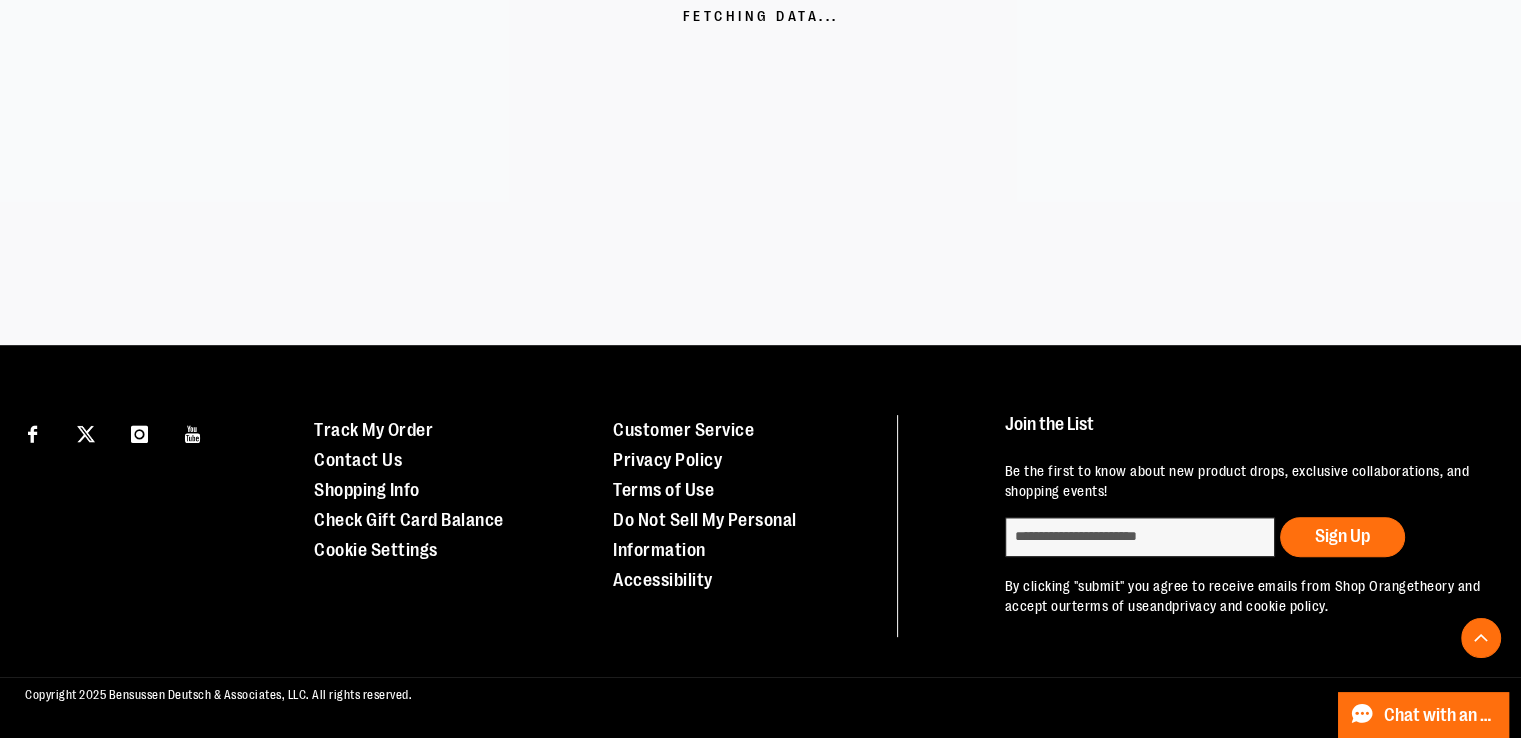 scroll, scrollTop: 581, scrollLeft: 0, axis: vertical 